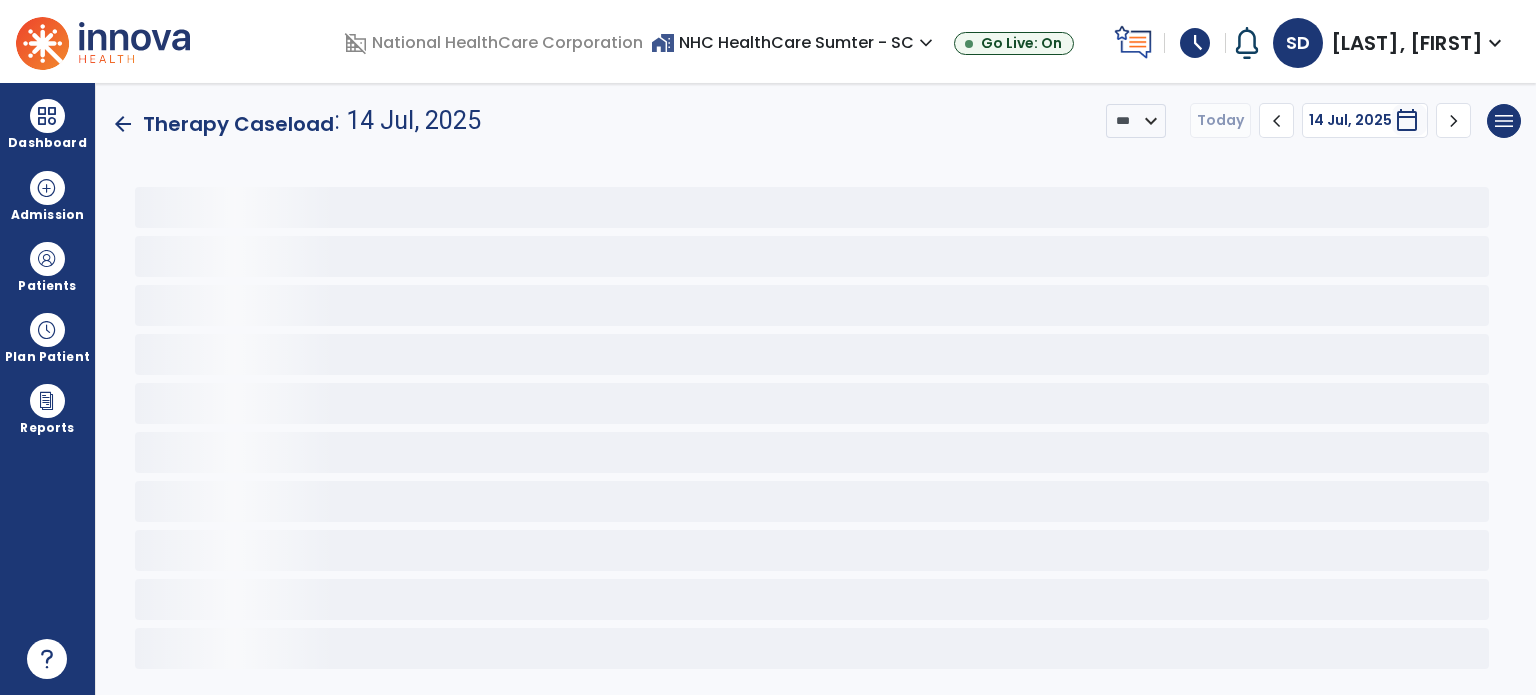 scroll, scrollTop: 0, scrollLeft: 0, axis: both 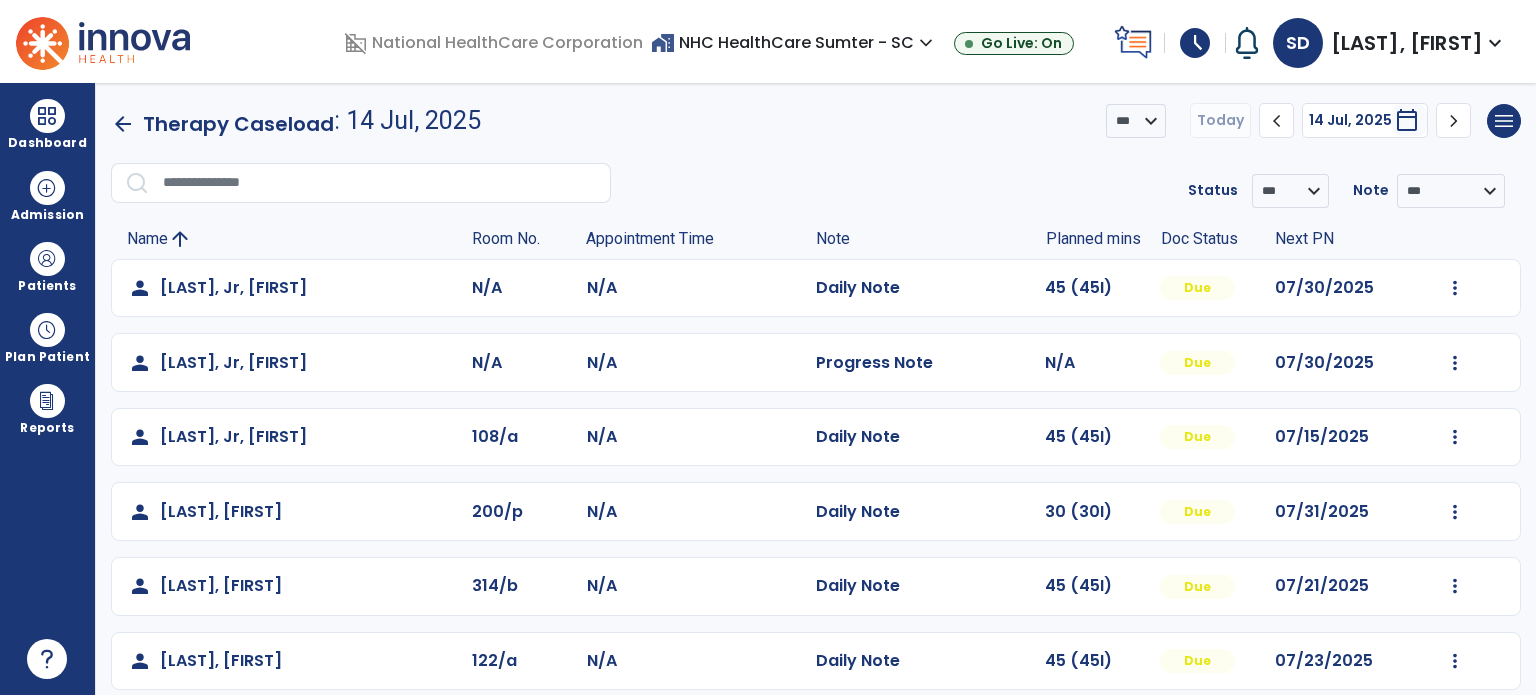 click on "Patients" at bounding box center [47, 266] 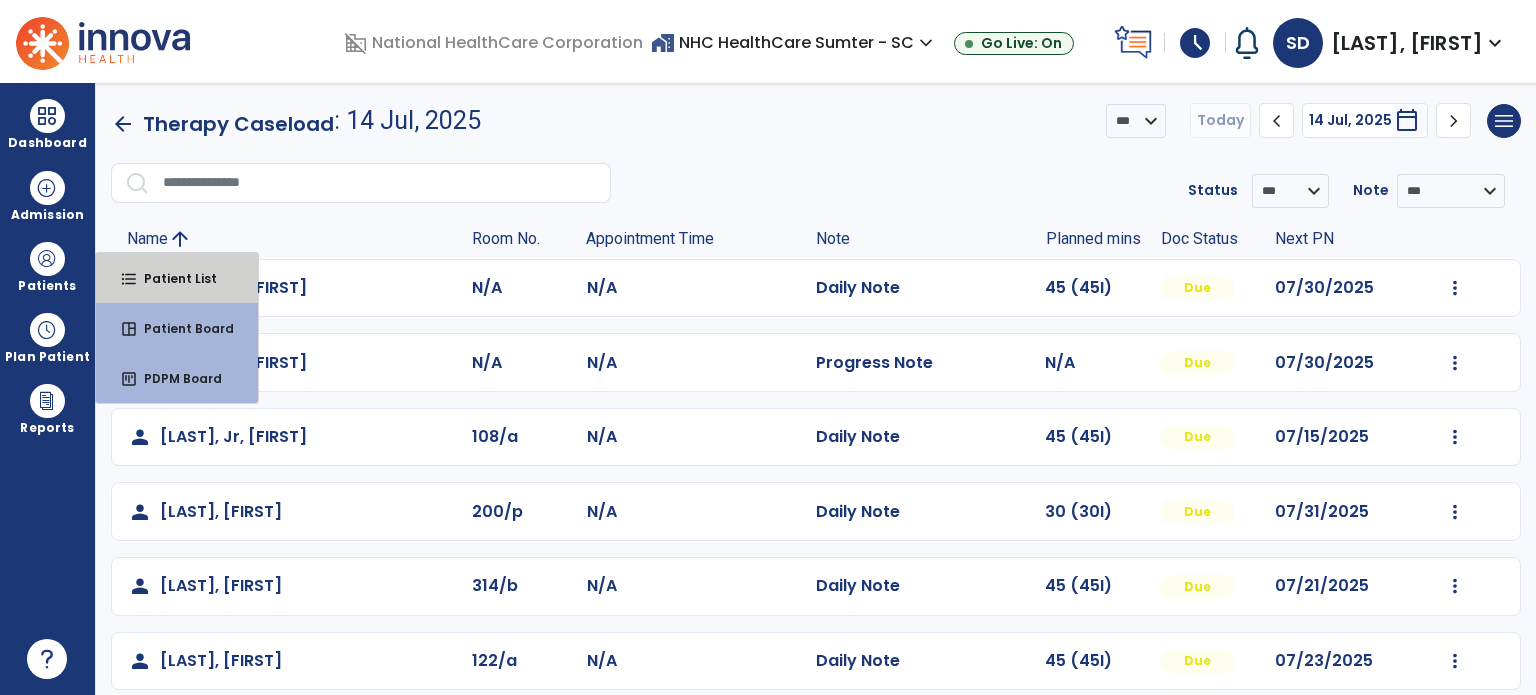 click on "Patient List" at bounding box center [172, 278] 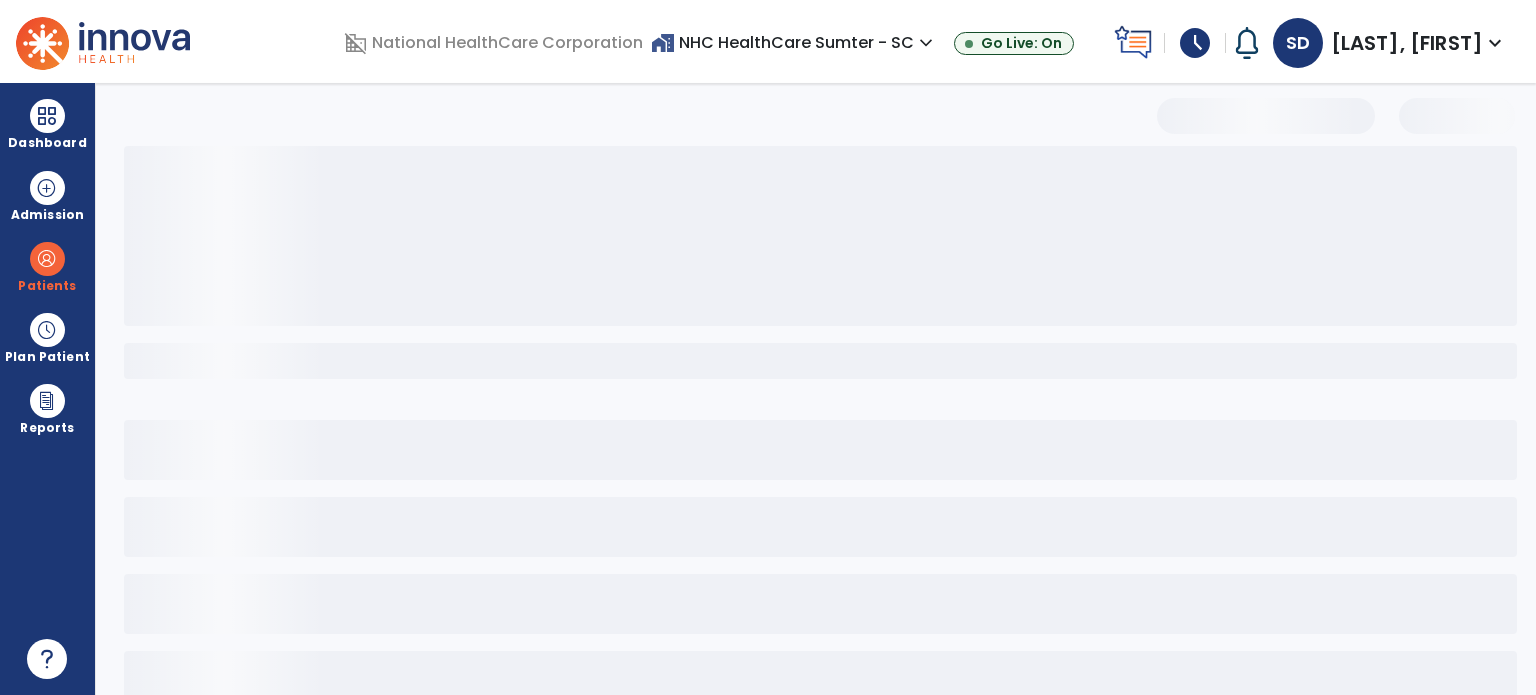 select on "***" 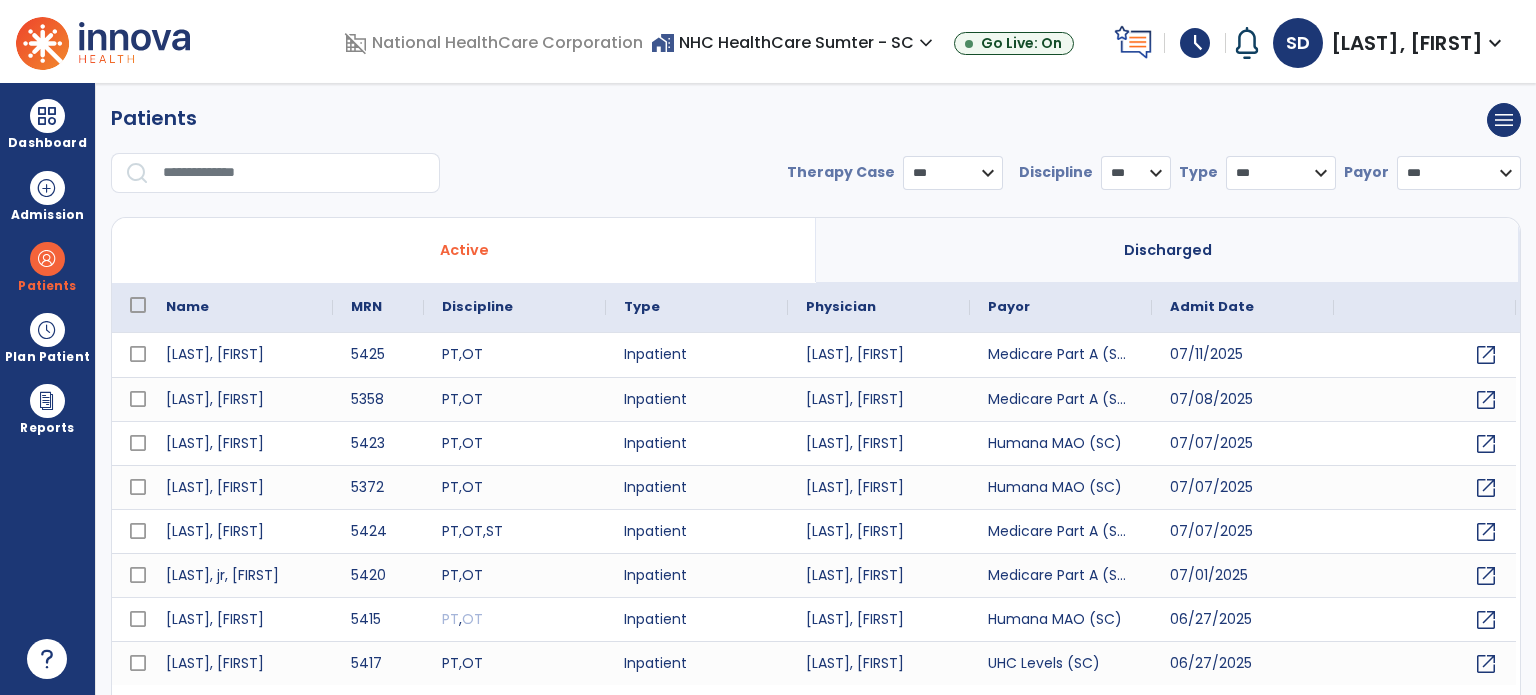 scroll, scrollTop: 46, scrollLeft: 0, axis: vertical 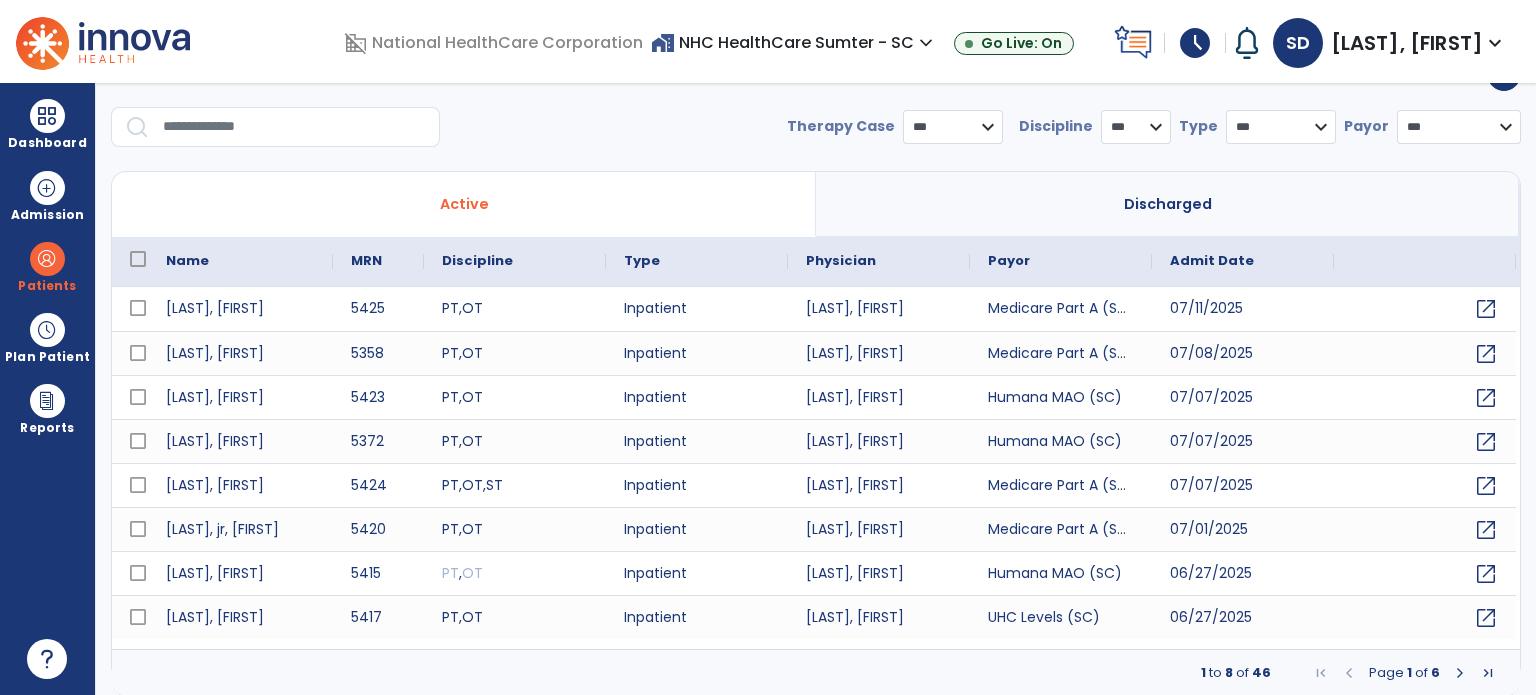 click at bounding box center [294, 127] 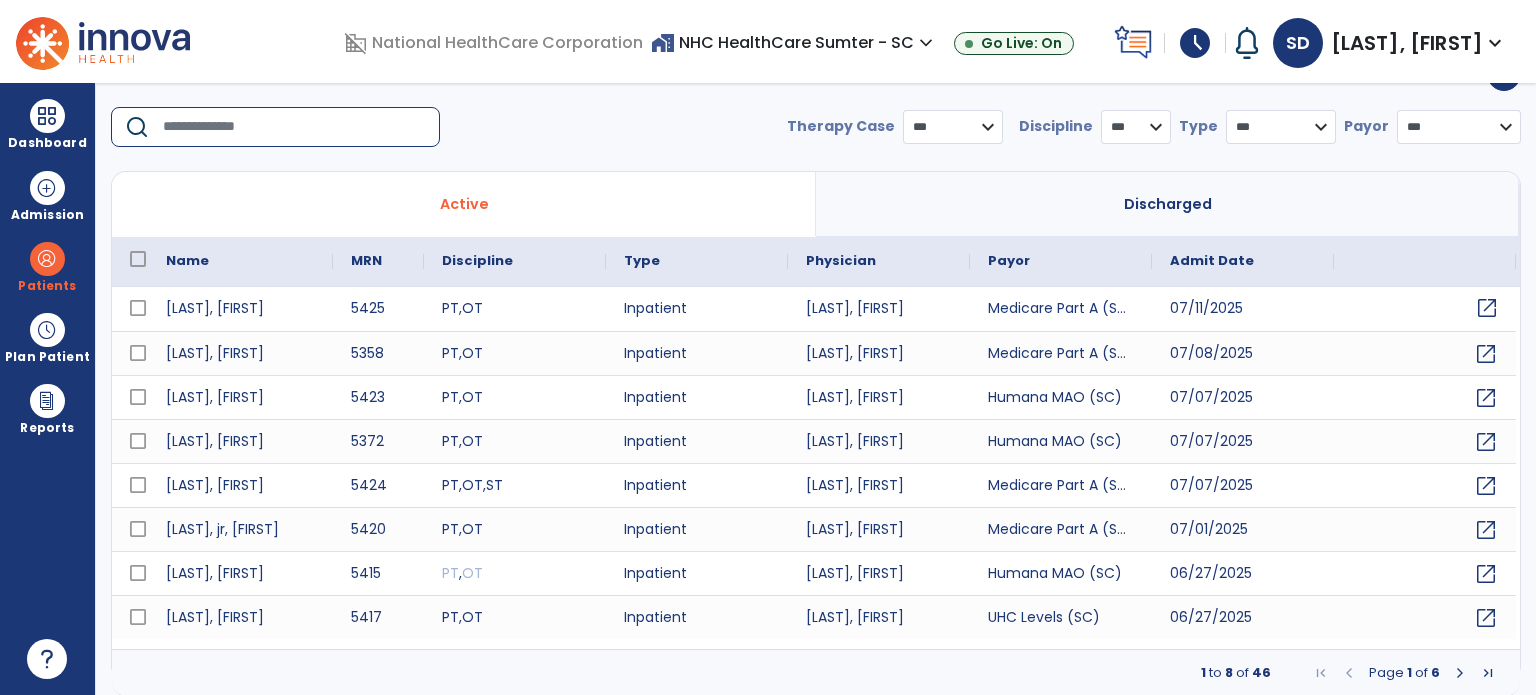 click on "open_in_new" at bounding box center [1487, 308] 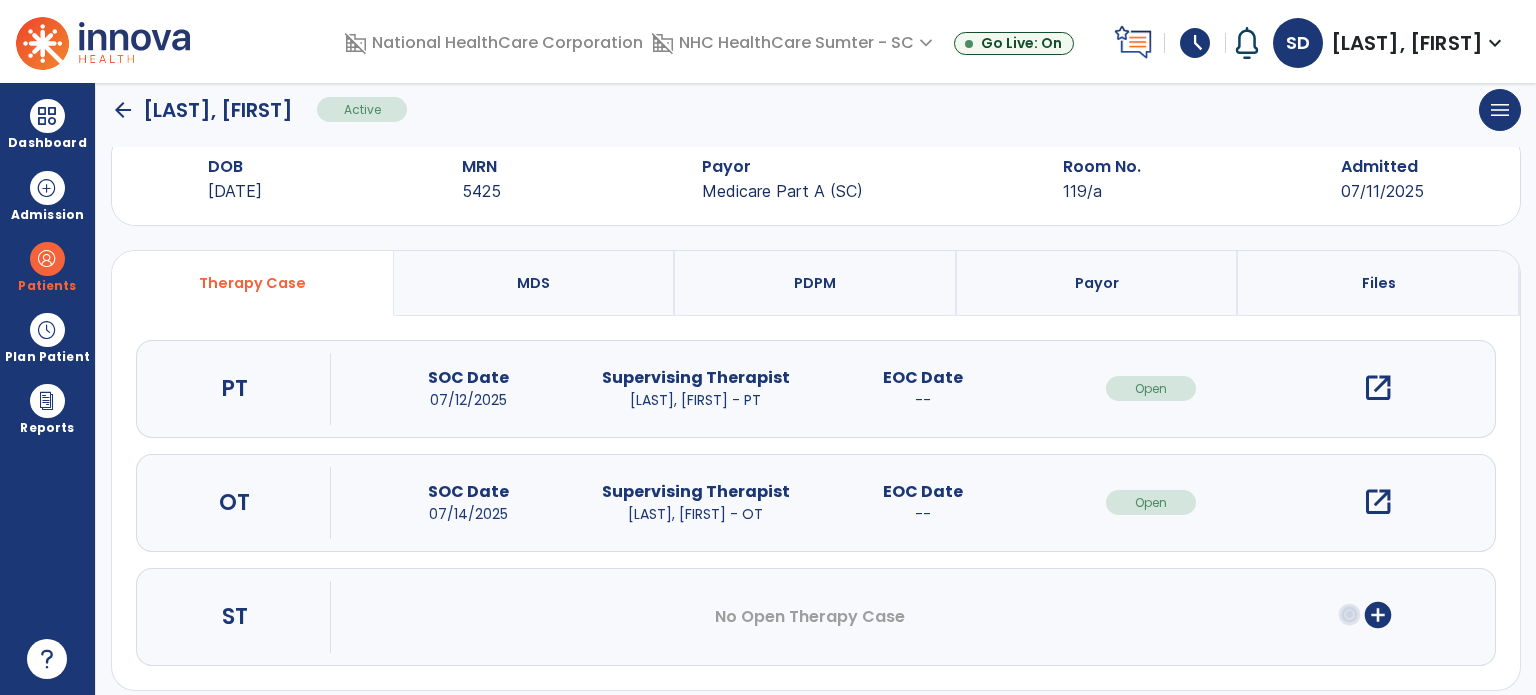 click on "open_in_new" at bounding box center [1378, 388] 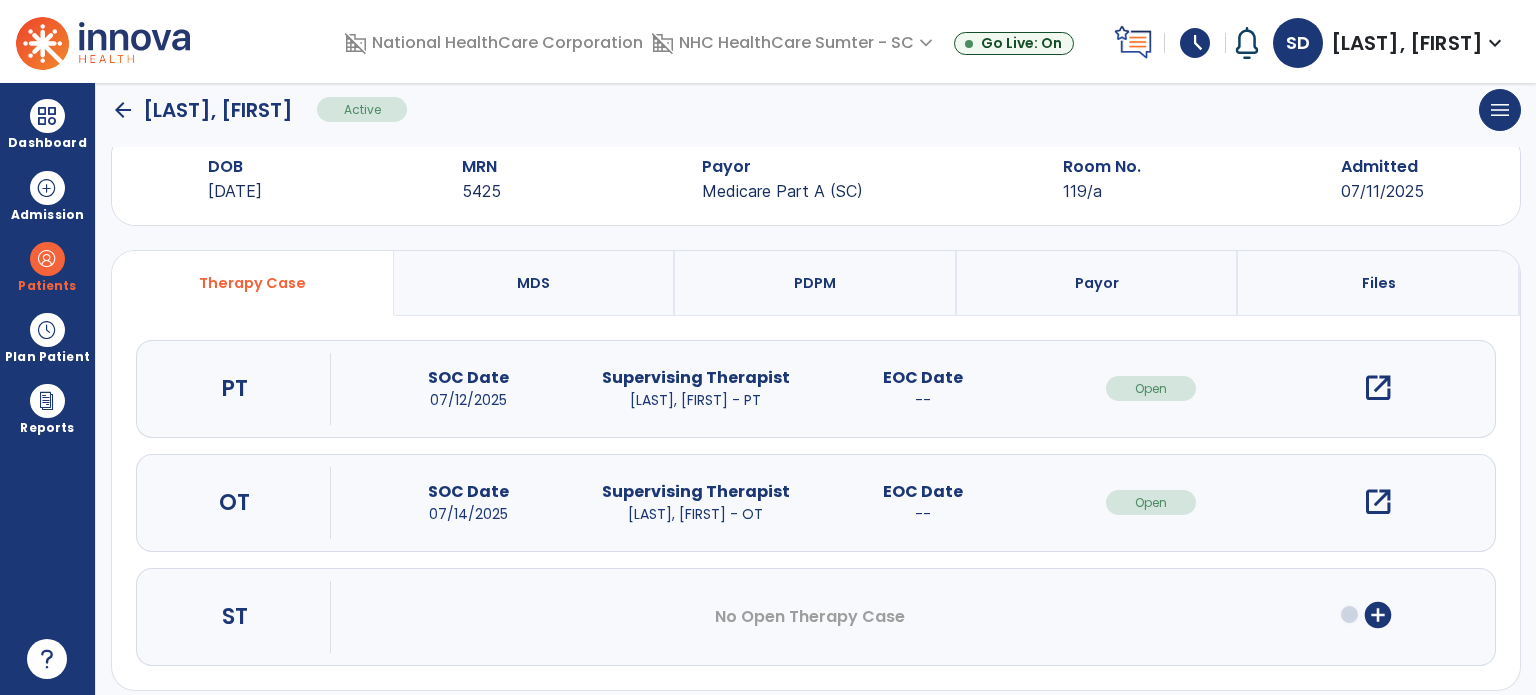 scroll, scrollTop: 0, scrollLeft: 0, axis: both 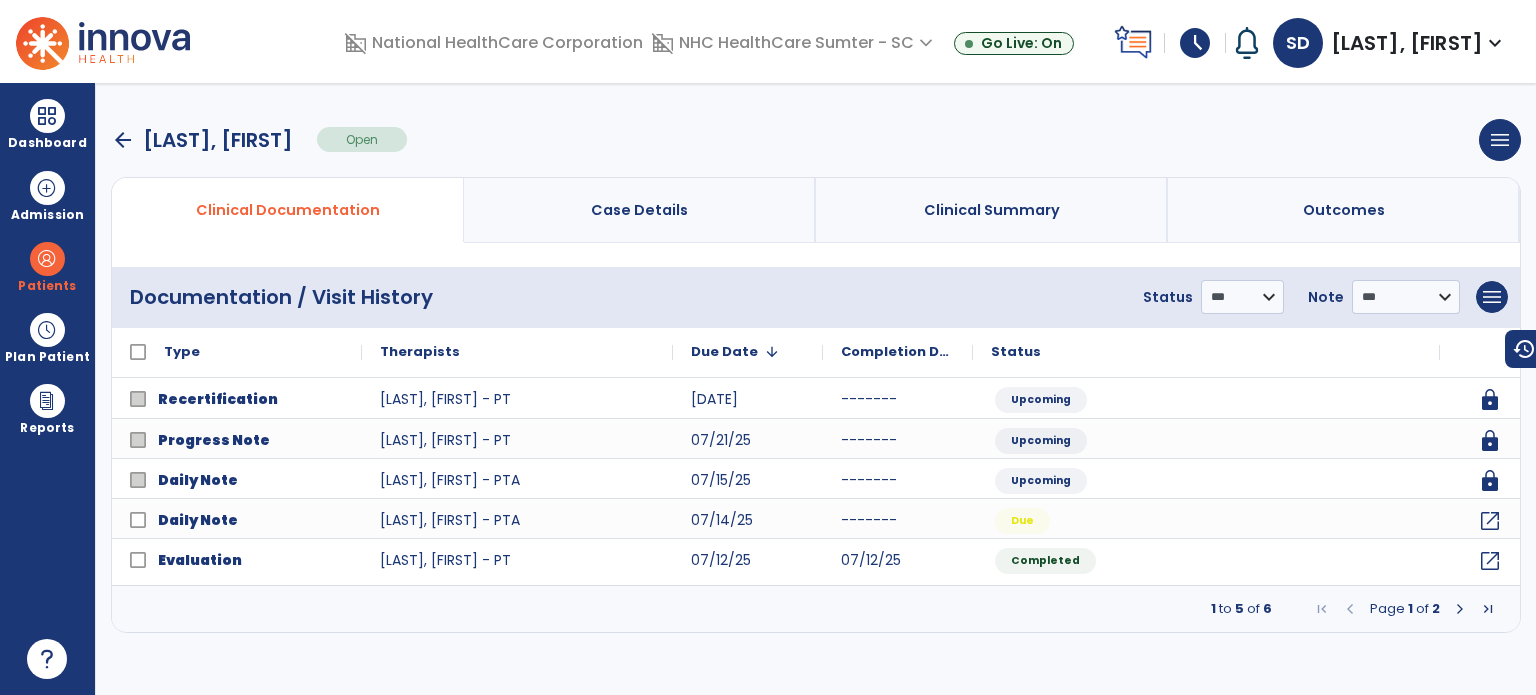 click at bounding box center (1460, 609) 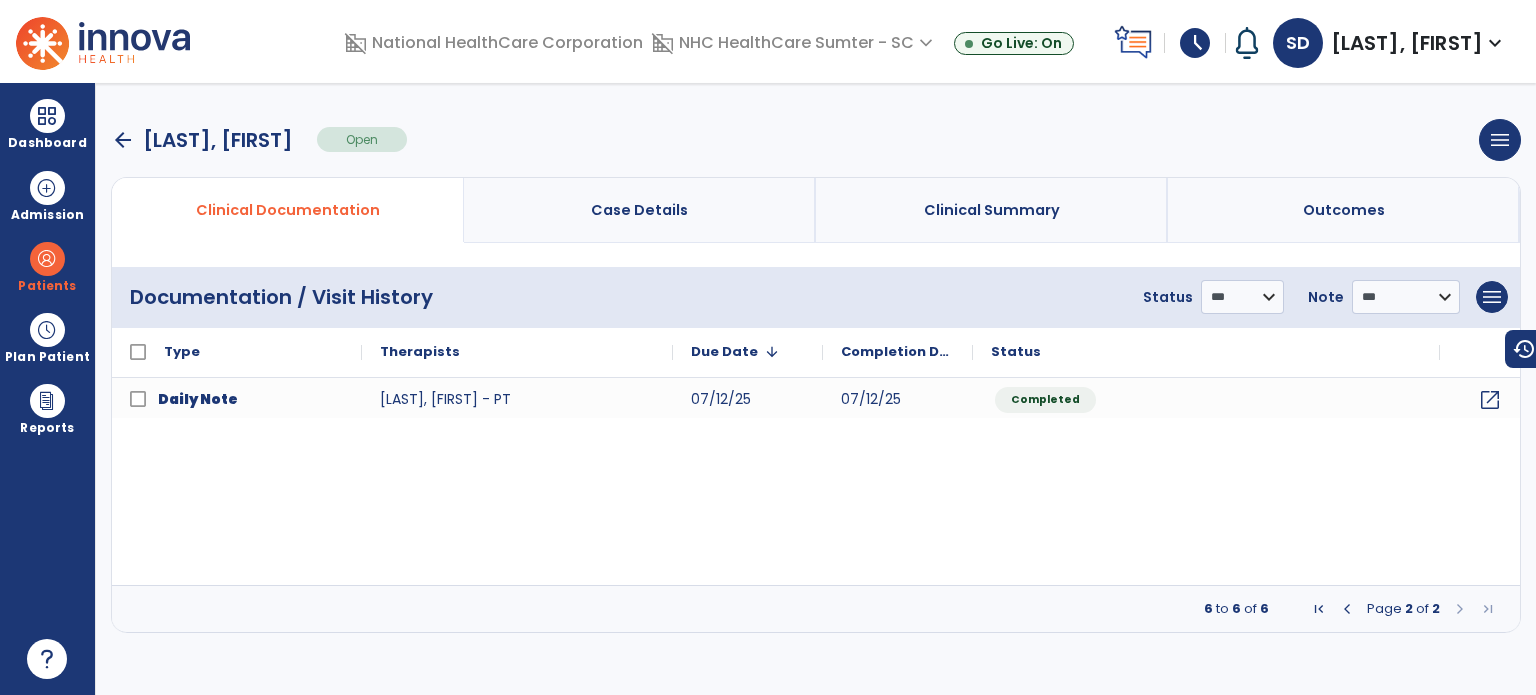 click at bounding box center [1347, 609] 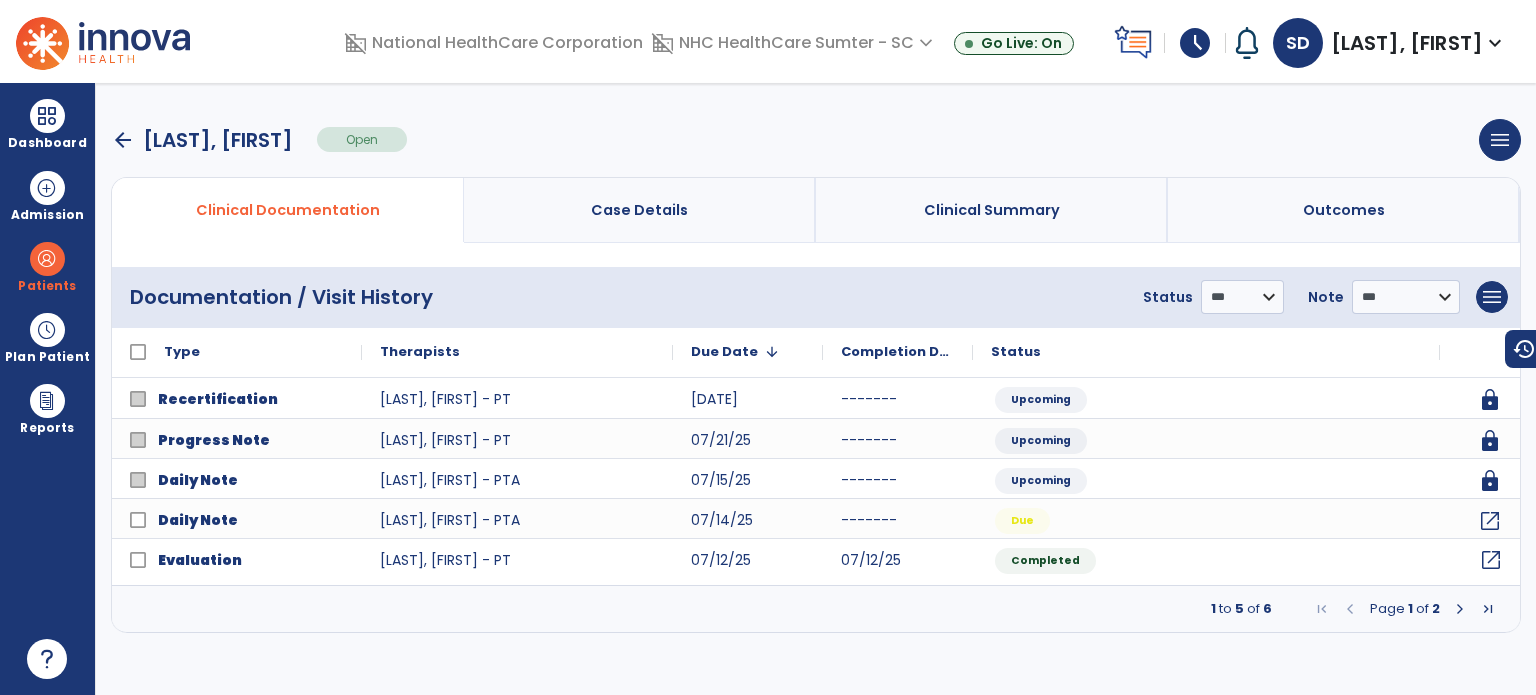 click on "open_in_new" 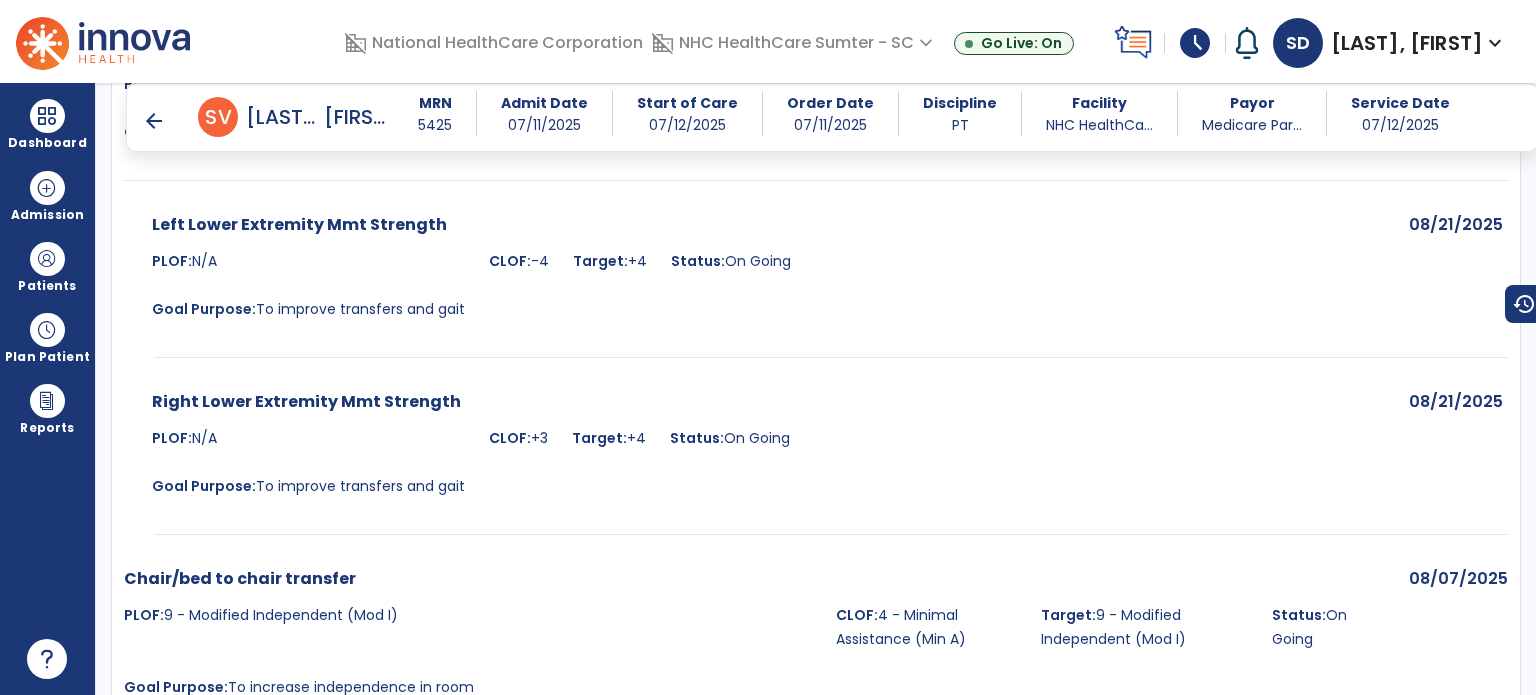 scroll, scrollTop: 4127, scrollLeft: 0, axis: vertical 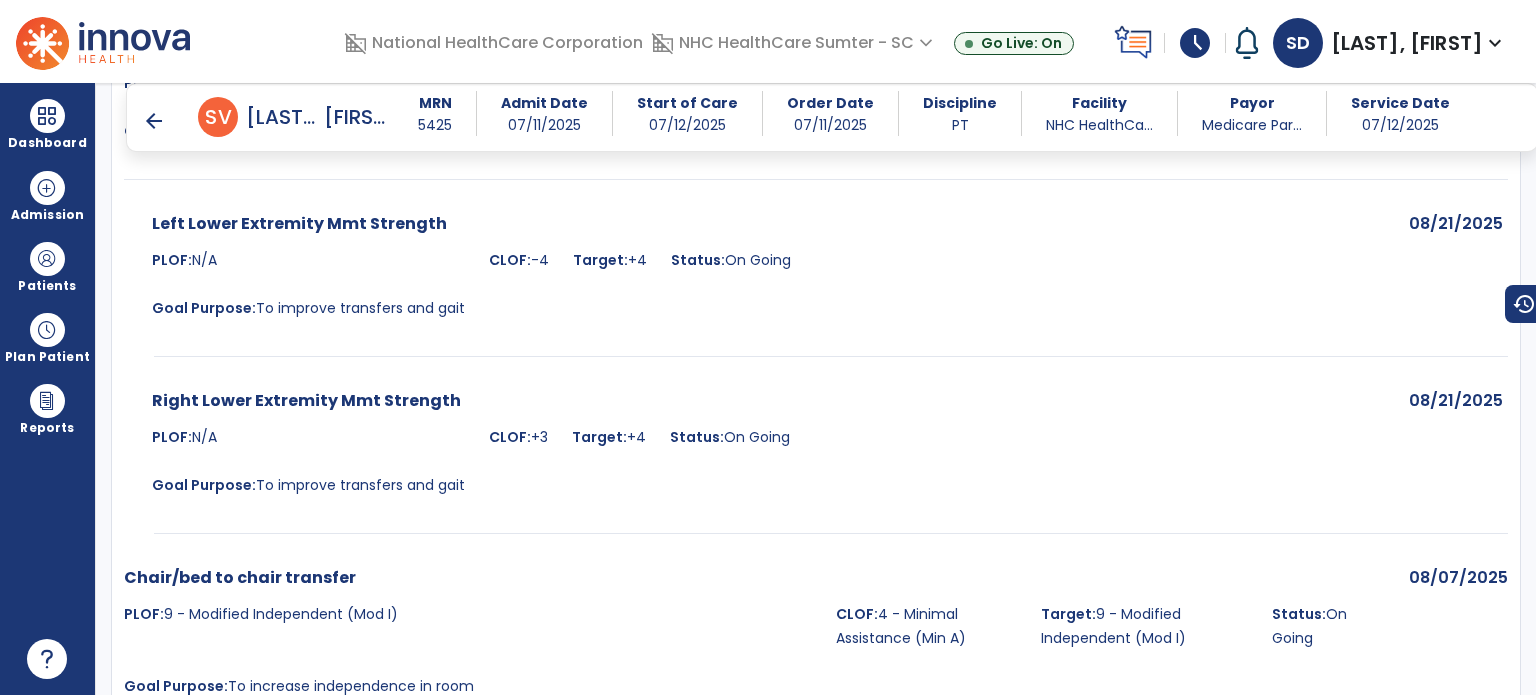 click on "08/07/2025" at bounding box center [1458, 638] 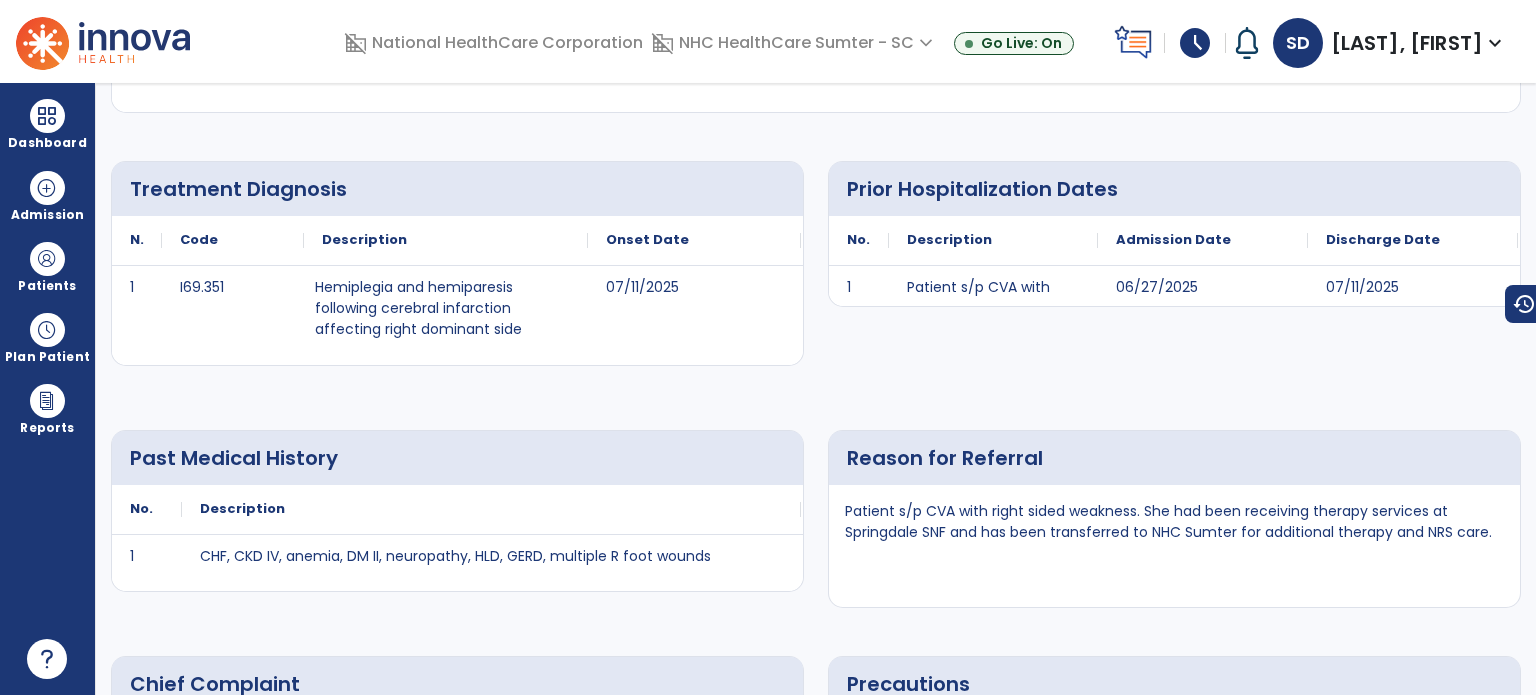 scroll, scrollTop: 0, scrollLeft: 0, axis: both 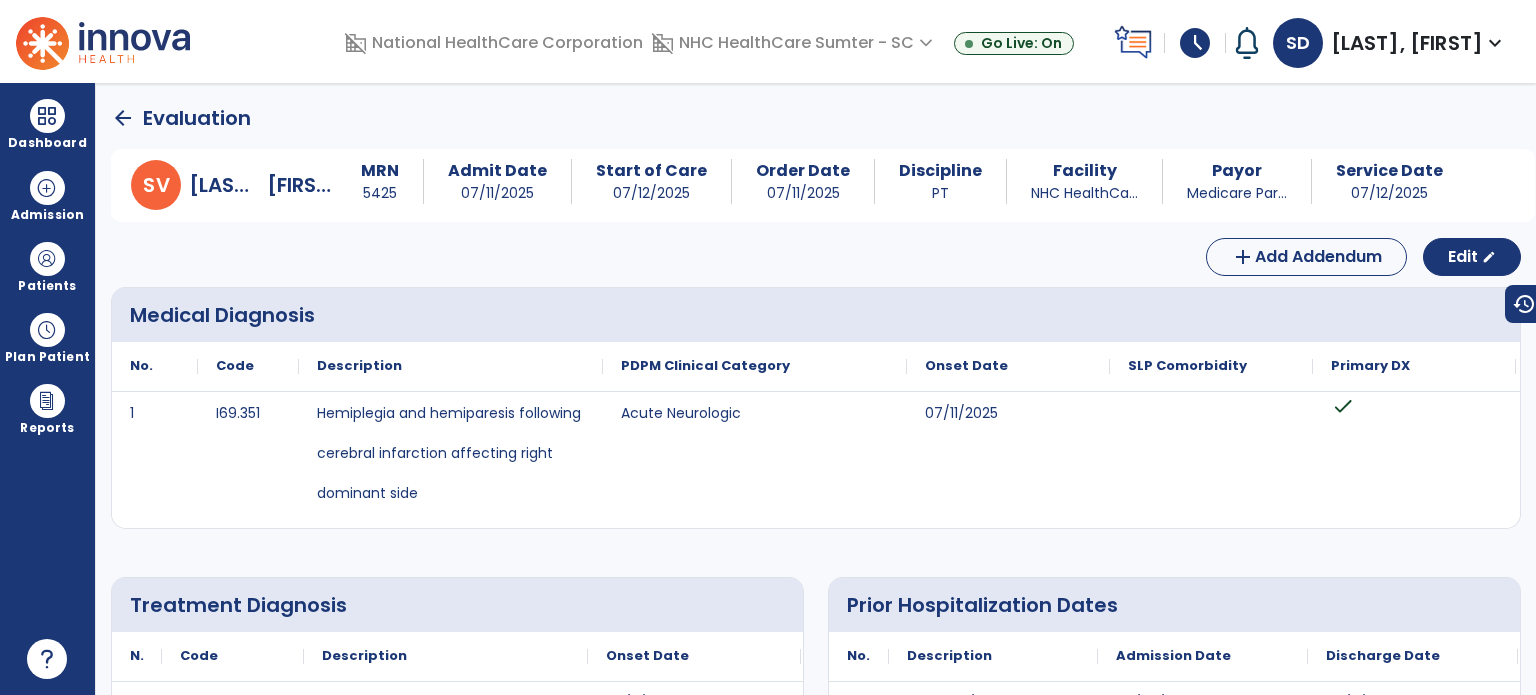 click on "arrow_back" 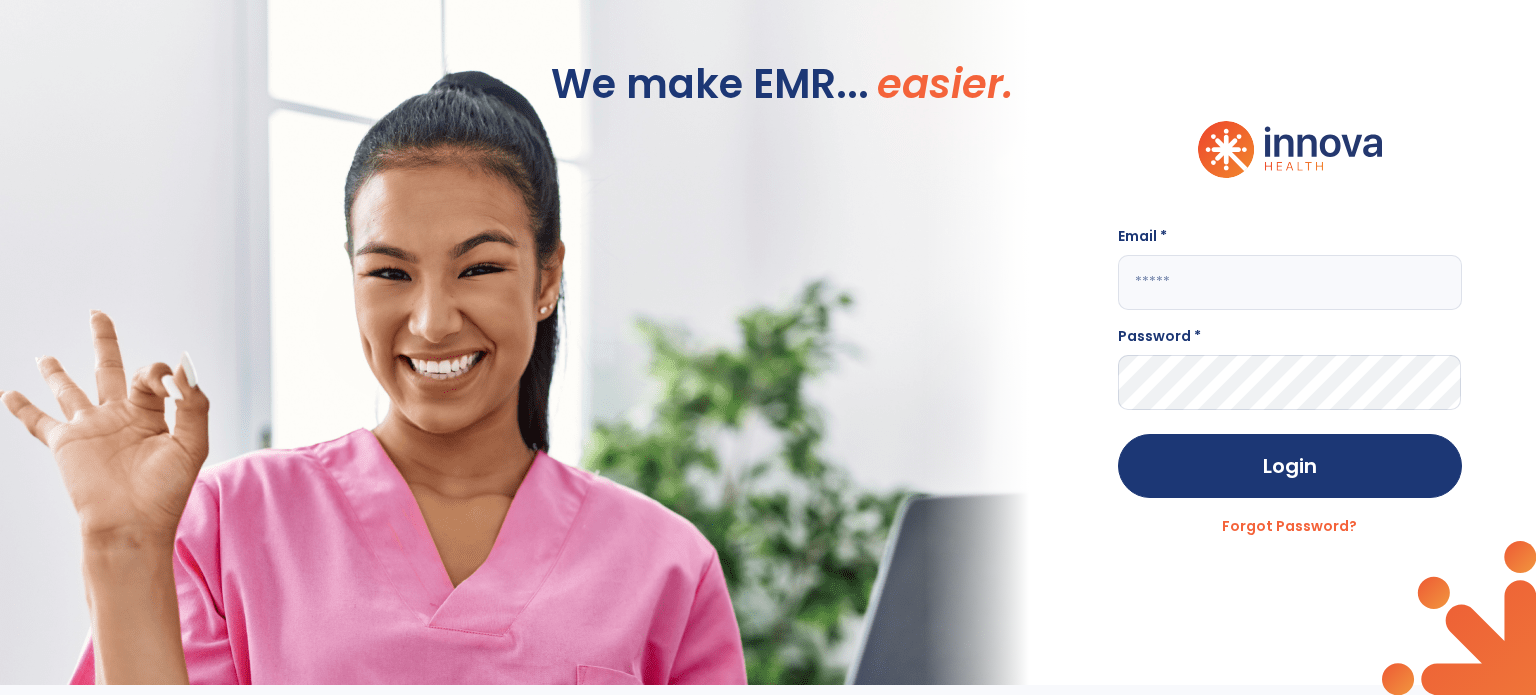 click 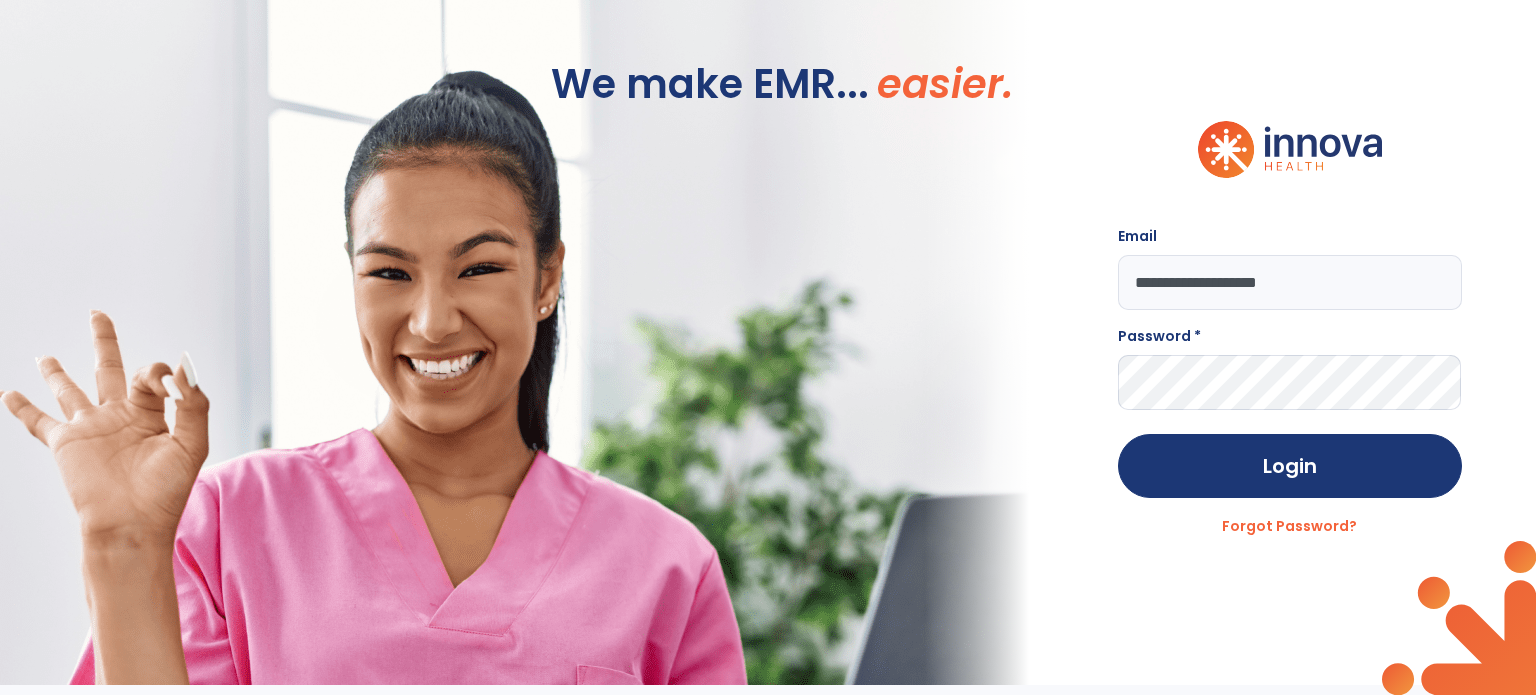 type on "**********" 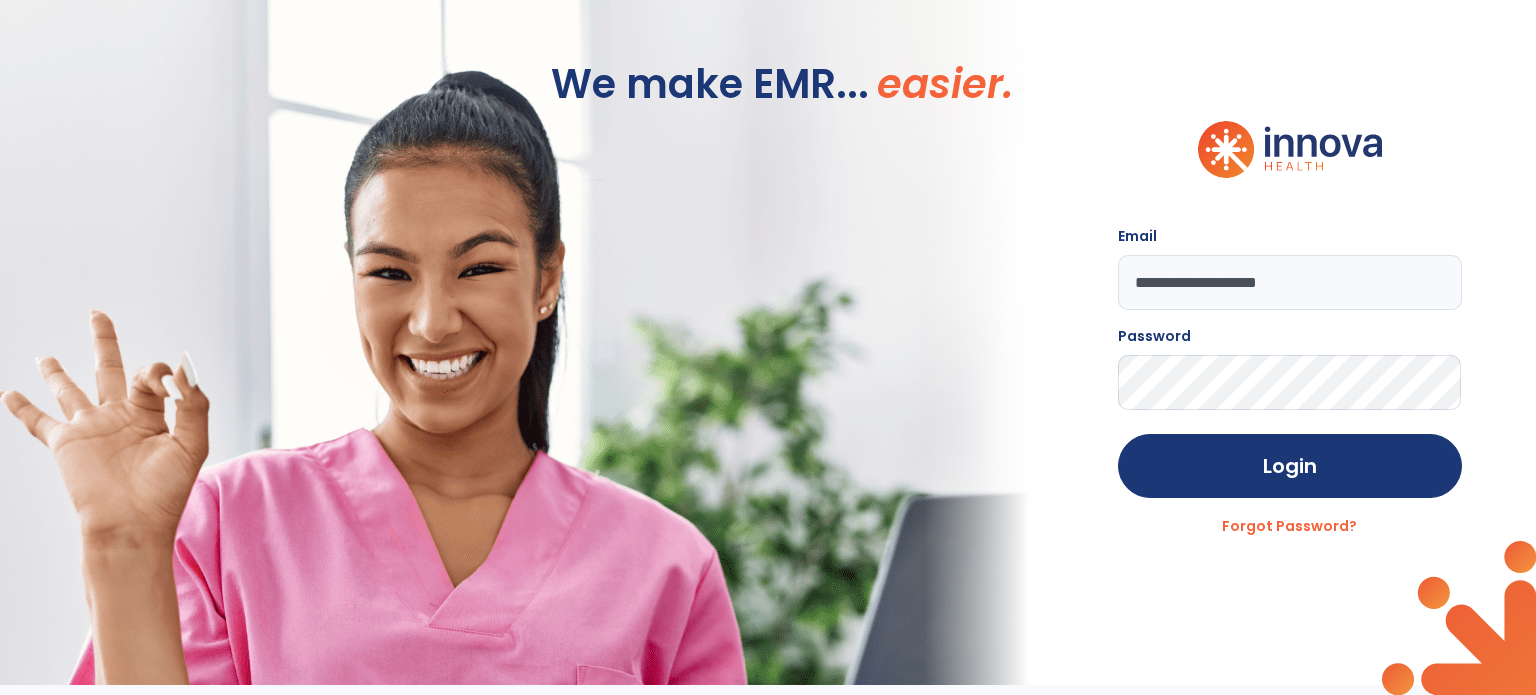 click on "Login" 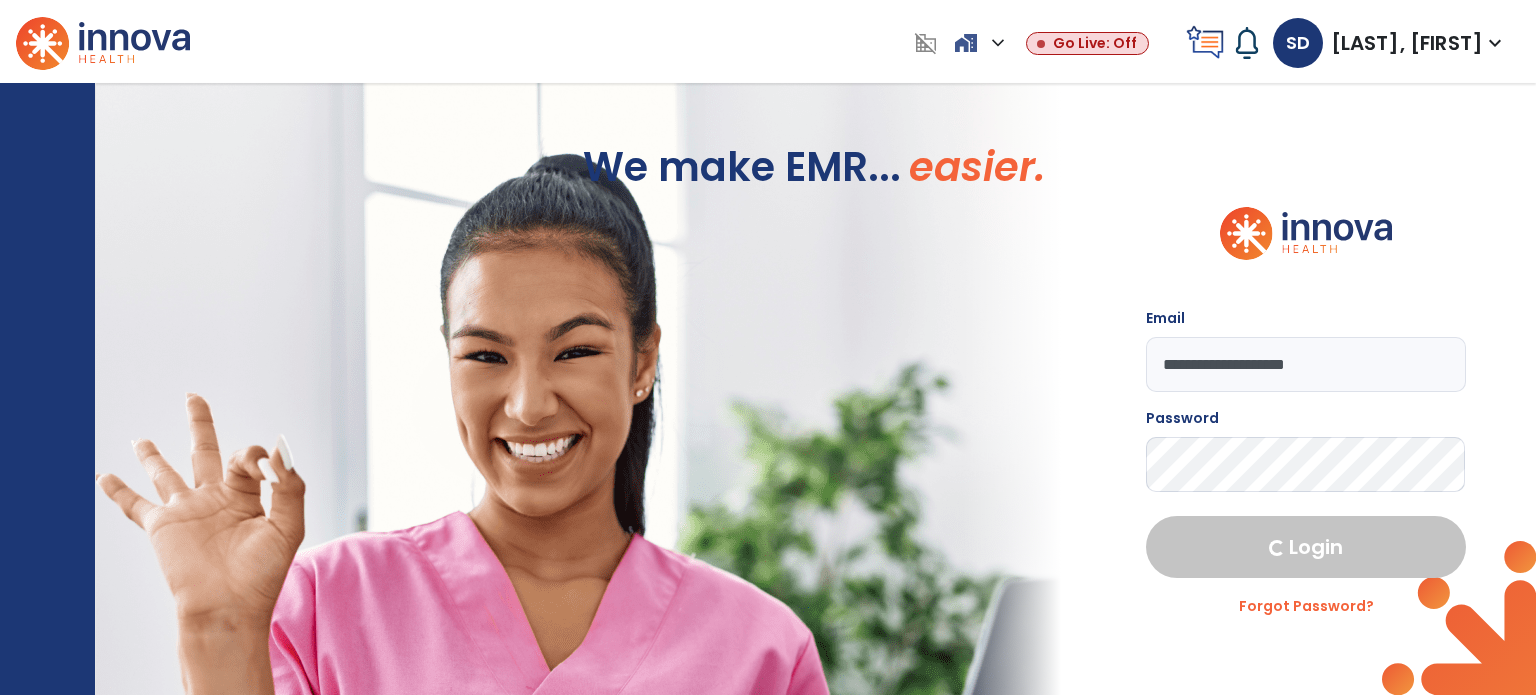 select on "****" 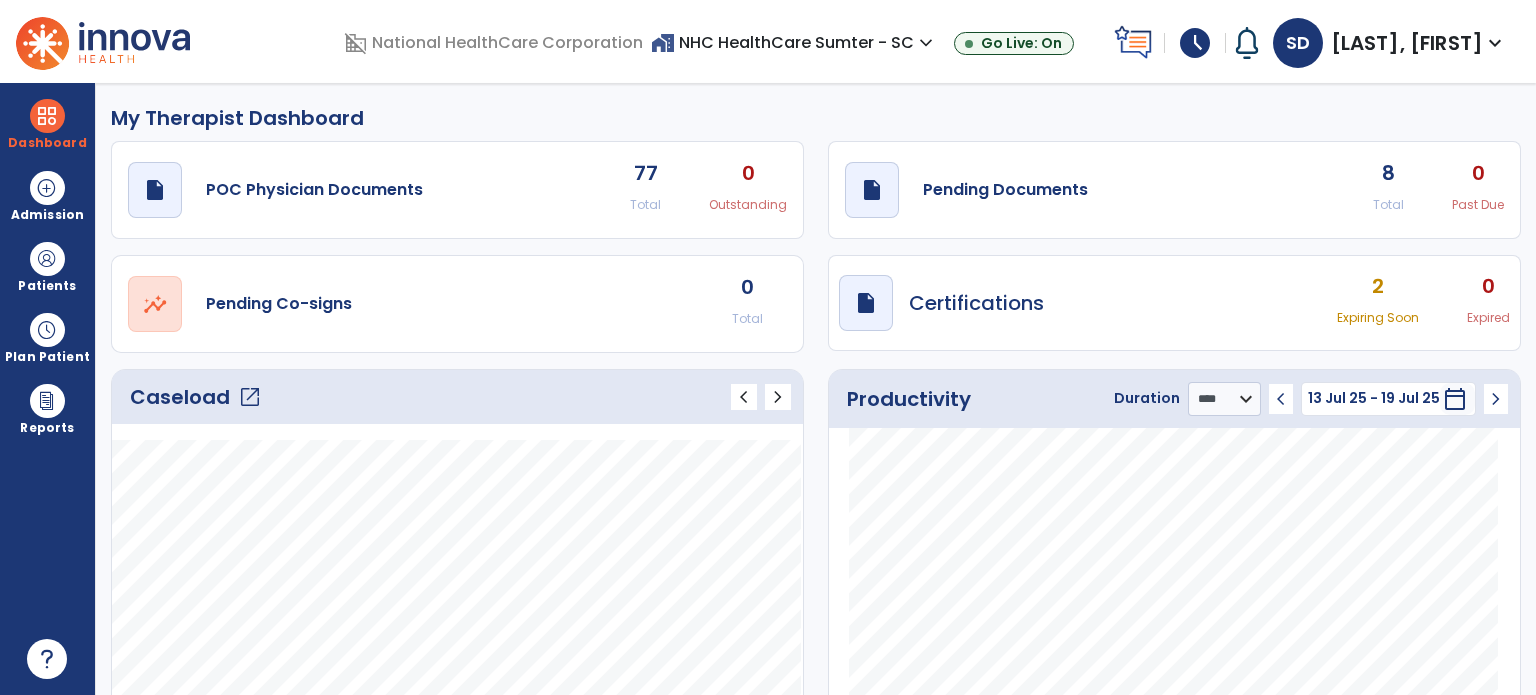 click on "open_in_new" 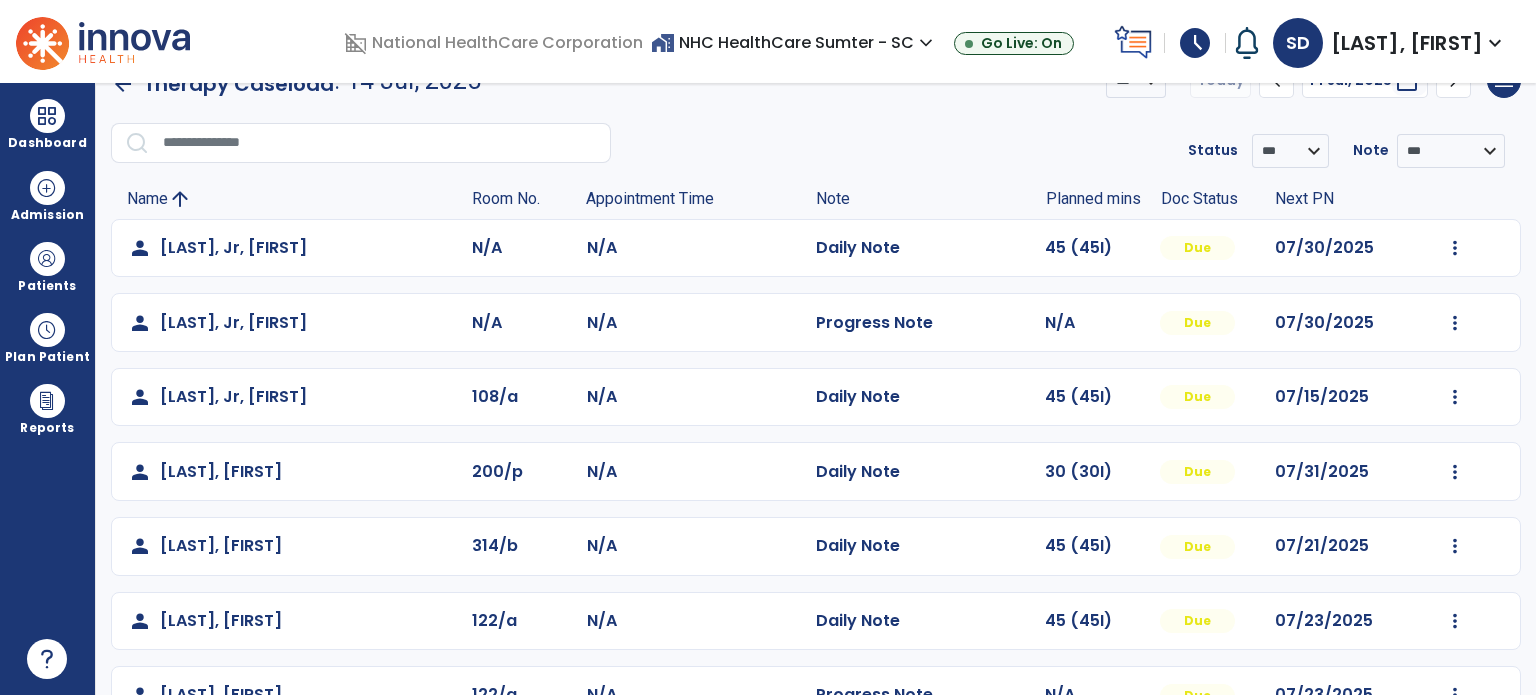 scroll, scrollTop: 0, scrollLeft: 0, axis: both 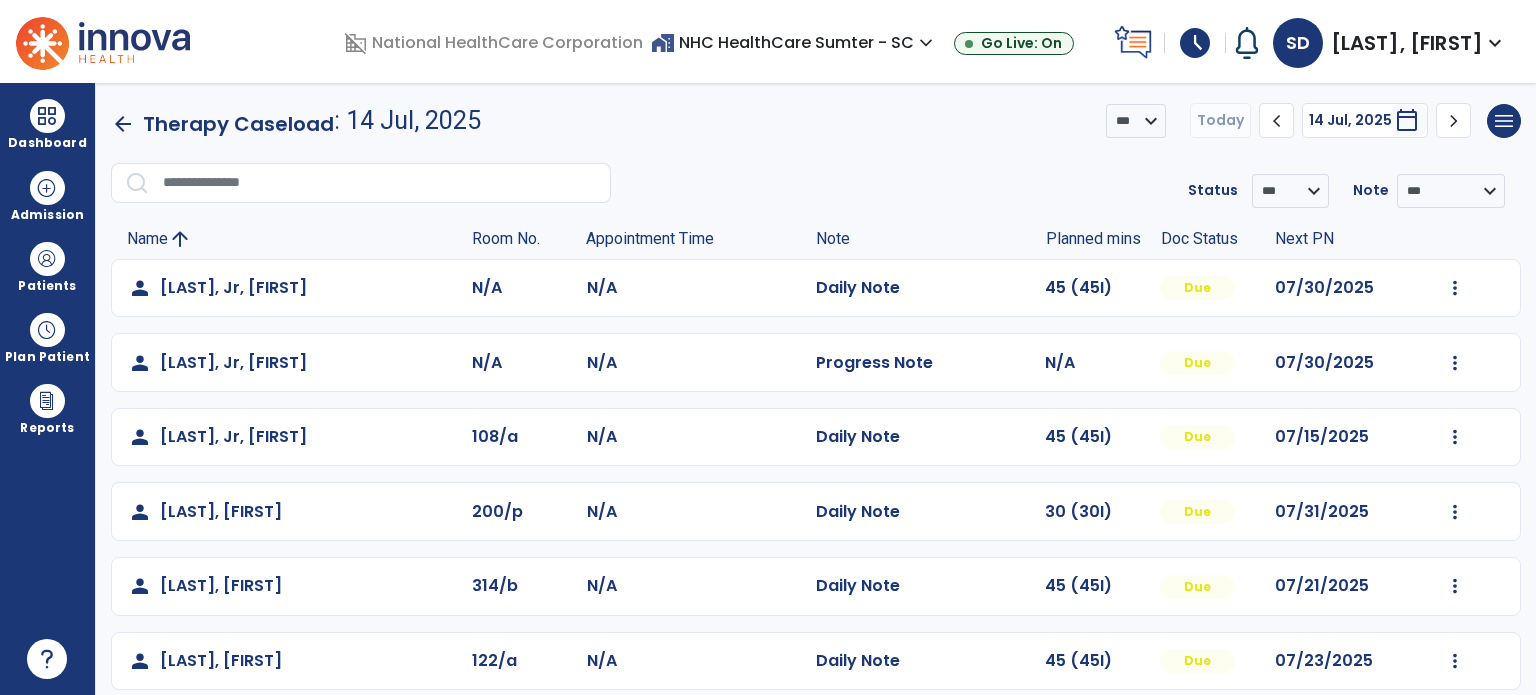 click at bounding box center (47, 259) 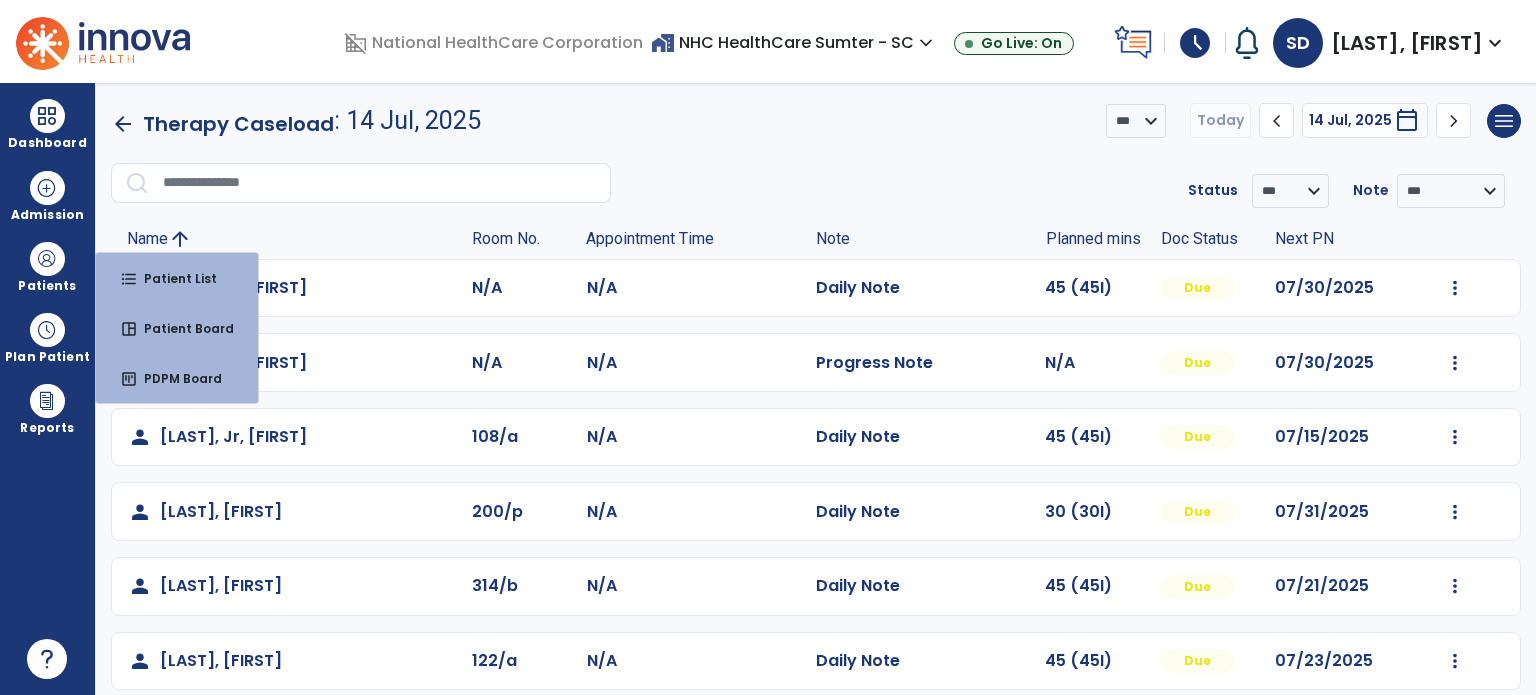 click on "**********" 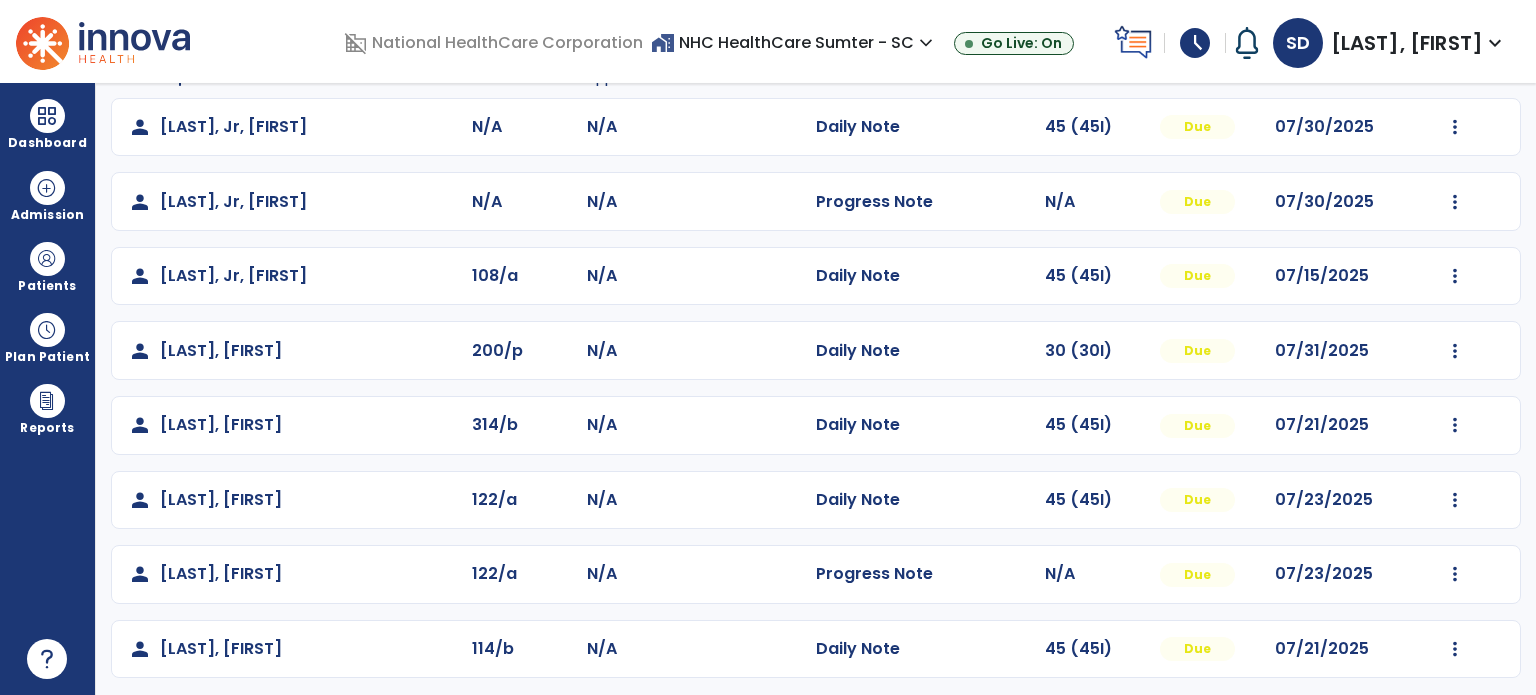 scroll, scrollTop: 169, scrollLeft: 0, axis: vertical 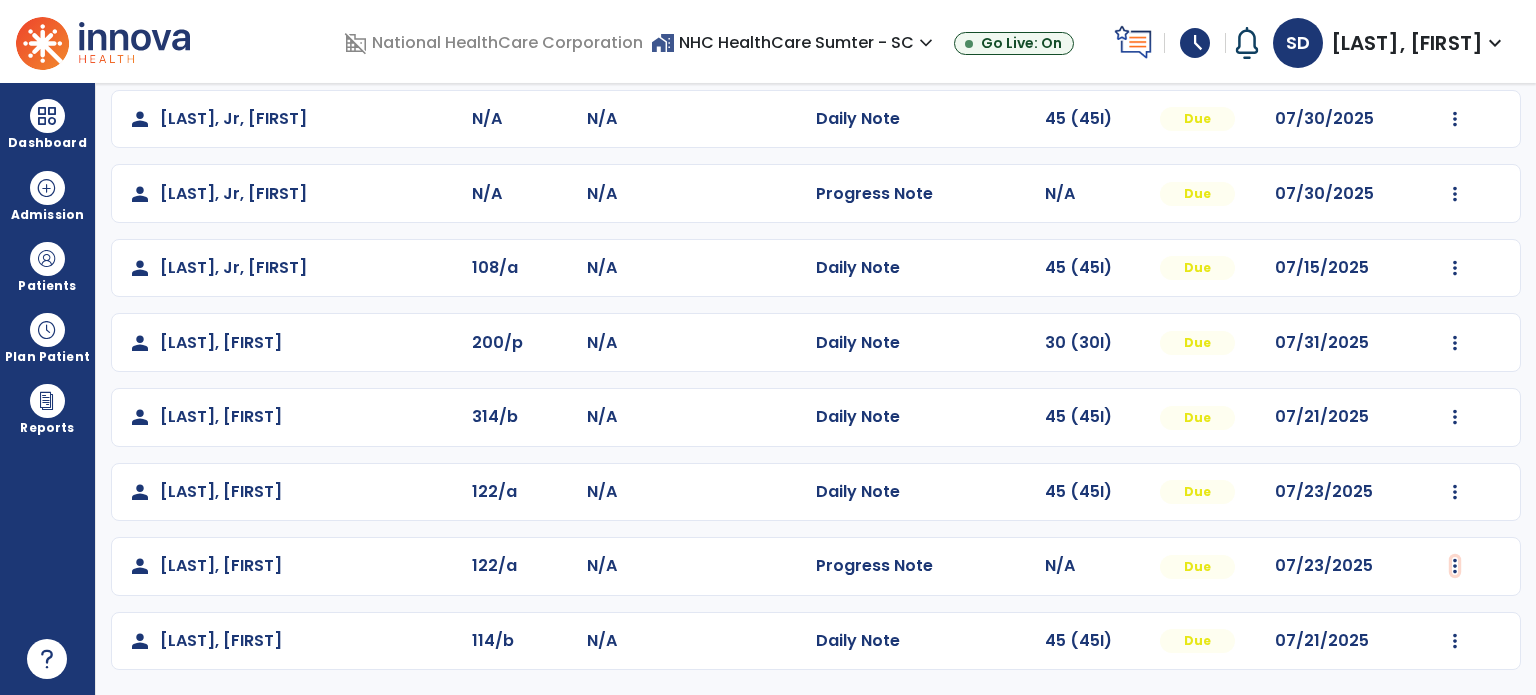 click at bounding box center [1455, 119] 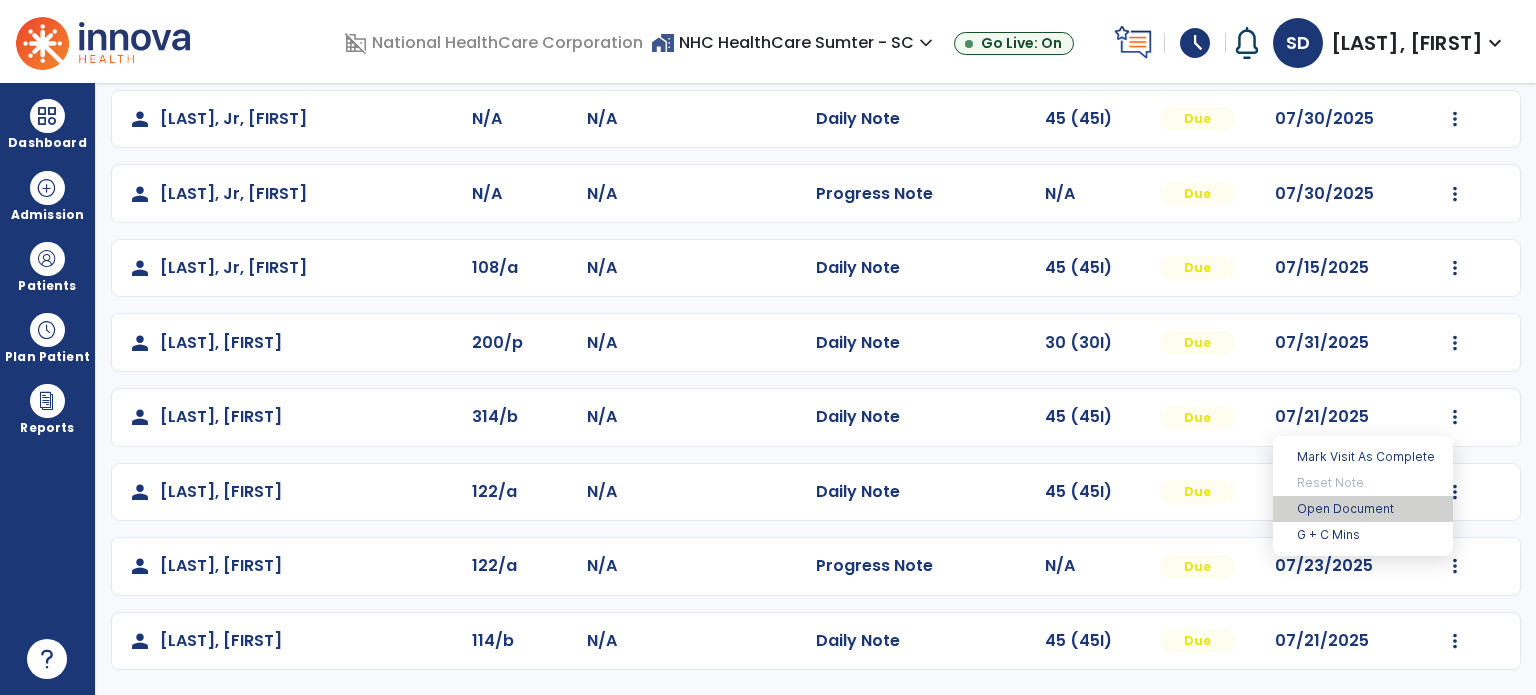 click on "Open Document" at bounding box center [1363, 509] 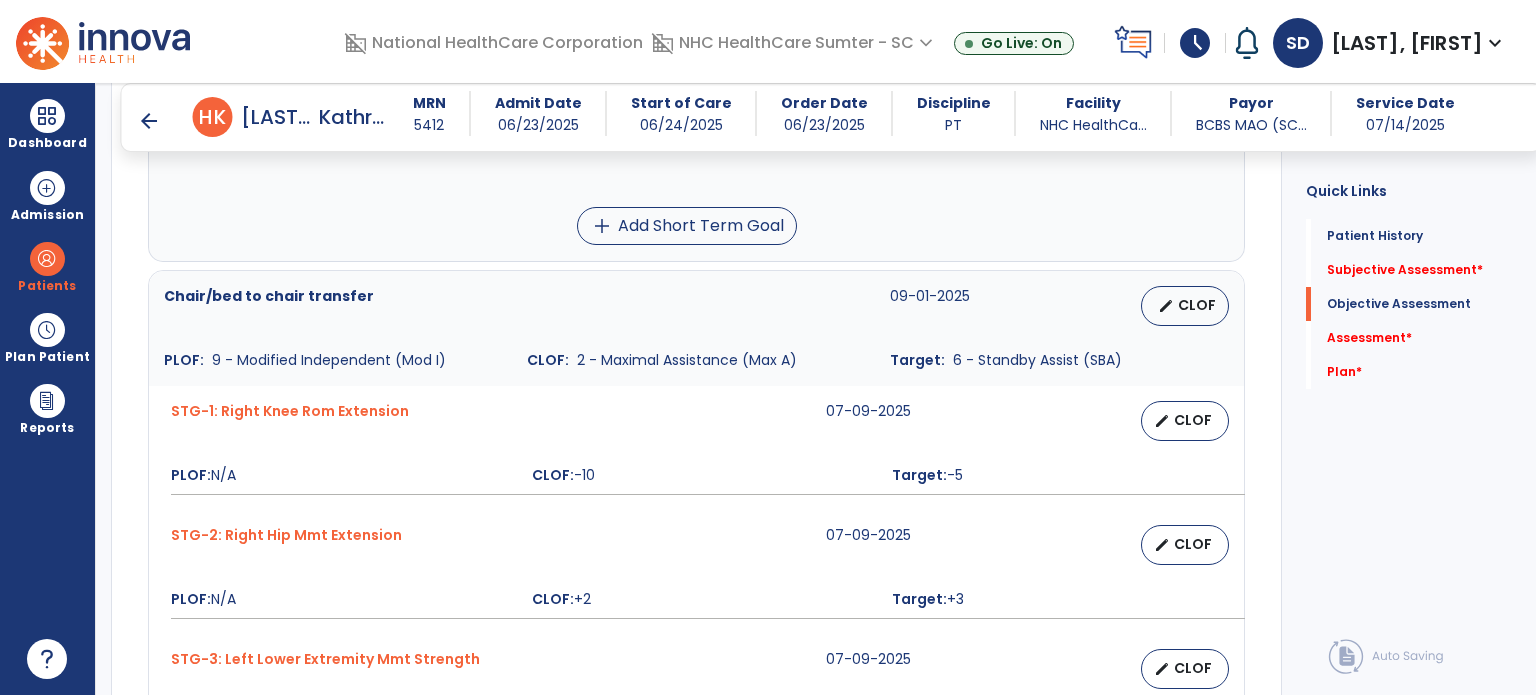 scroll, scrollTop: 1434, scrollLeft: 0, axis: vertical 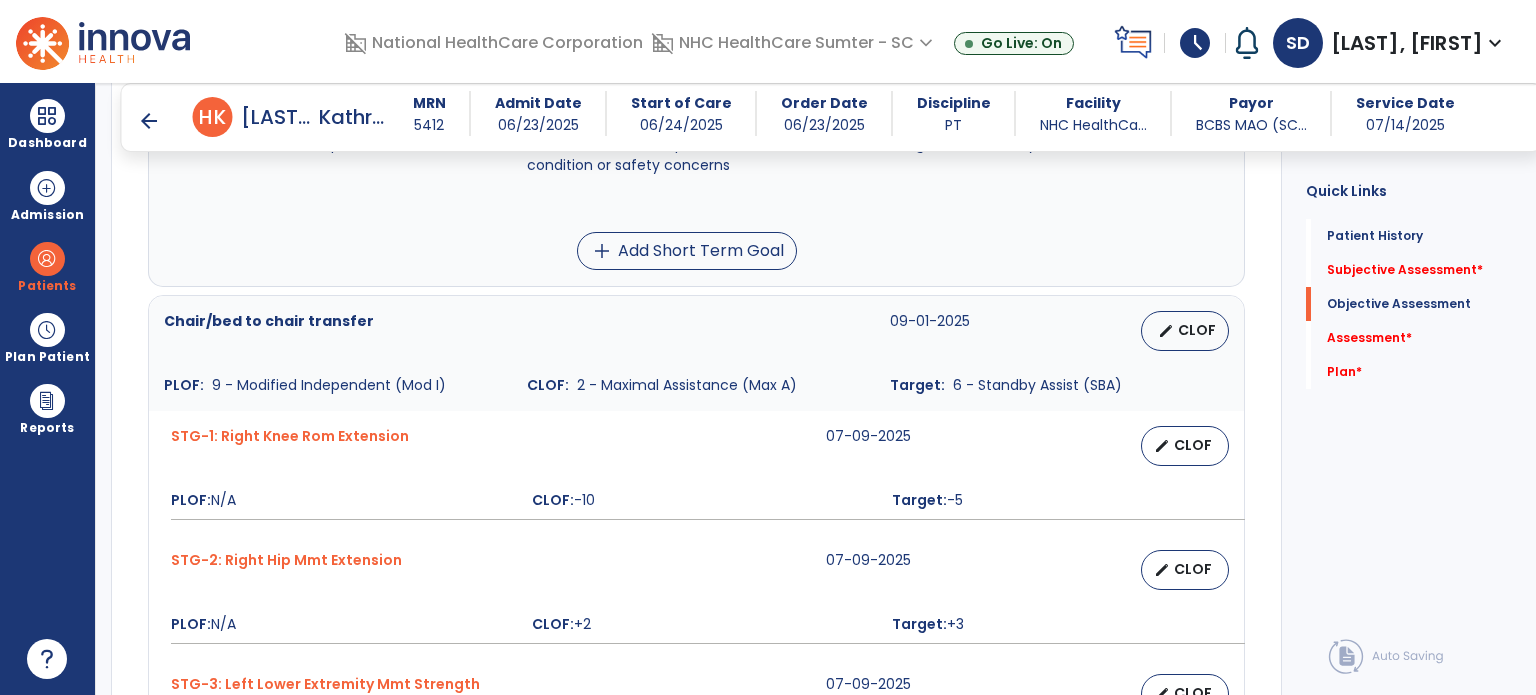 click on "arrow_back" at bounding box center (149, 121) 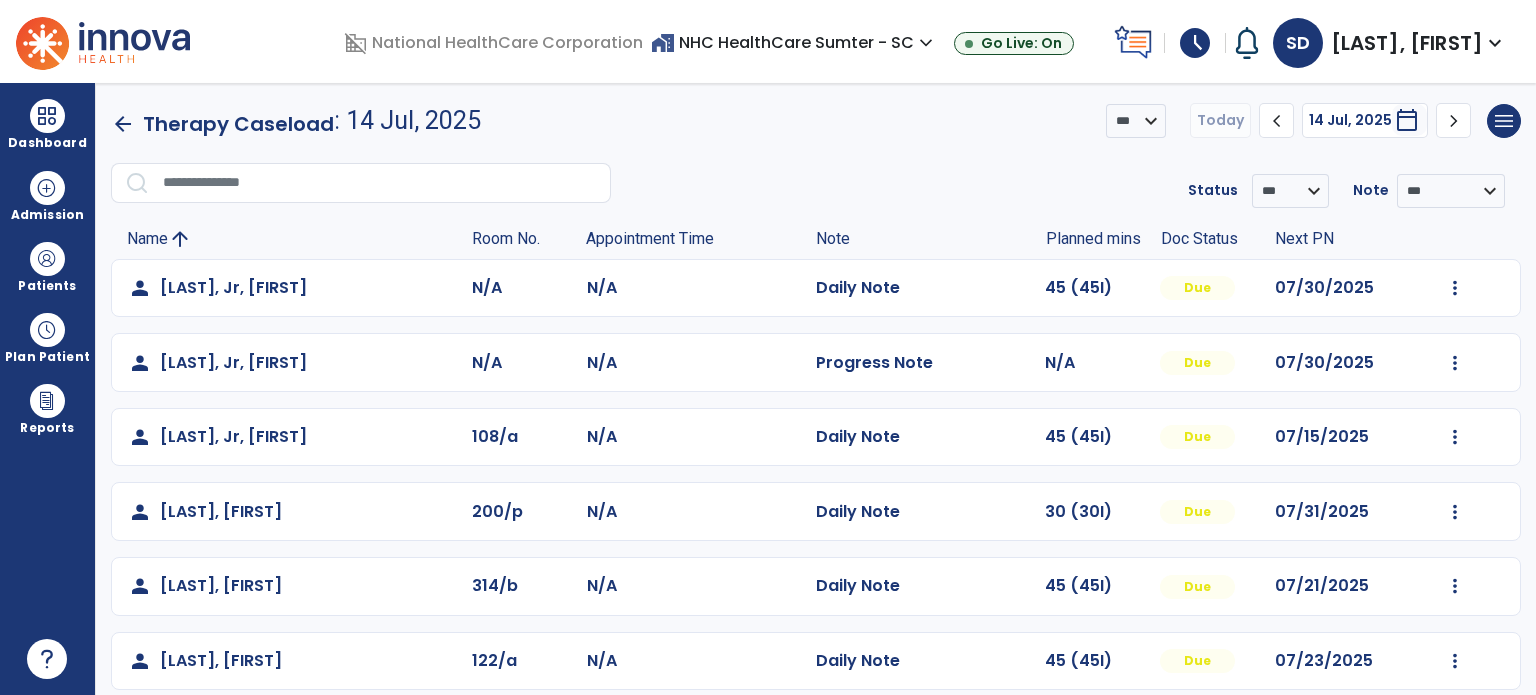 click at bounding box center [47, 259] 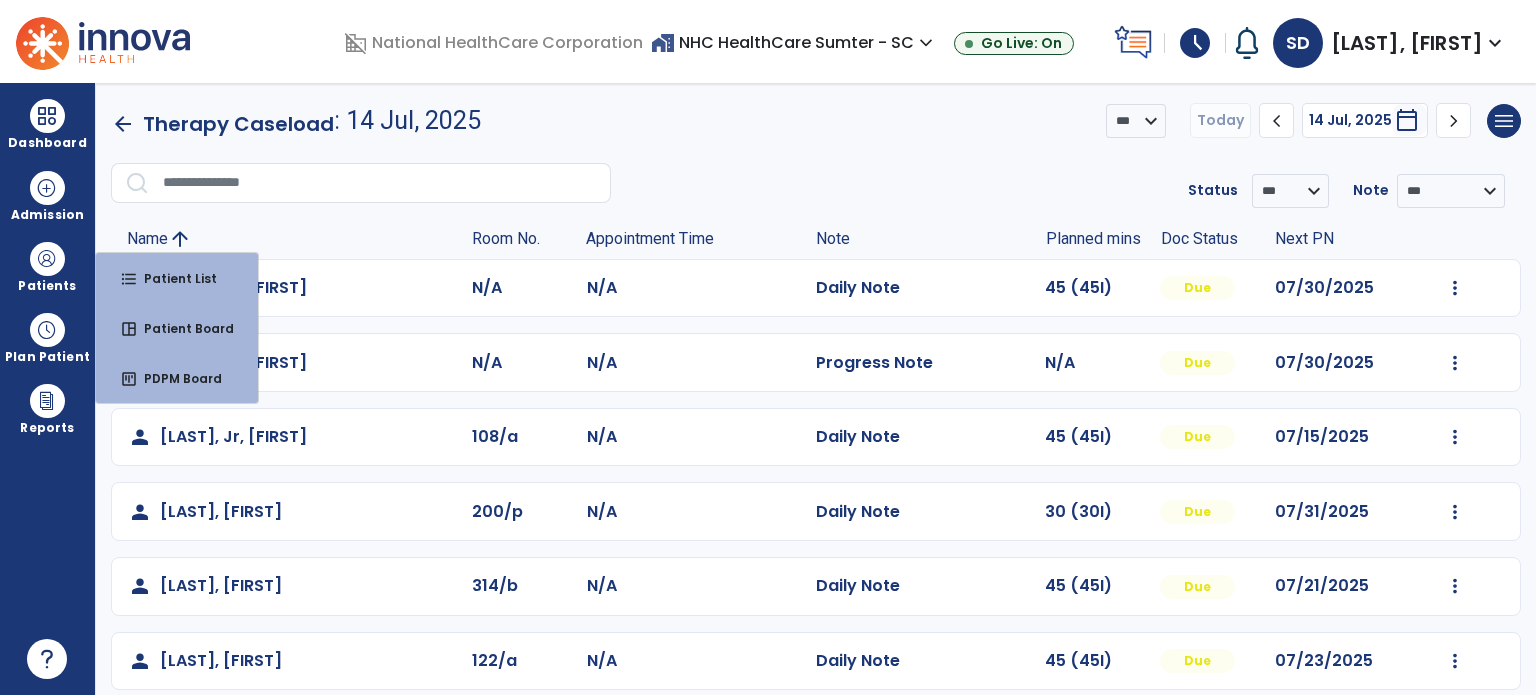 click on "format_list_bulleted  Patient List" at bounding box center (177, 278) 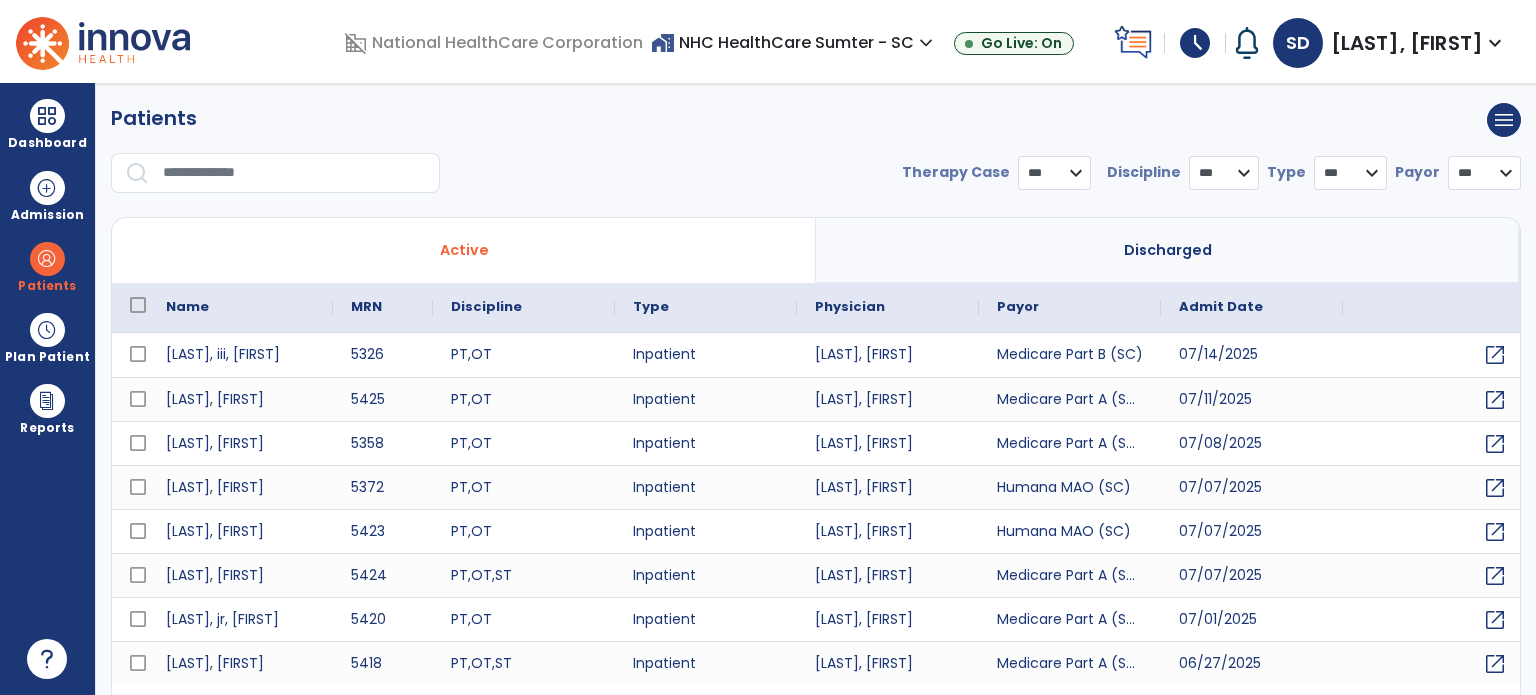 select on "***" 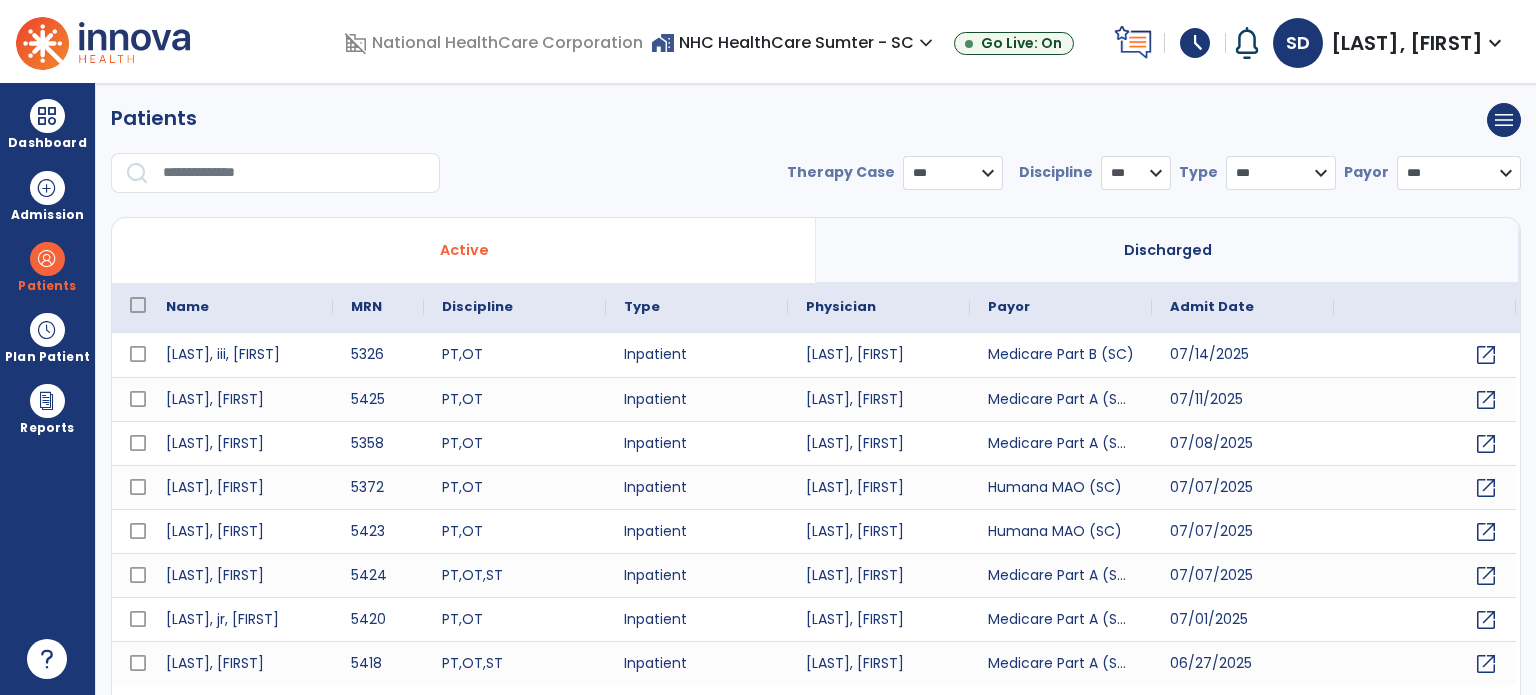 click at bounding box center (294, 173) 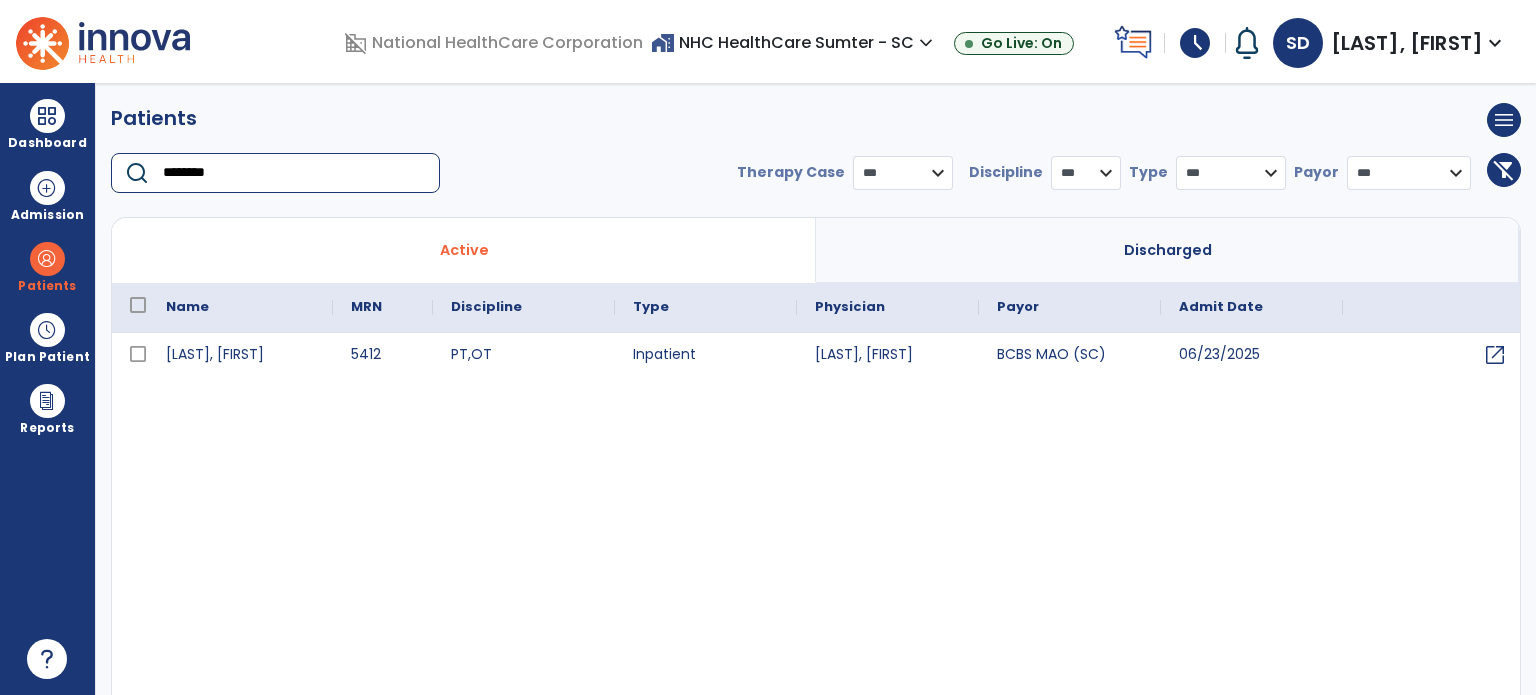 type on "********" 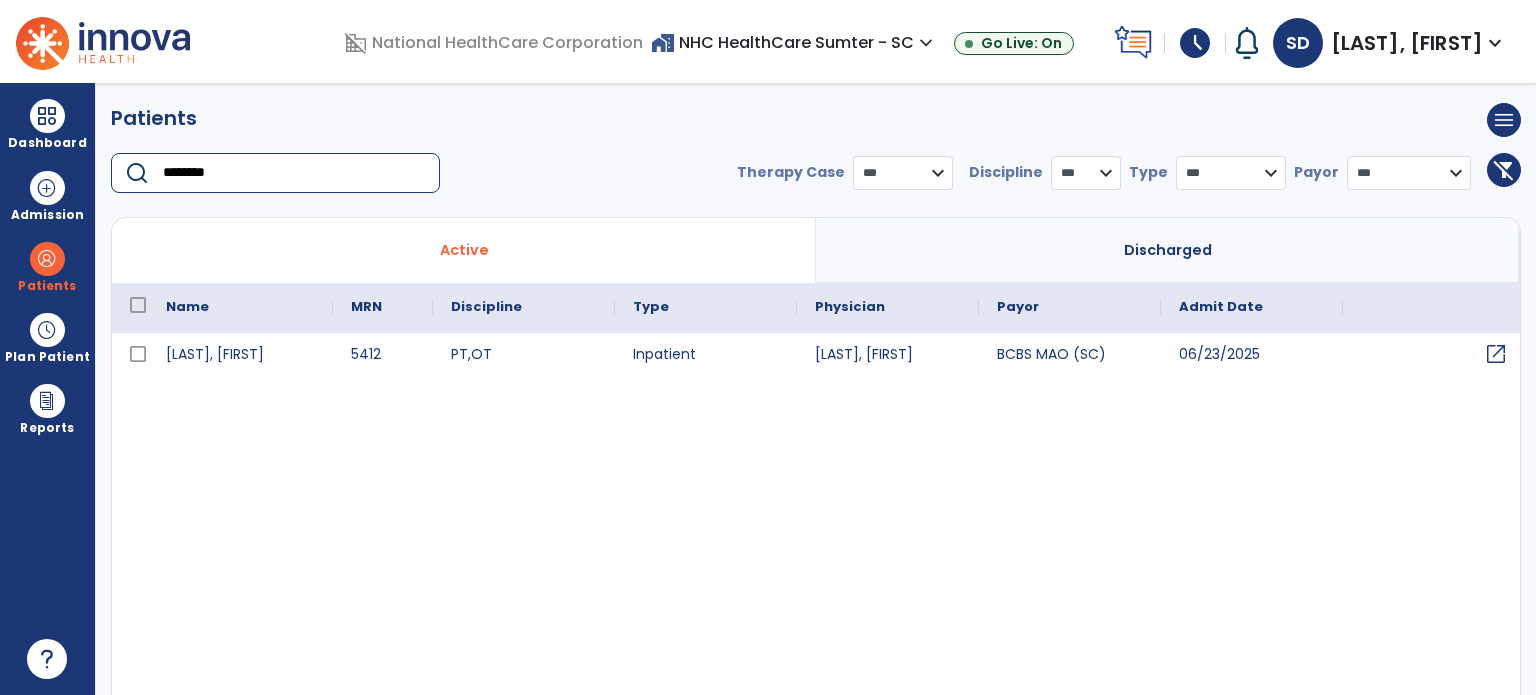 click on "open_in_new" at bounding box center (1496, 354) 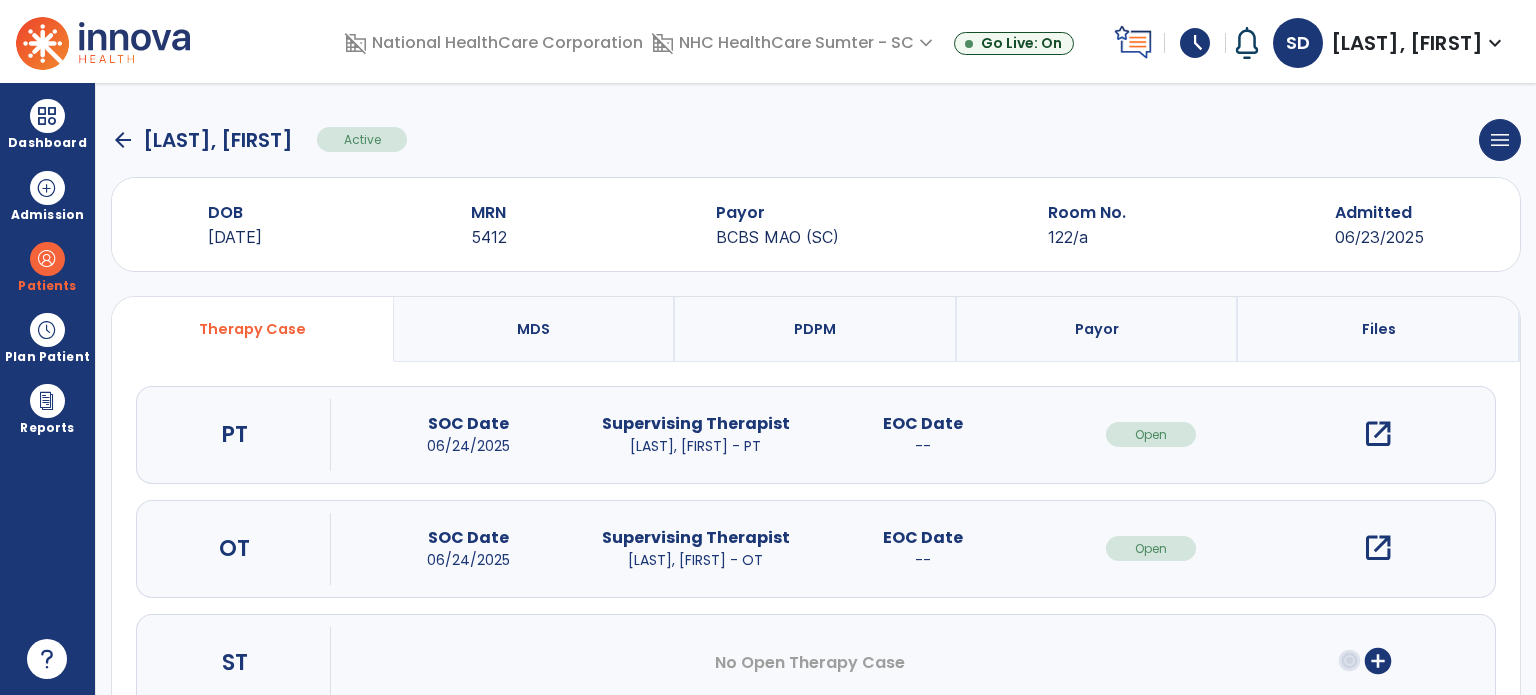 click on "open_in_new" at bounding box center (1378, 434) 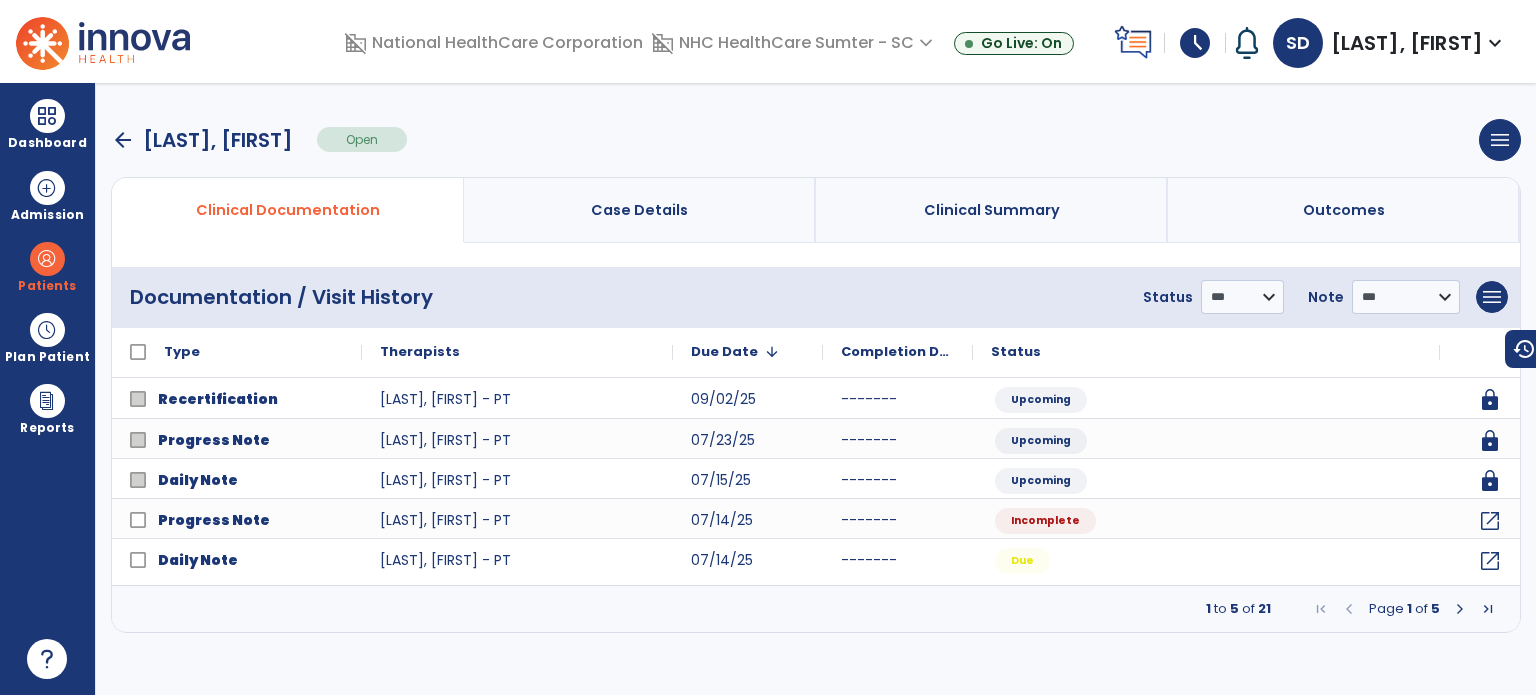 click at bounding box center [1460, 609] 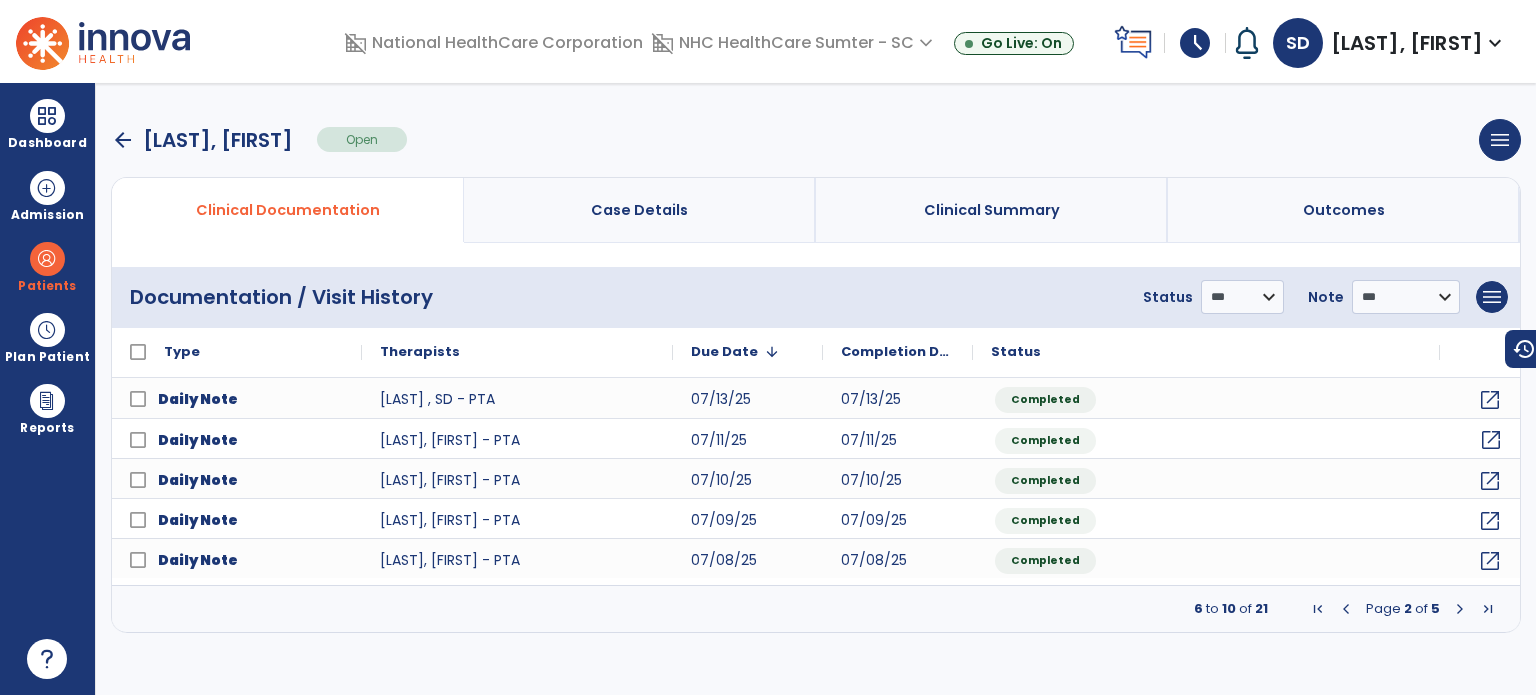 click on "open_in_new" 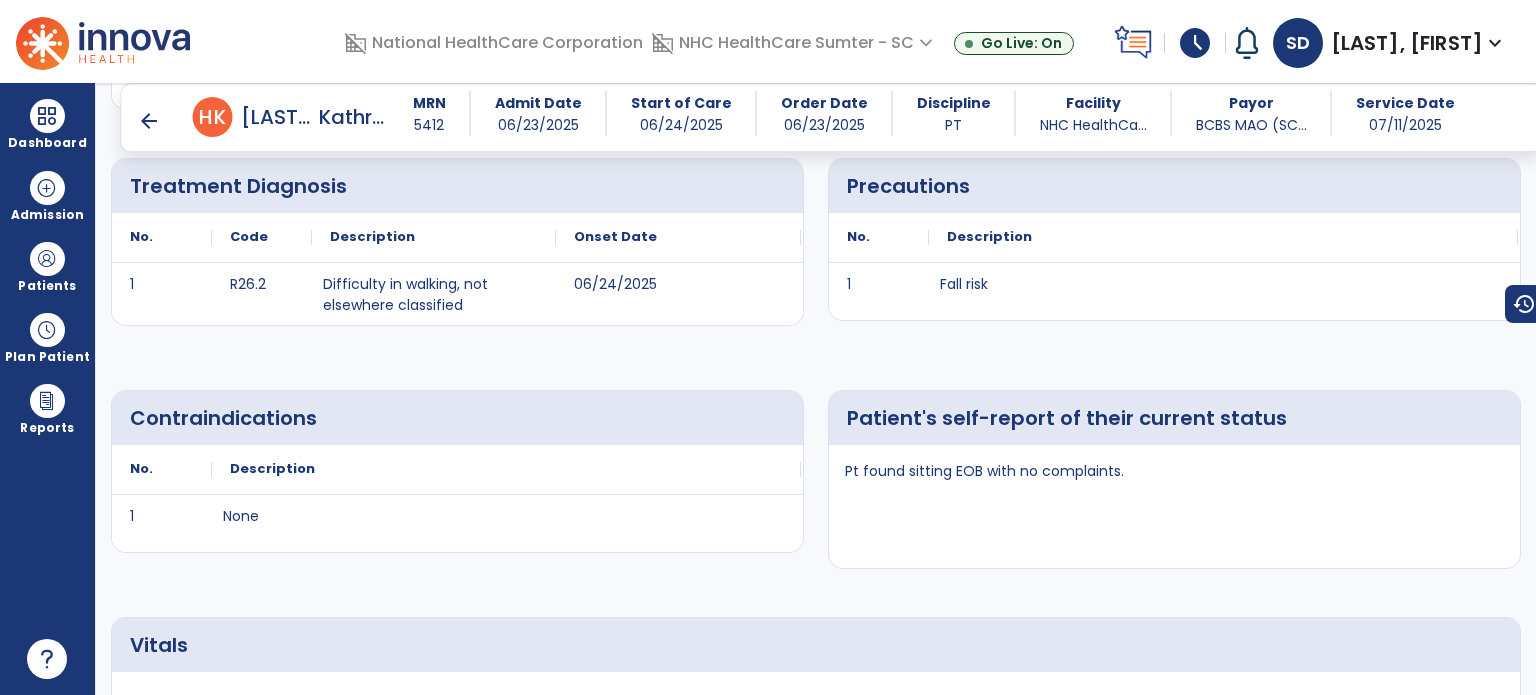 scroll, scrollTop: 310, scrollLeft: 0, axis: vertical 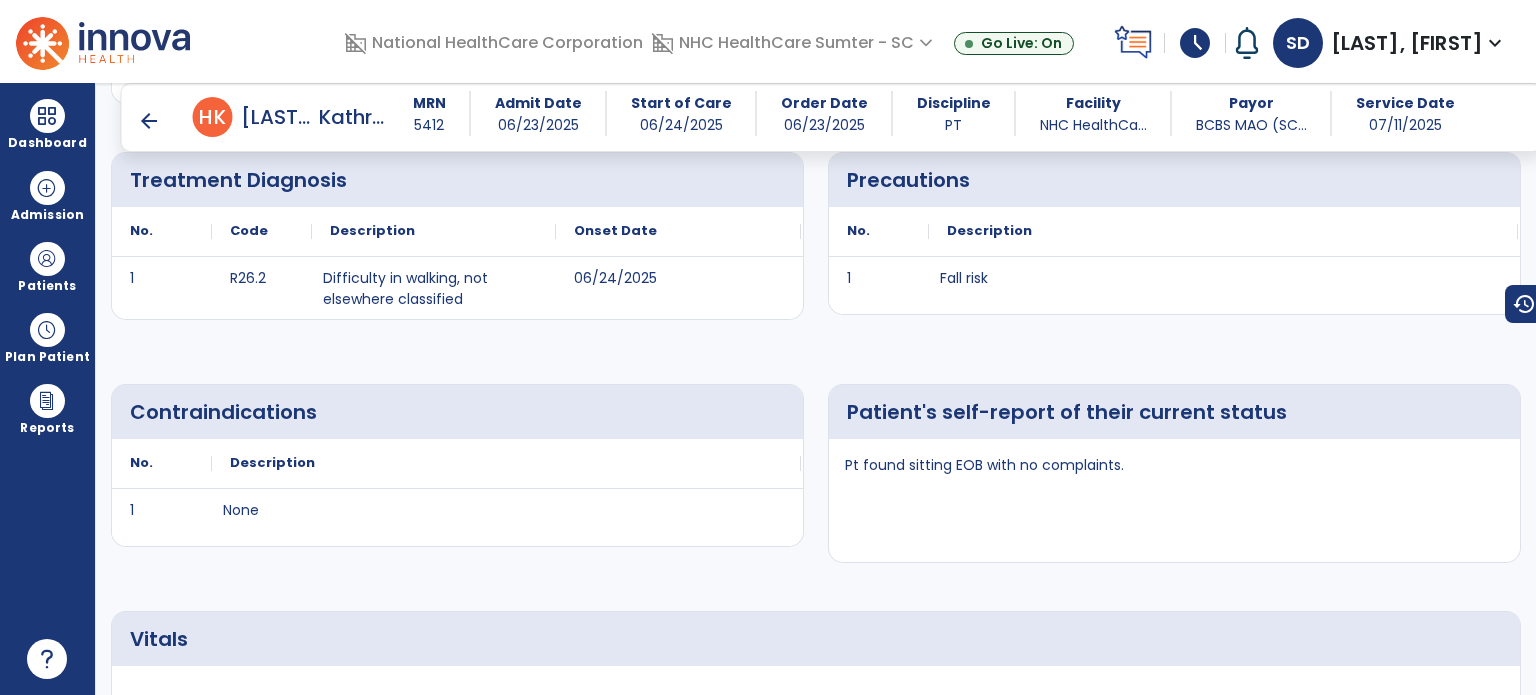 click on "Vitals No rows to show" 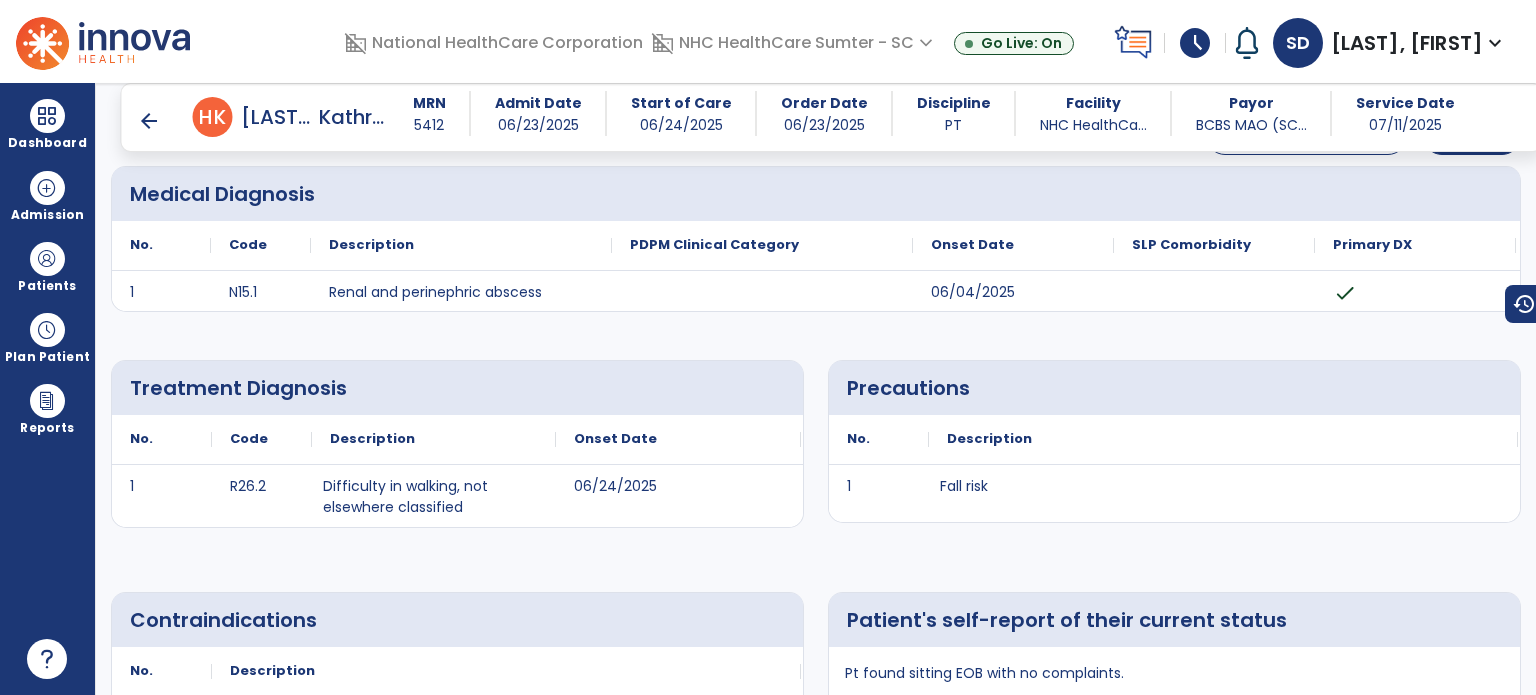 scroll, scrollTop: 0, scrollLeft: 0, axis: both 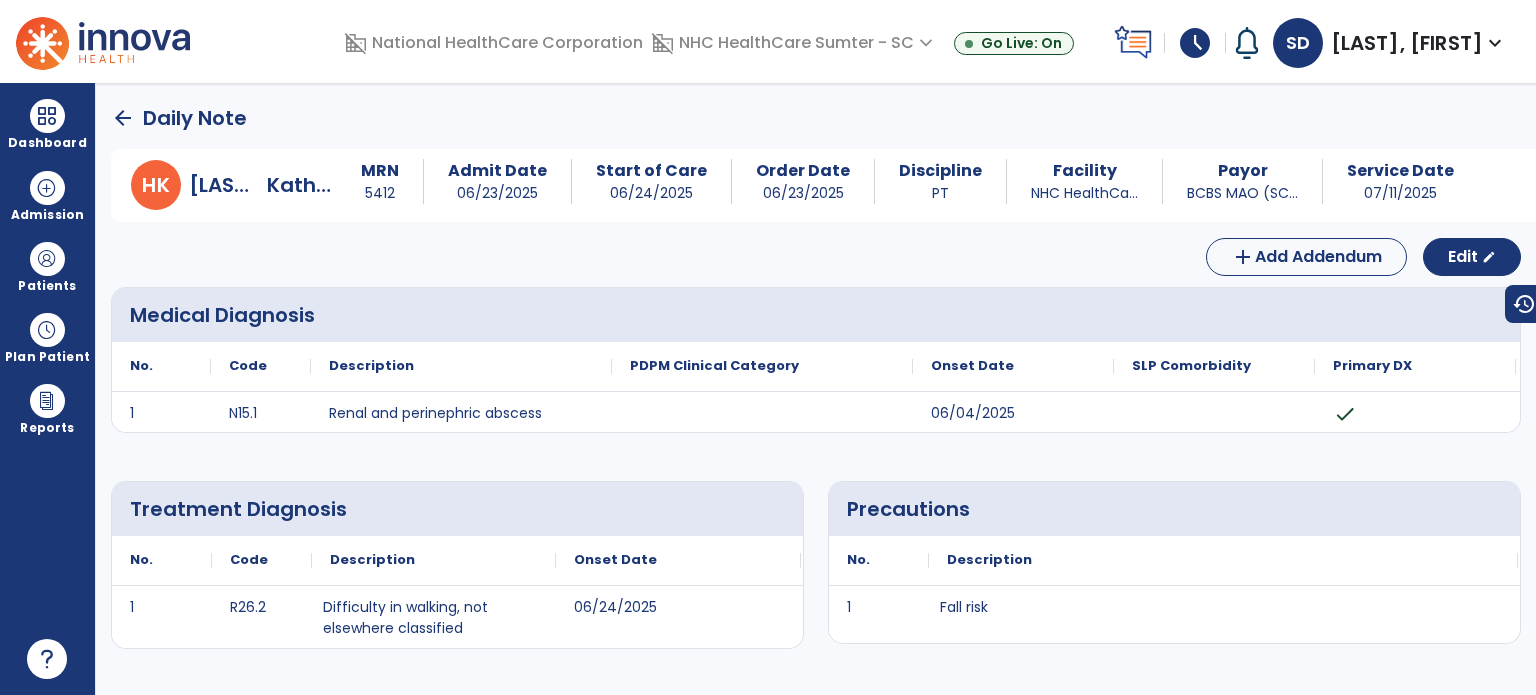 click on "arrow_back" 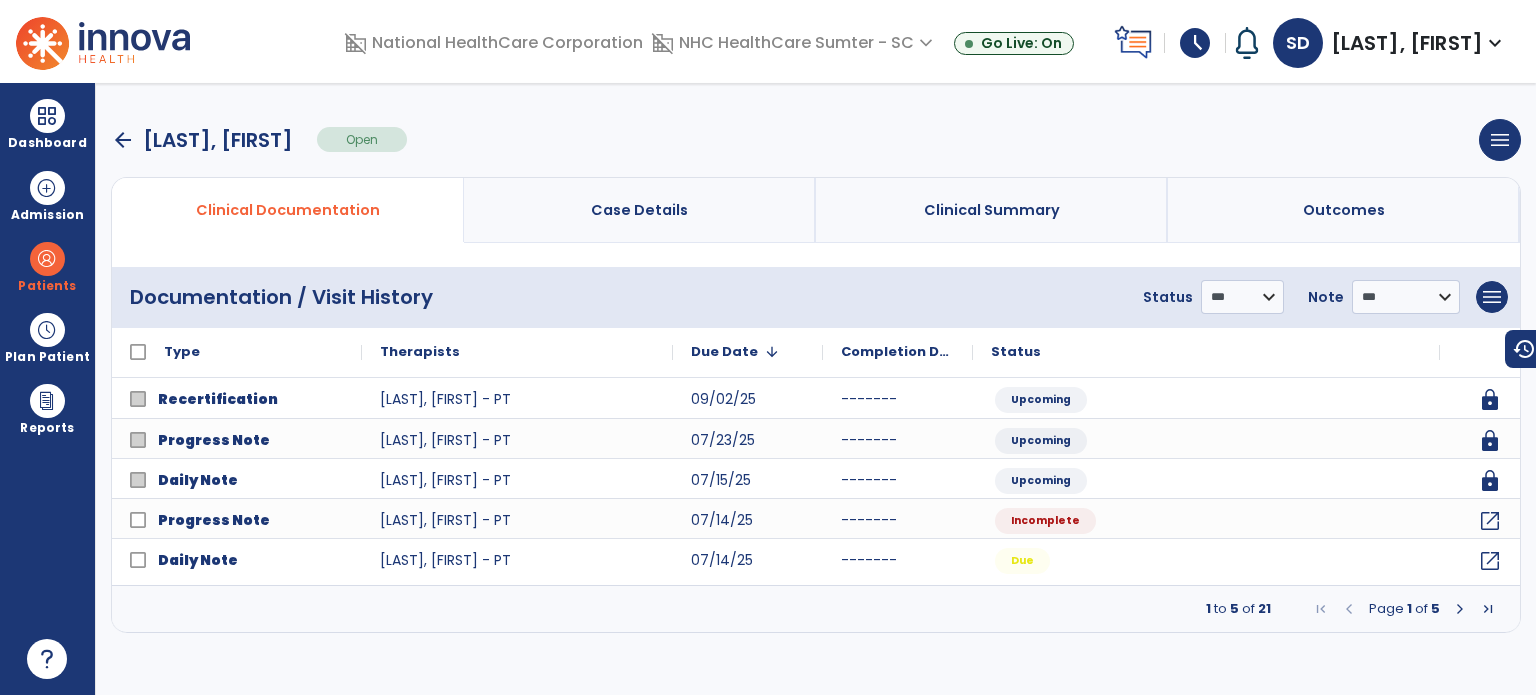 click at bounding box center (1460, 609) 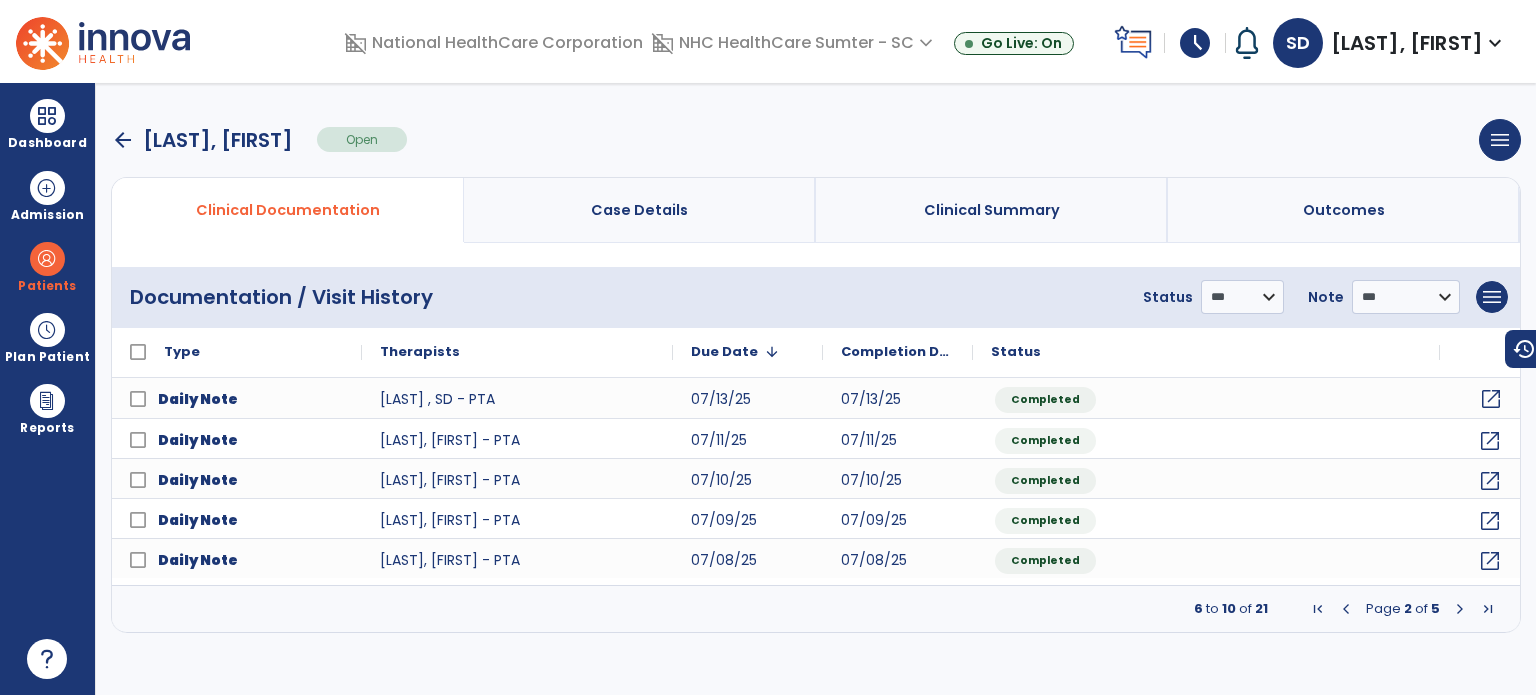 click on "open_in_new" 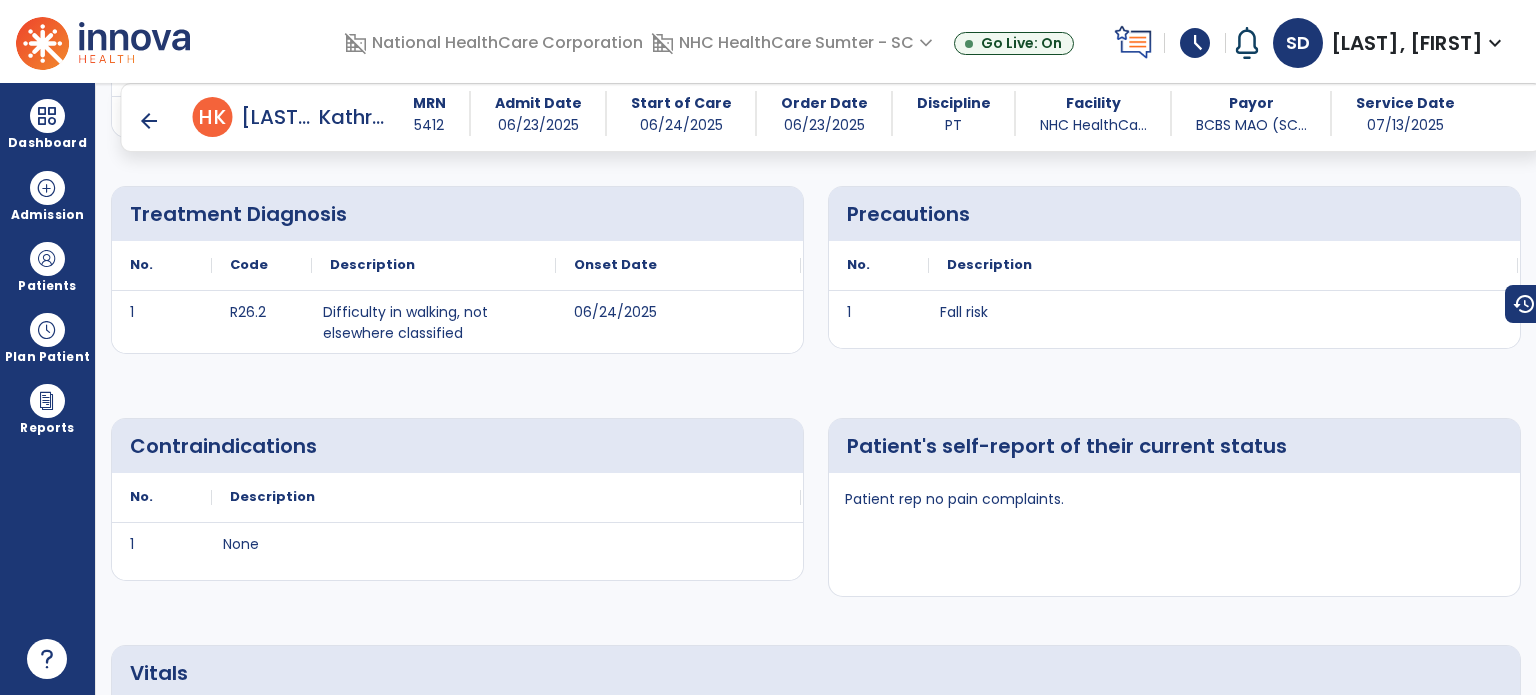 scroll, scrollTop: 0, scrollLeft: 0, axis: both 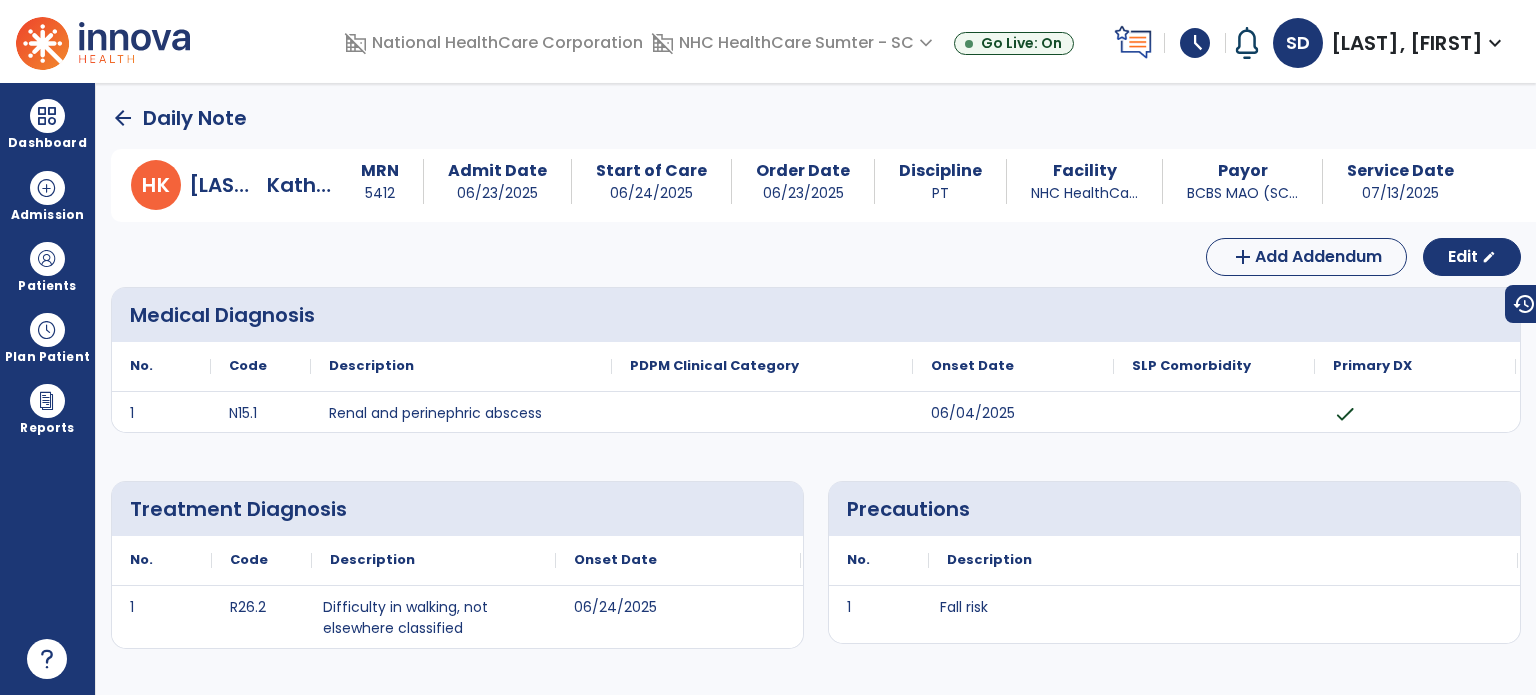 click on "arrow_back" 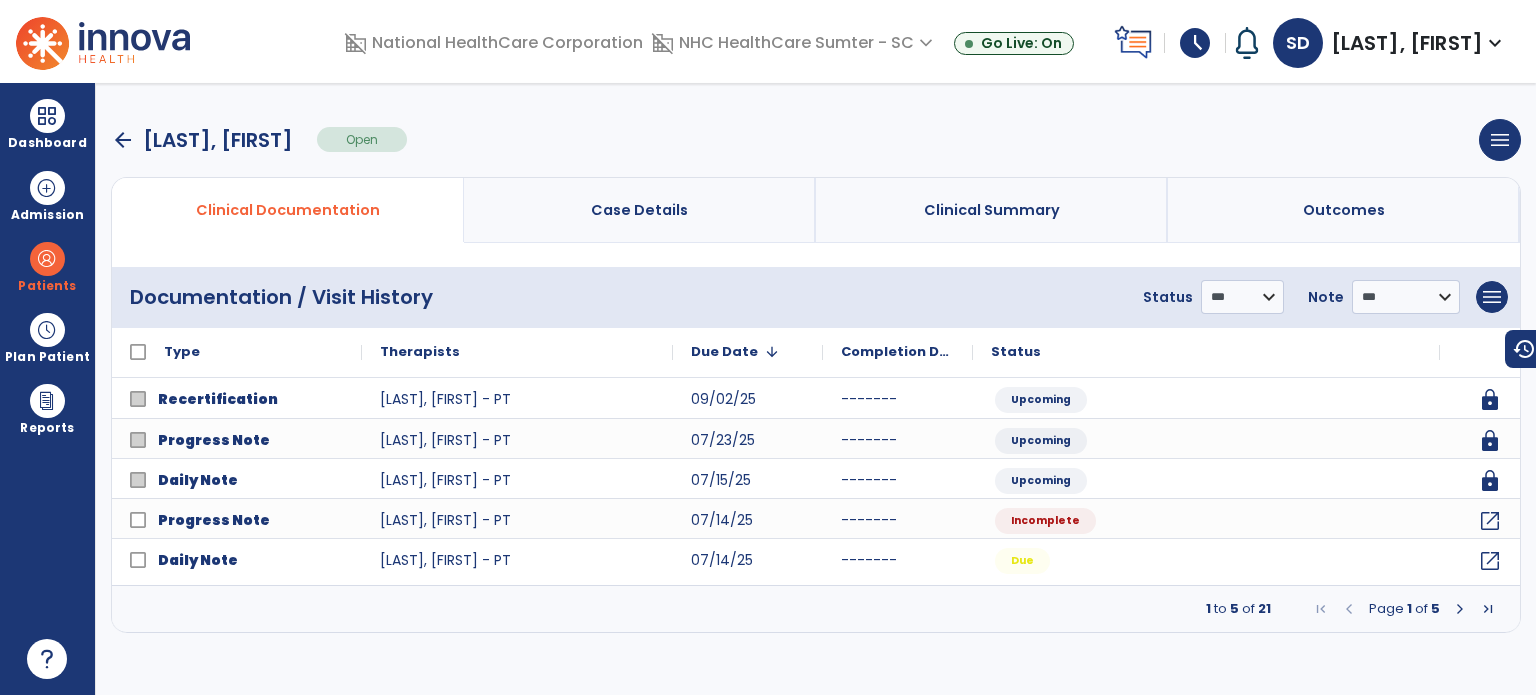 click on "arrow_back" at bounding box center (123, 140) 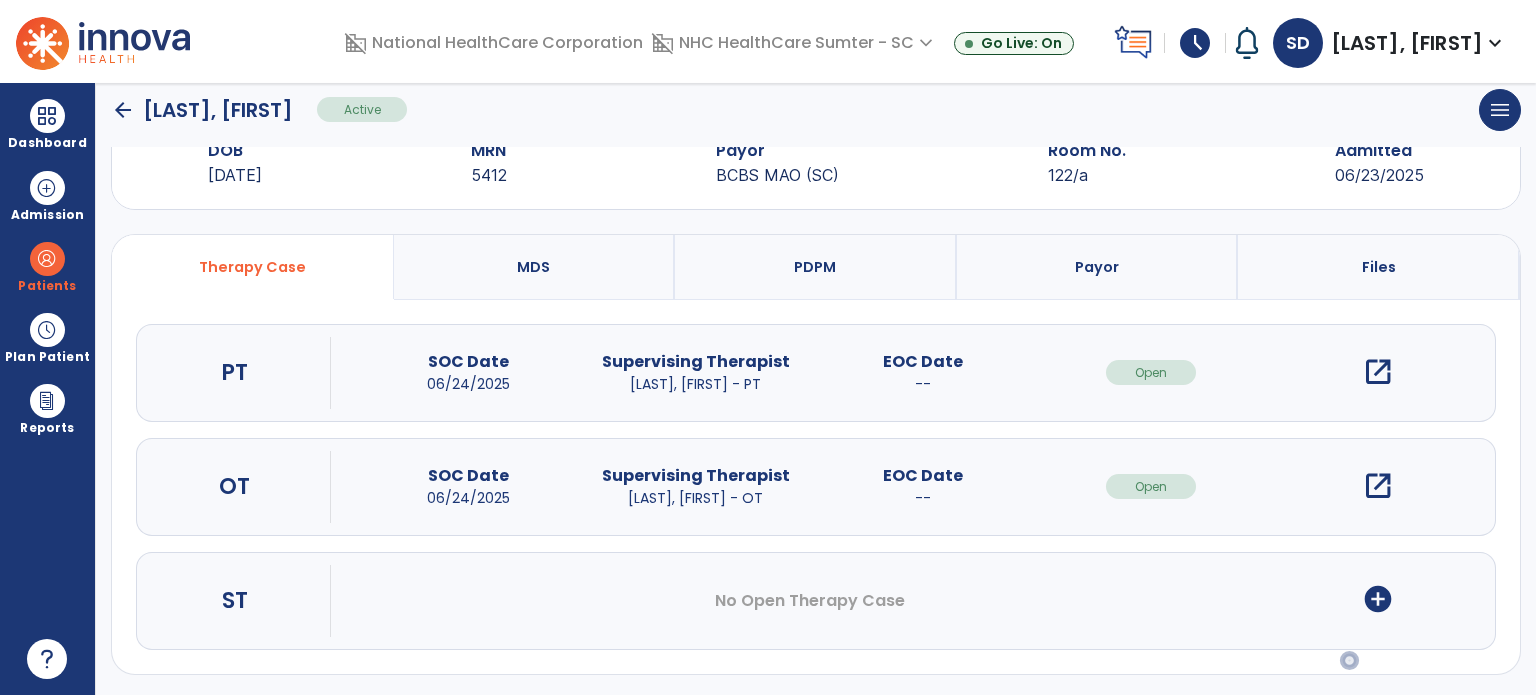 scroll, scrollTop: 0, scrollLeft: 0, axis: both 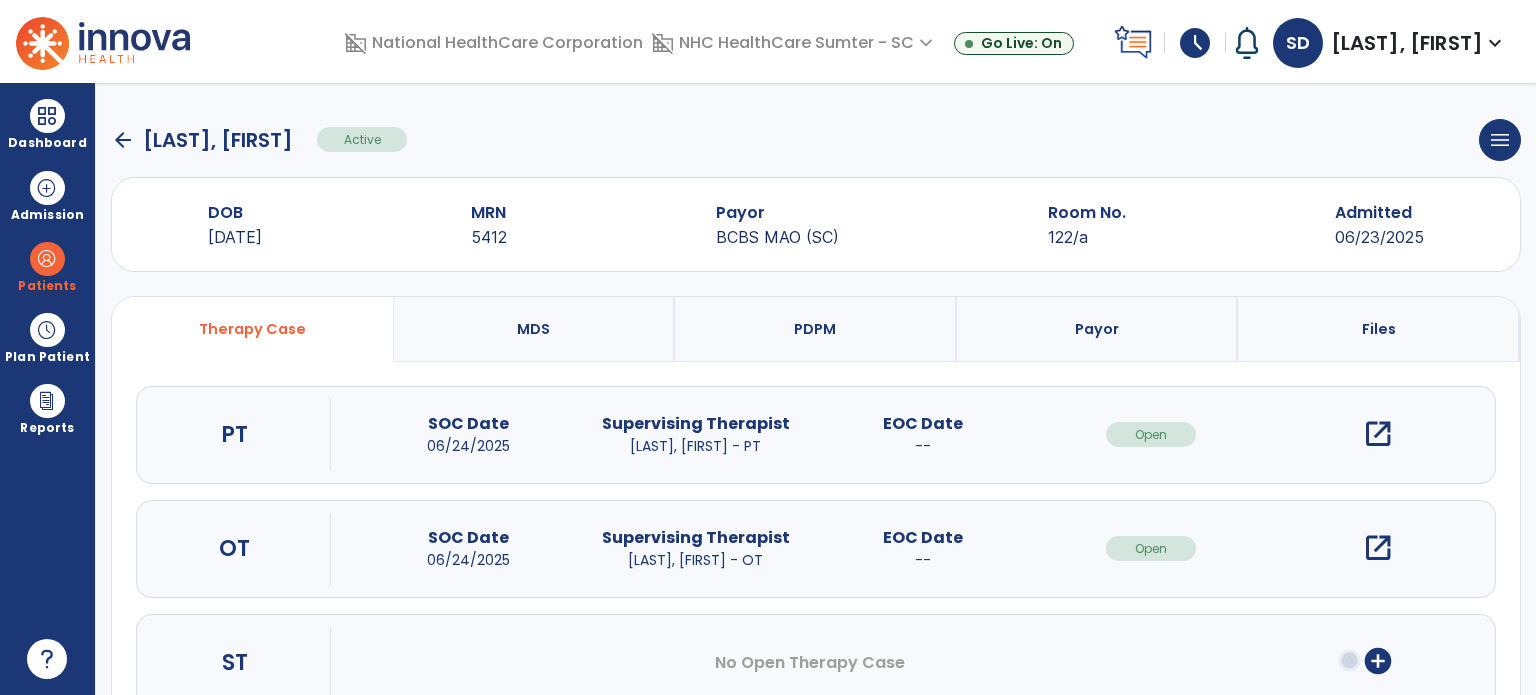 click on "Dashboard" at bounding box center (47, 124) 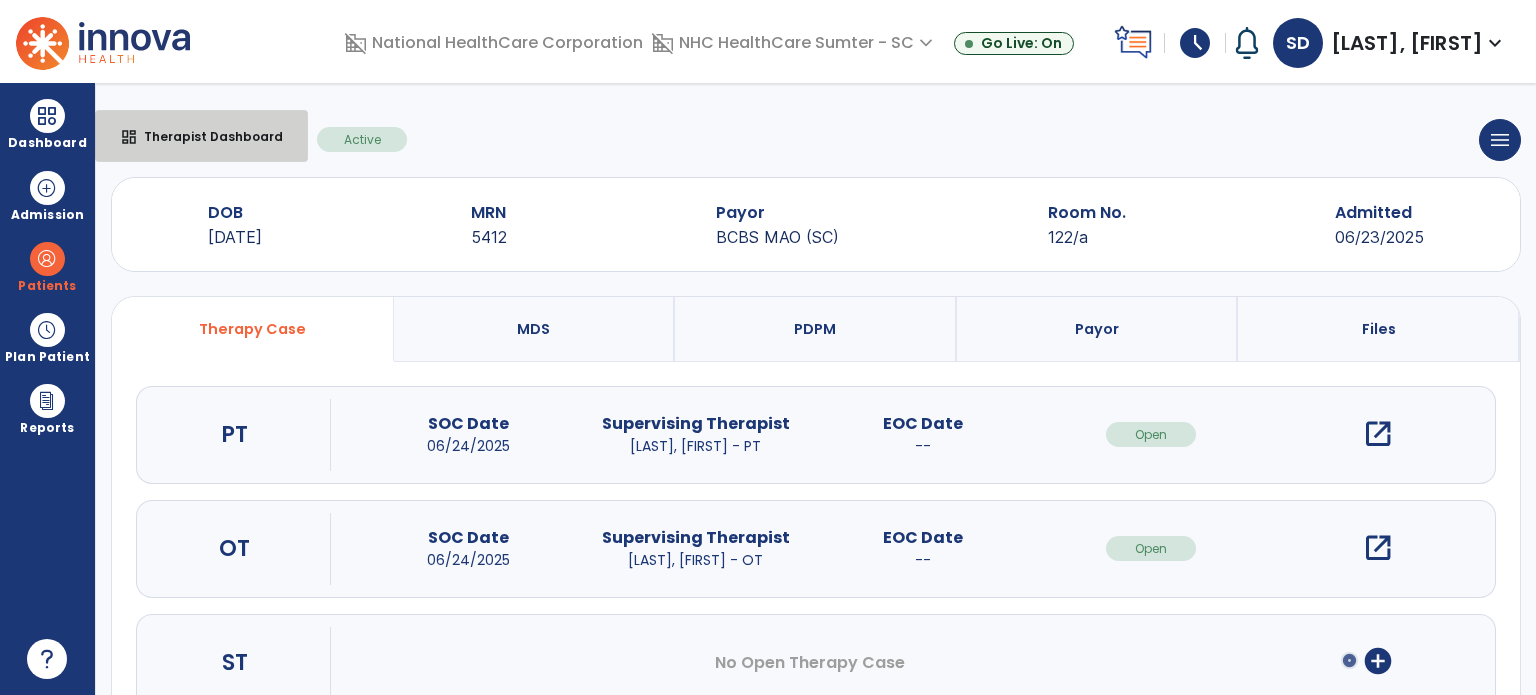 click on "dashboard  Therapist Dashboard" at bounding box center [201, 136] 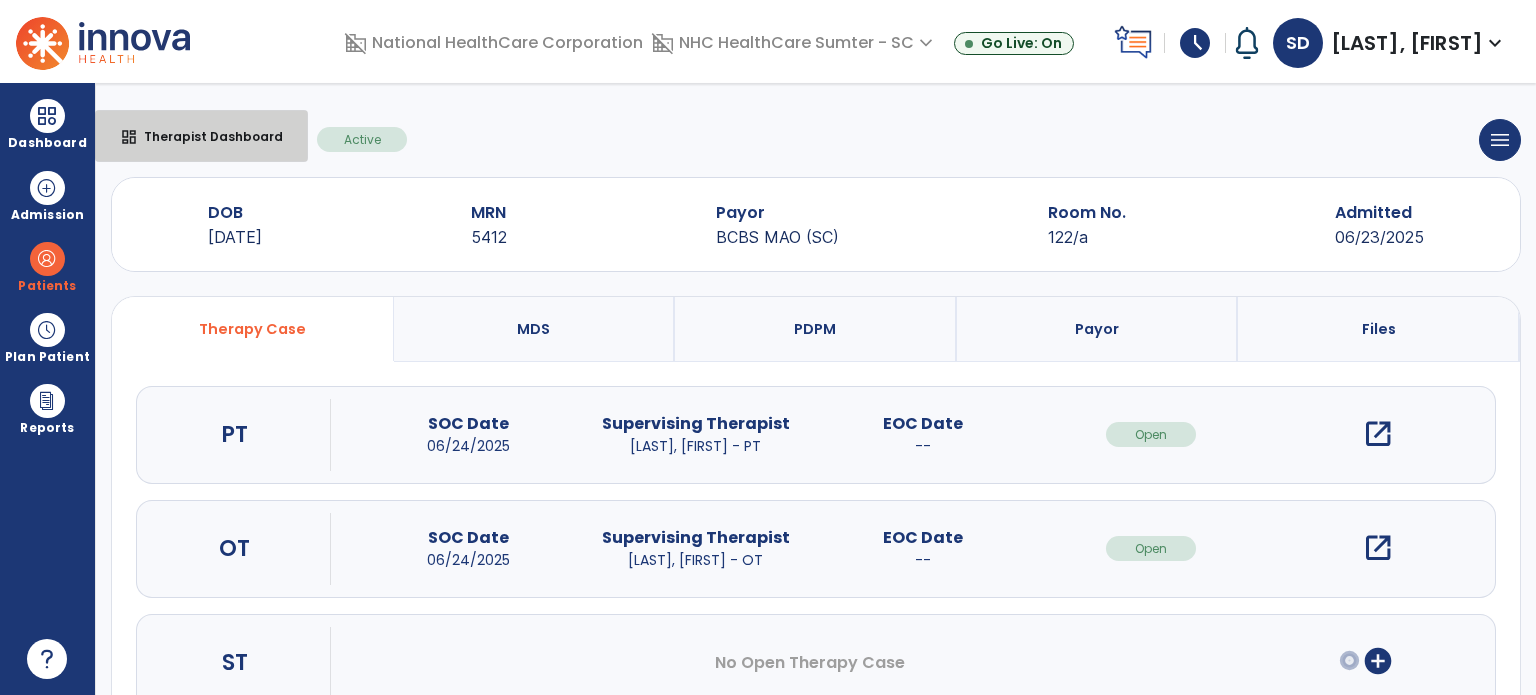 select on "****" 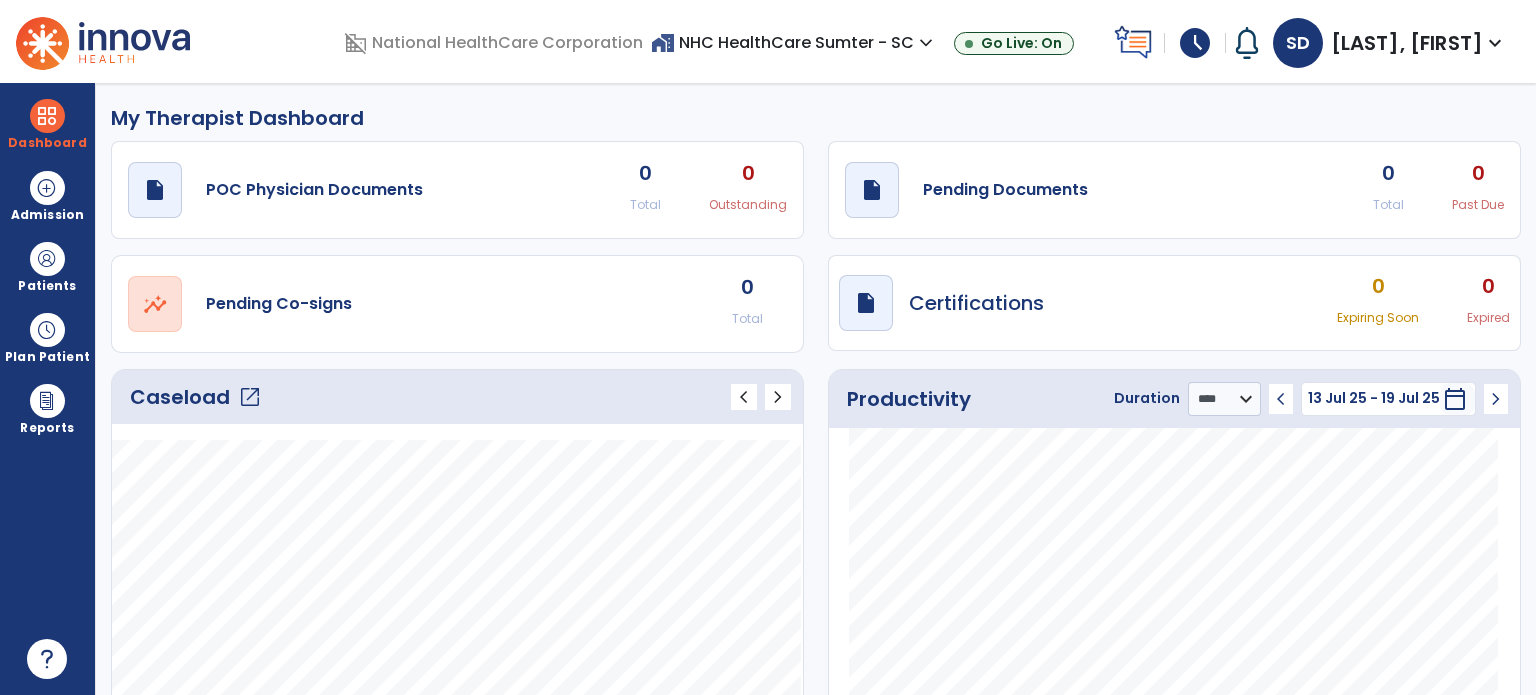 click on "open_in_new" 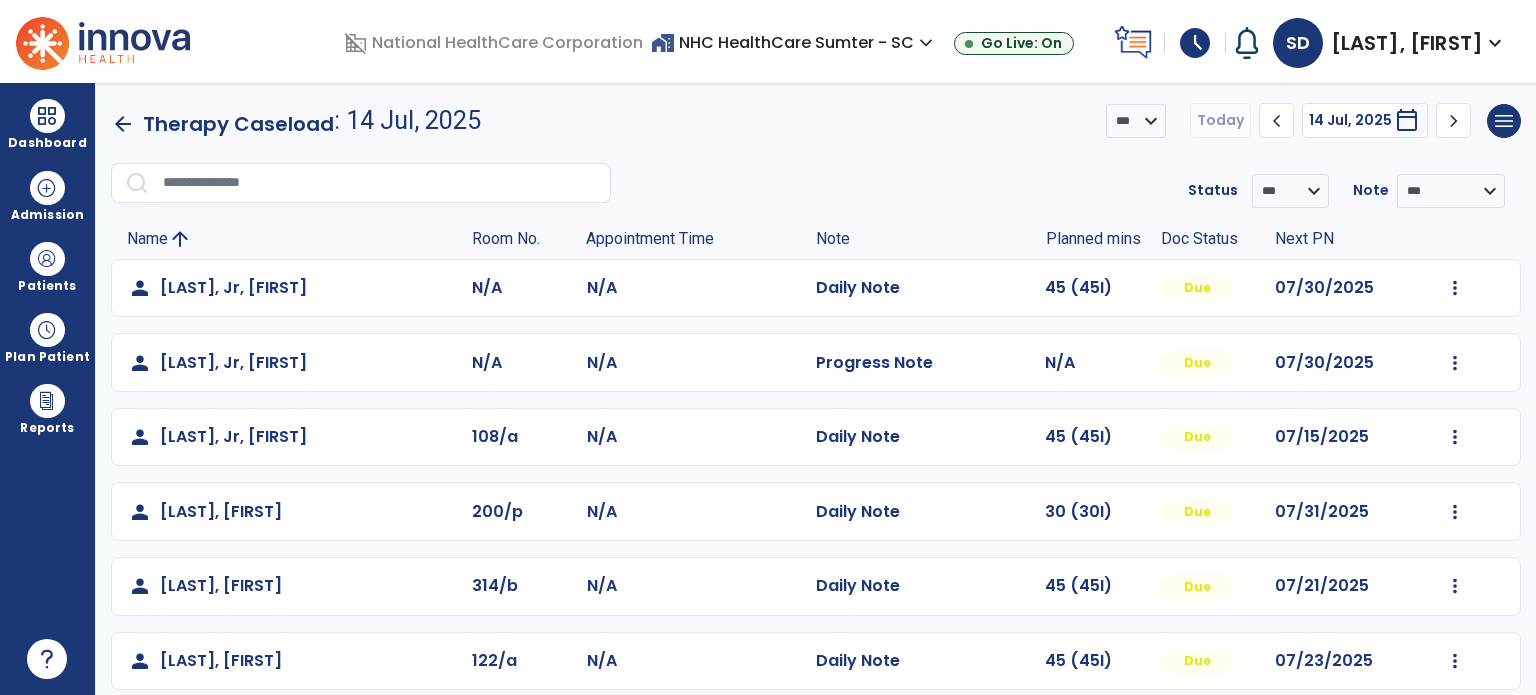click on "person   Brooks, Jr, Taylor  N/A N/A  Daily Note   45 (45I)  Due 07/30/2025  Mark Visit As Complete   Reset Note   Open Document   G + C Mins   person   Brooks, Jr, Taylor  N/A N/A  Progress Note   N/A  Due 07/30/2025  Mark Visit As Complete   Reset Note   Open Document   G + C Mins   person   Choice, Jr, Heyward  108/a N/A  Daily Note   45 (45I)  Due 07/15/2025  Mark Visit As Complete   Reset Note   Open Document   G + C Mins   person   Dwyer, Ione  200/p N/A  Daily Note   30 (30I)  Due 07/31/2025  Mark Visit As Complete   Reset Note   Open Document   G + C Mins   person   Furman, Barney  314/b N/A  Daily Note   45 (45I)  Due 07/21/2025  Mark Visit As Complete   Reset Note   Open Document   G + C Mins   person   Holloman, Kathryn  122/a N/A  Daily Note   45 (45I)  Due 07/23/2025  Mark Visit As Complete   Reset Note   Open Document   G + C Mins   person   Holloman, Kathryn  122/a N/A  Progress Note   N/A  Incomplete 07/23/2025  Mark Visit As Complete   Reset Note   Open Document   G + C Mins   person  N/A" 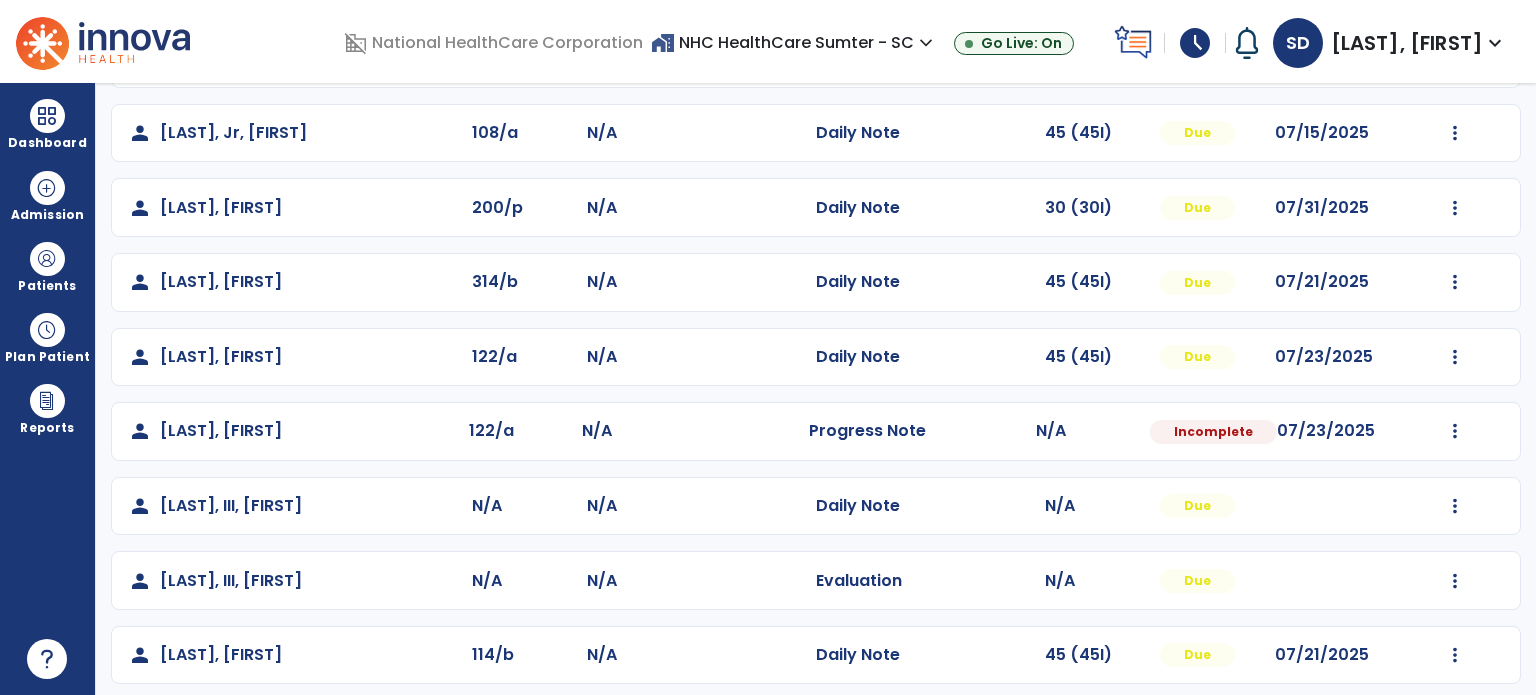 scroll, scrollTop: 319, scrollLeft: 0, axis: vertical 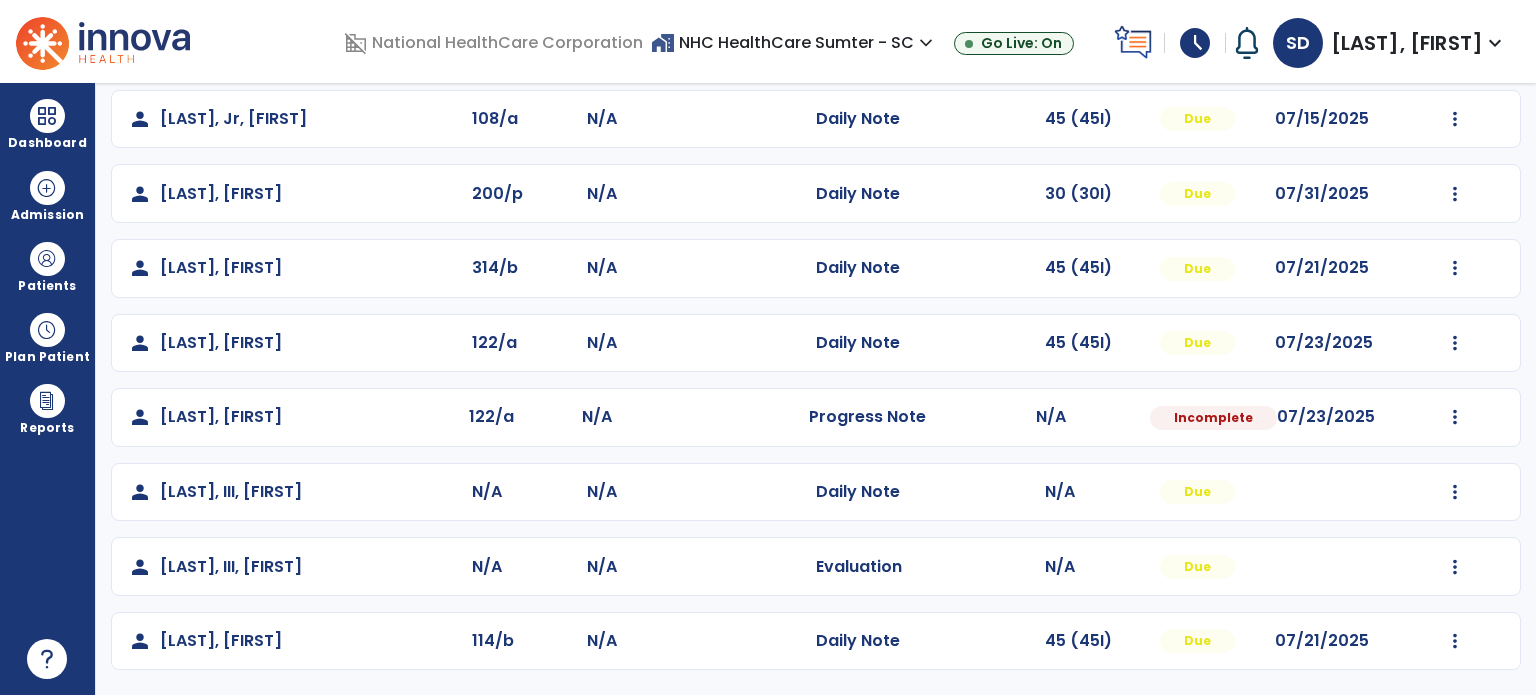 click at bounding box center (1455, -30) 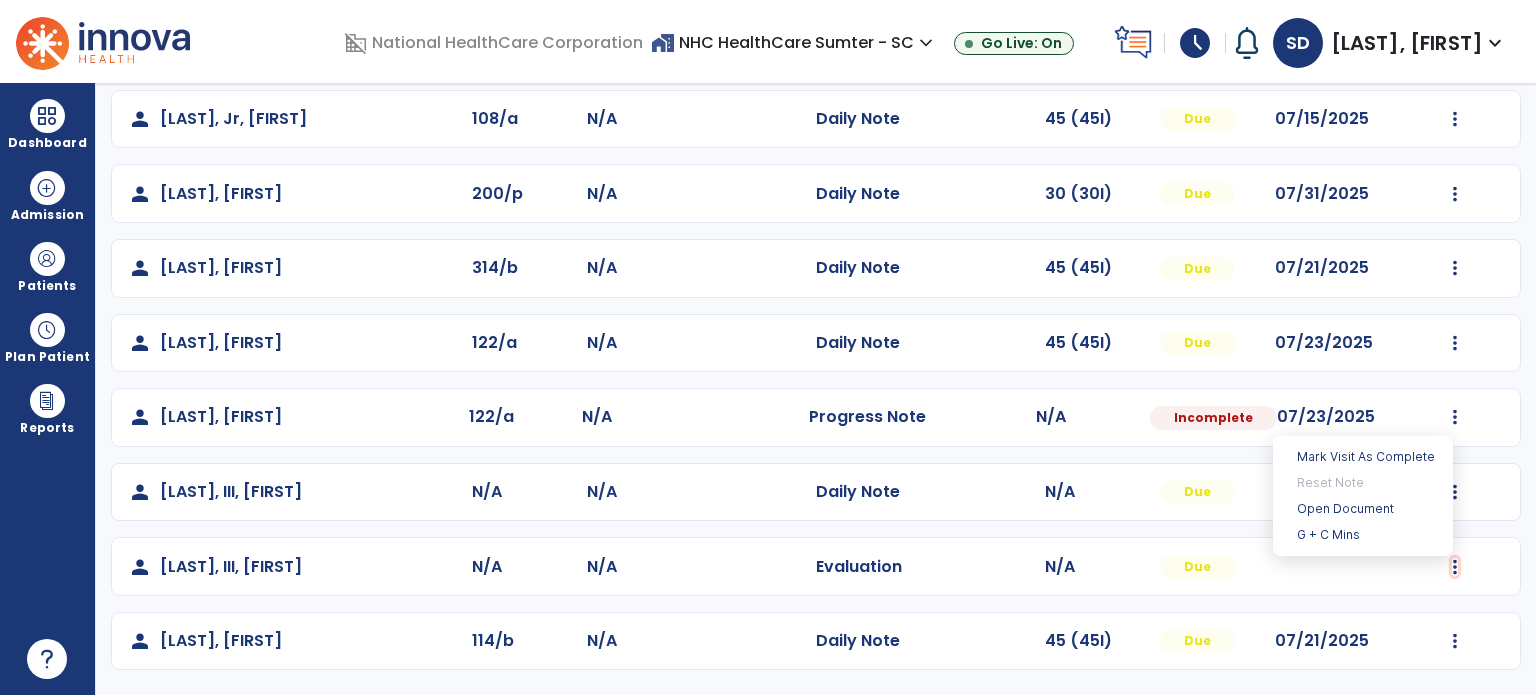 click on "Open Document" at bounding box center [1363, 509] 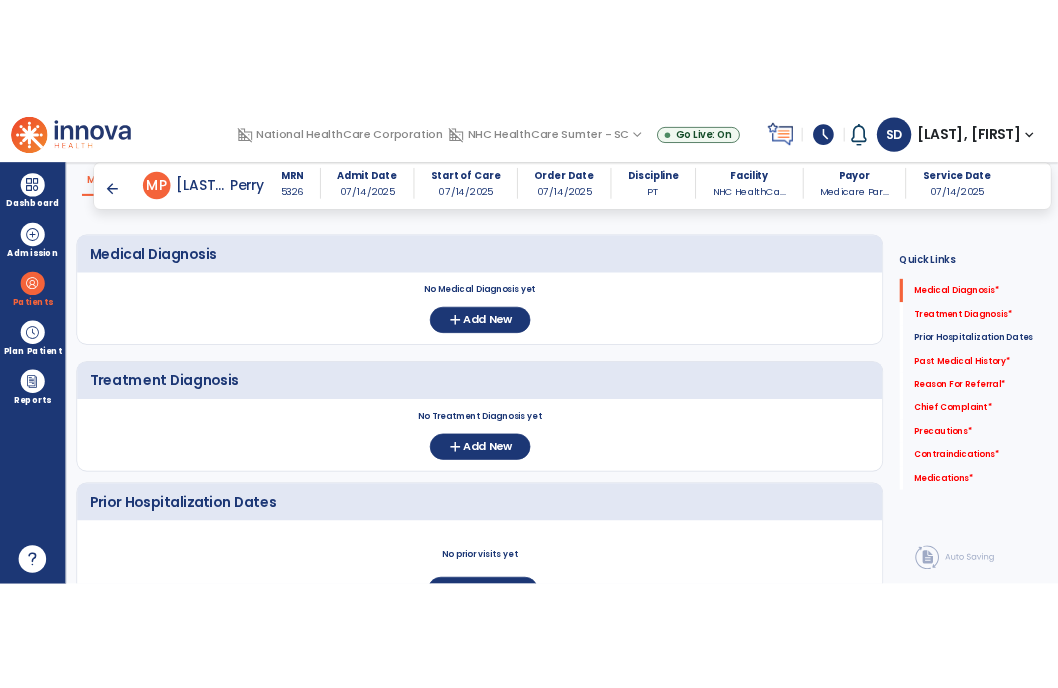 scroll, scrollTop: 0, scrollLeft: 0, axis: both 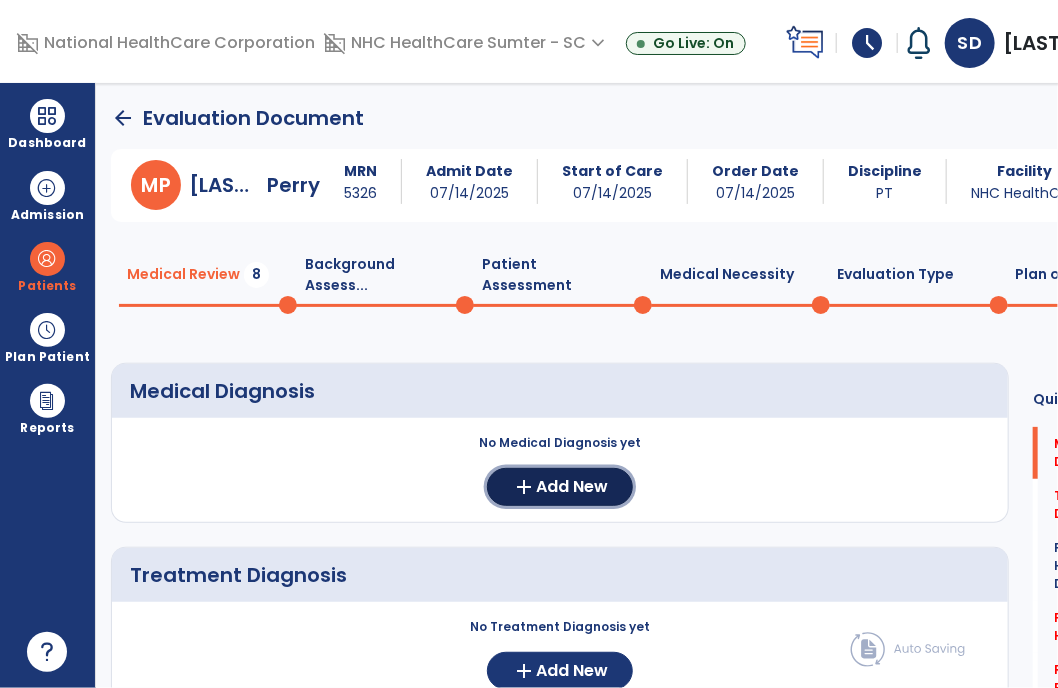 click on "Add New" 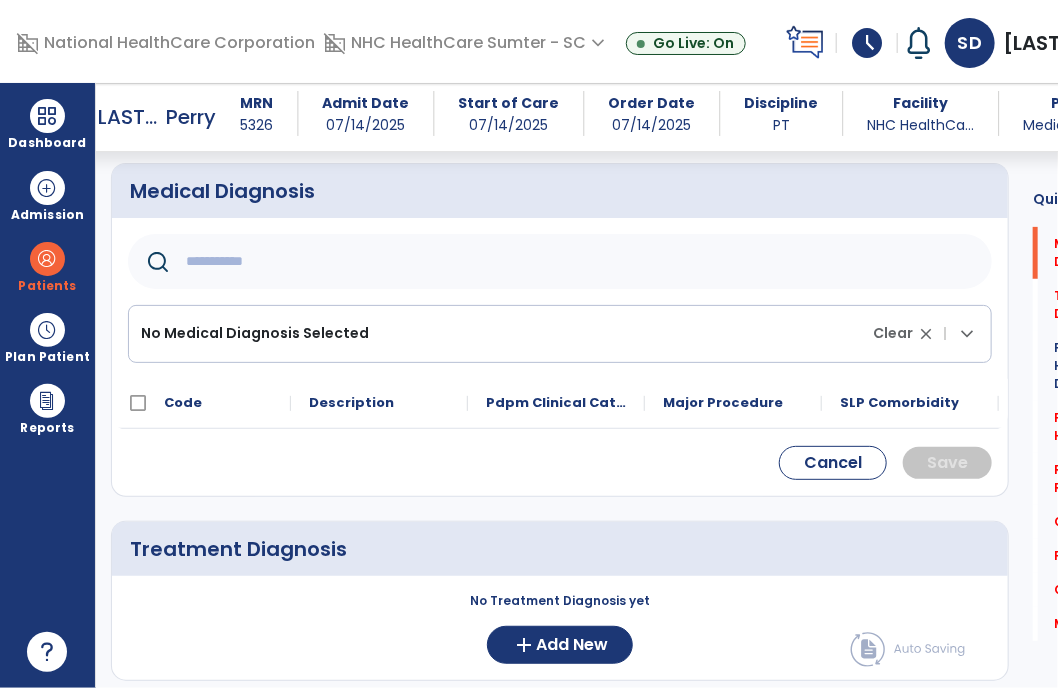 scroll, scrollTop: 184, scrollLeft: 0, axis: vertical 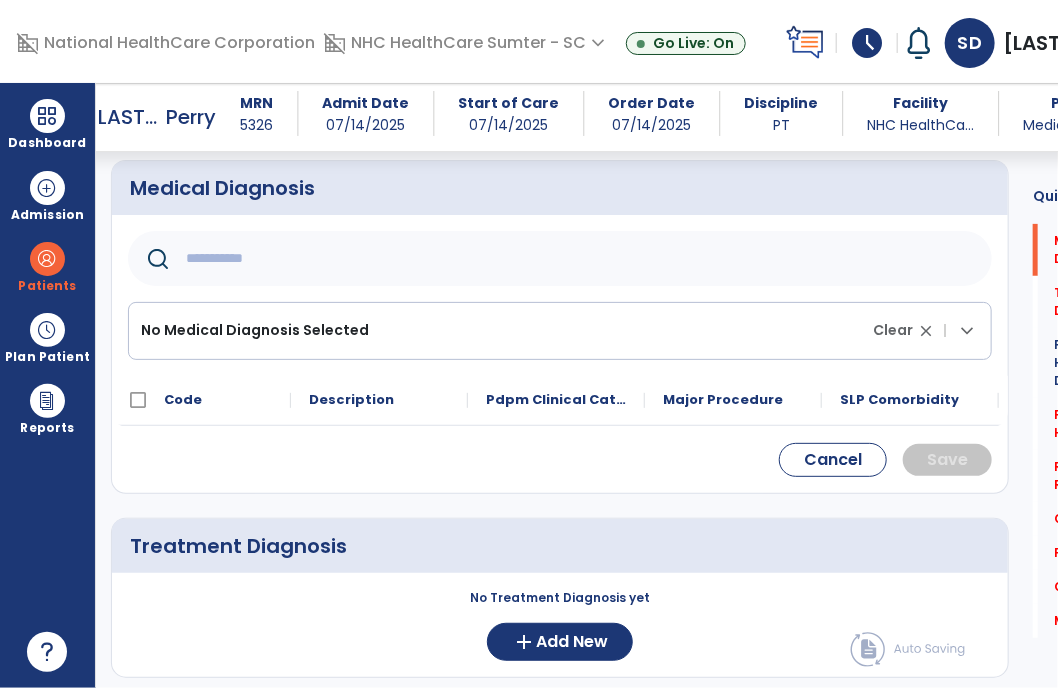 click 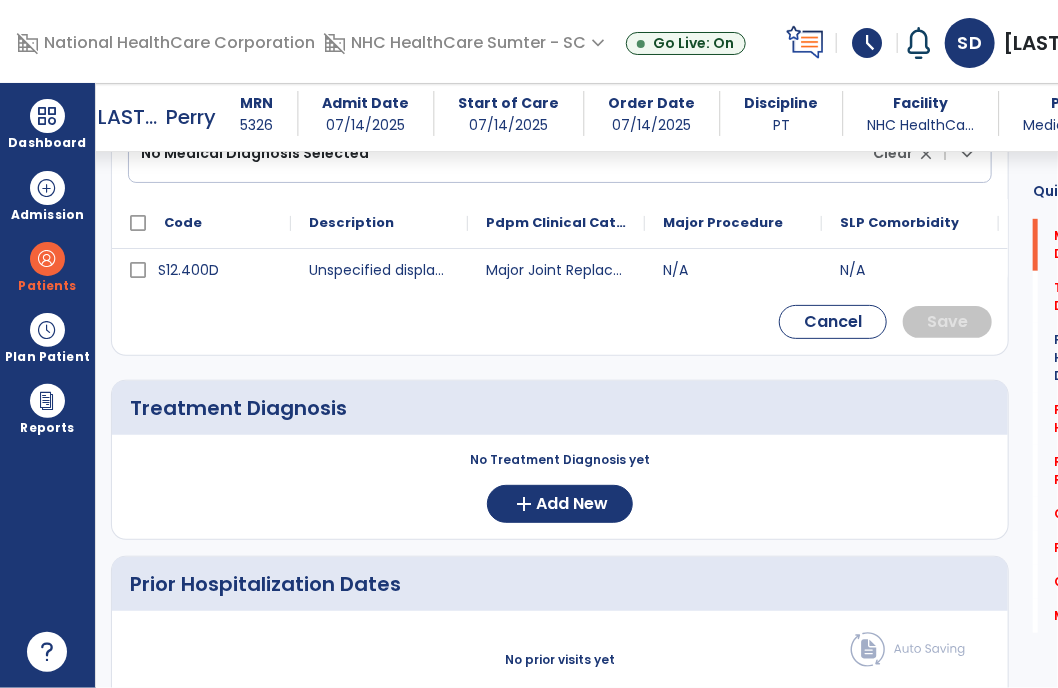 scroll, scrollTop: 367, scrollLeft: 0, axis: vertical 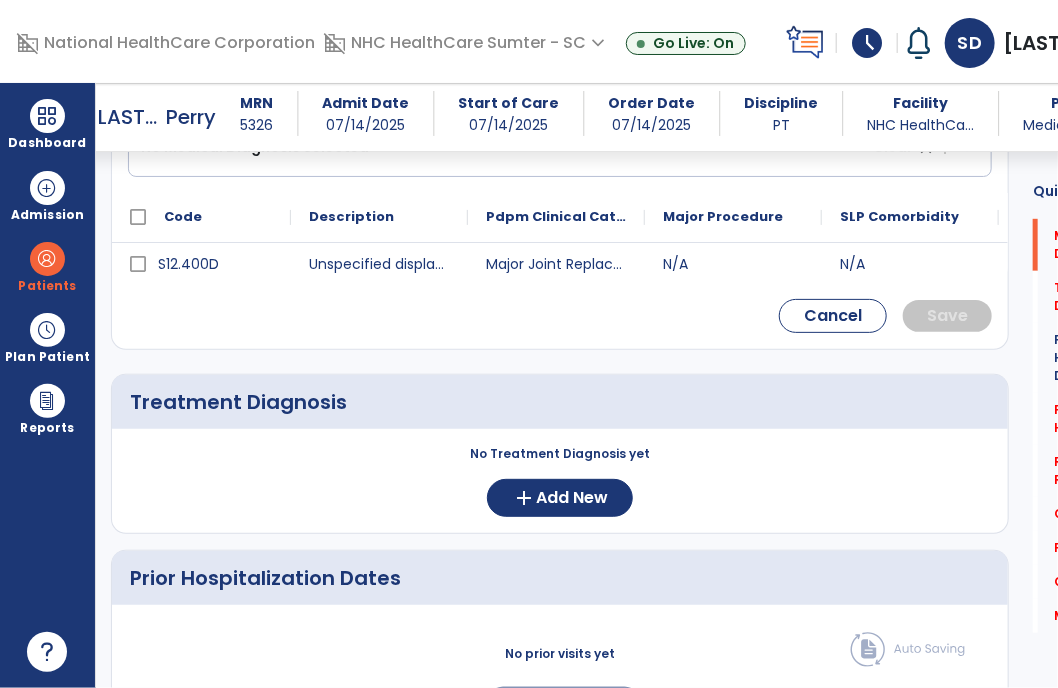 type on "********" 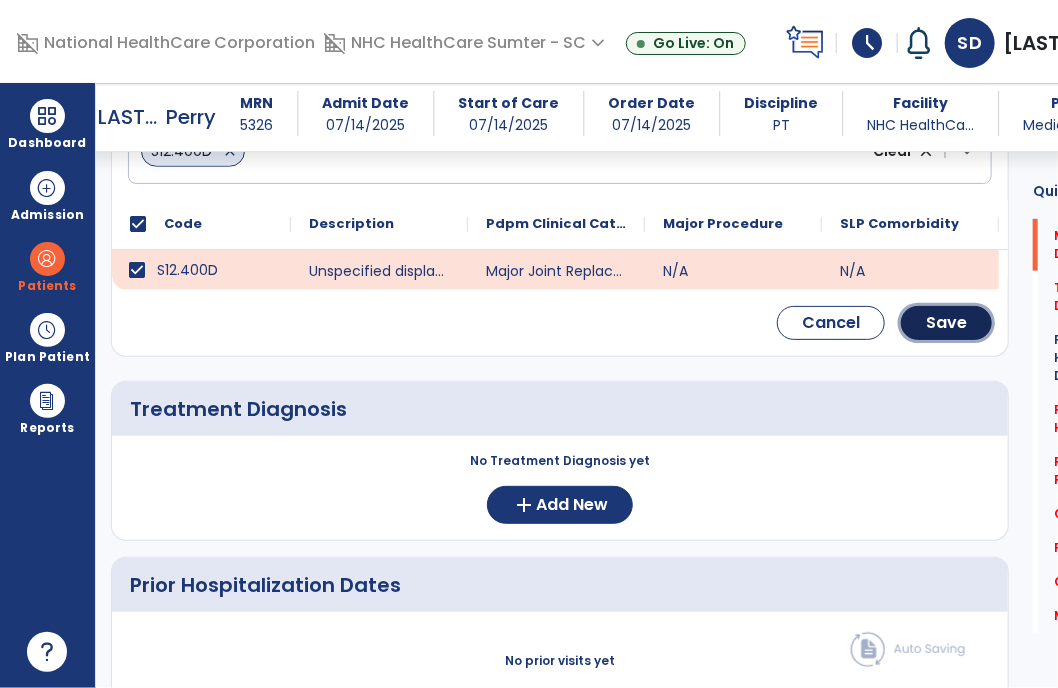 click on "Save" 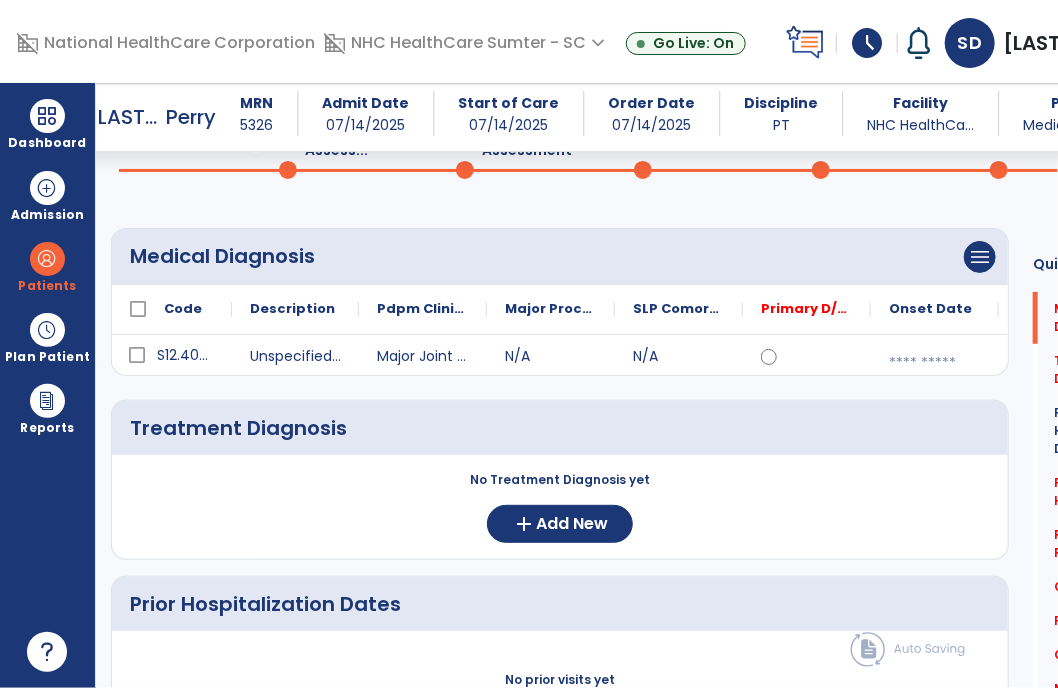 scroll, scrollTop: 115, scrollLeft: 0, axis: vertical 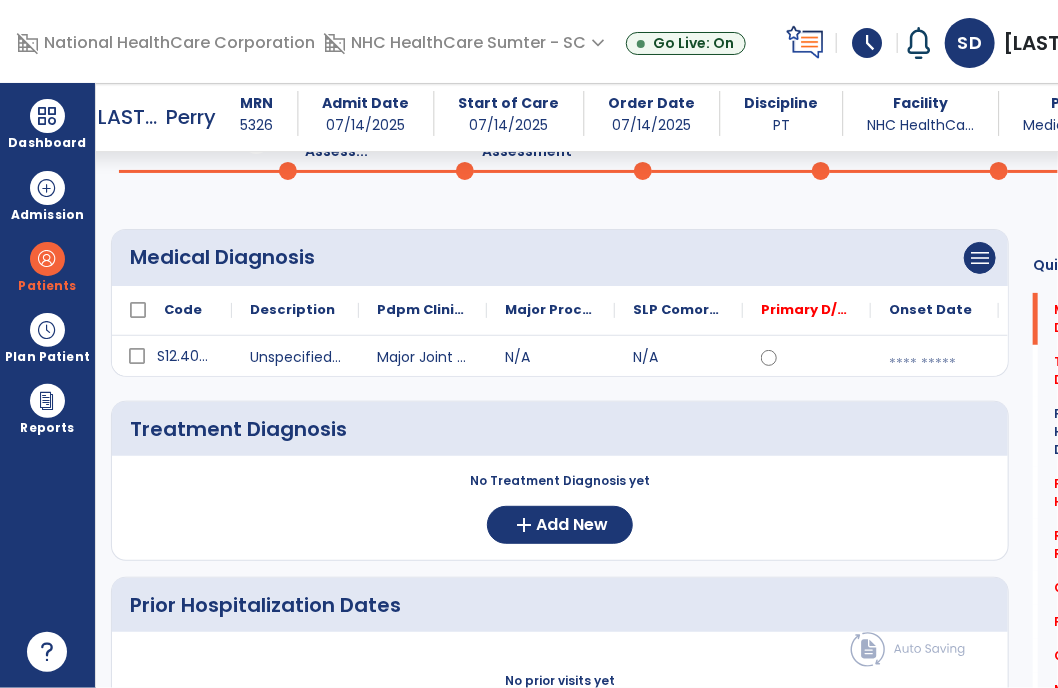 click on "menu" at bounding box center (980, 258) 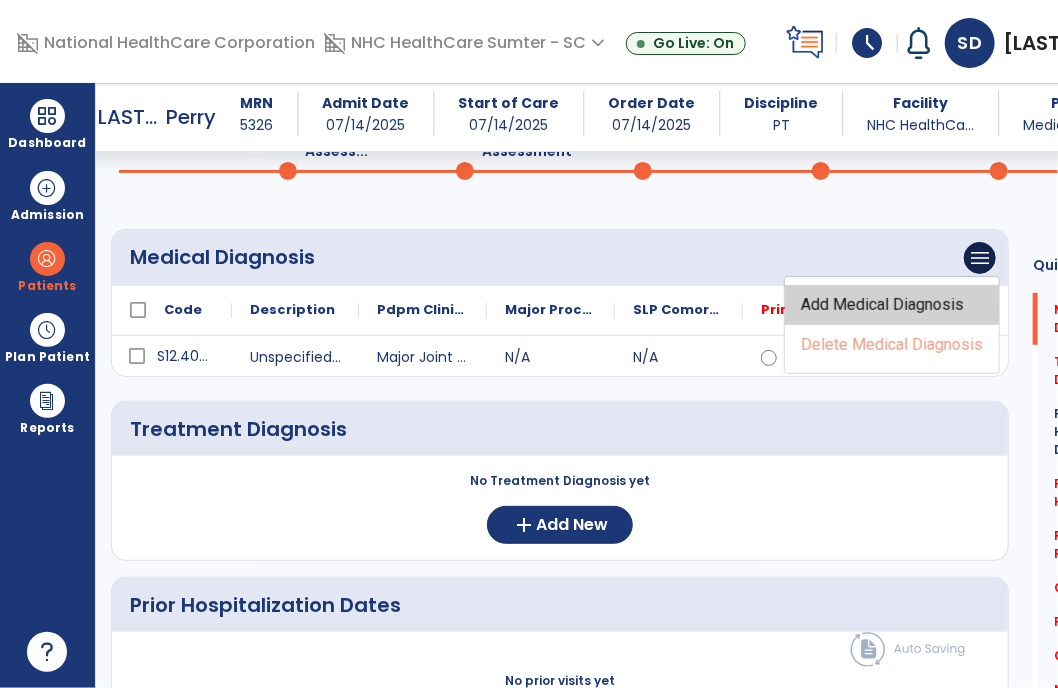 click on "Add Medical Diagnosis" 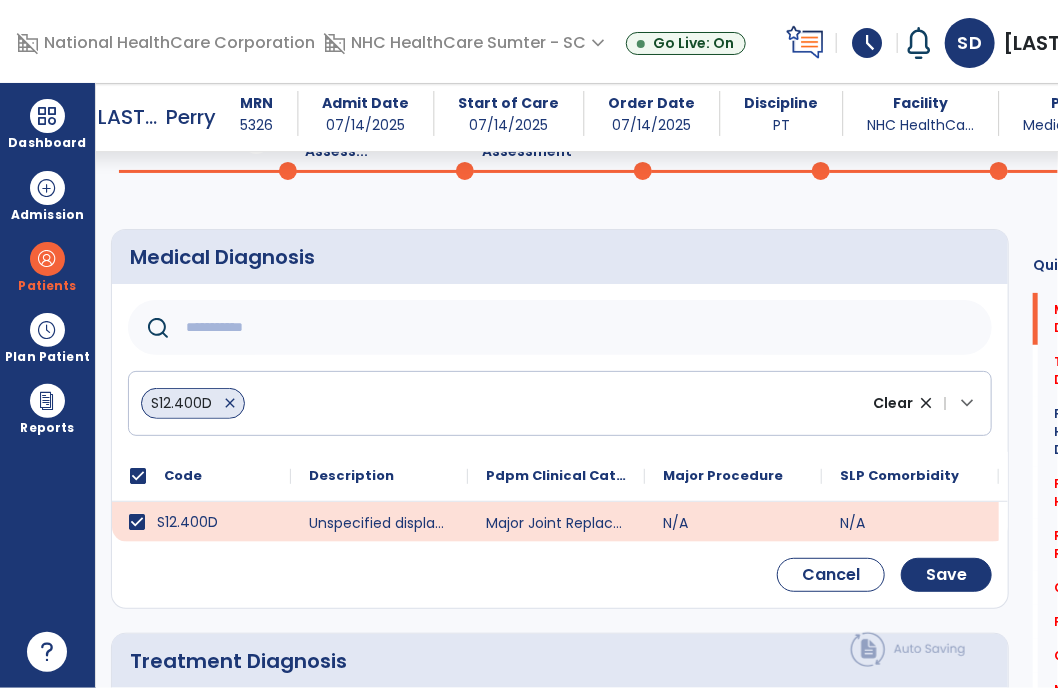 click 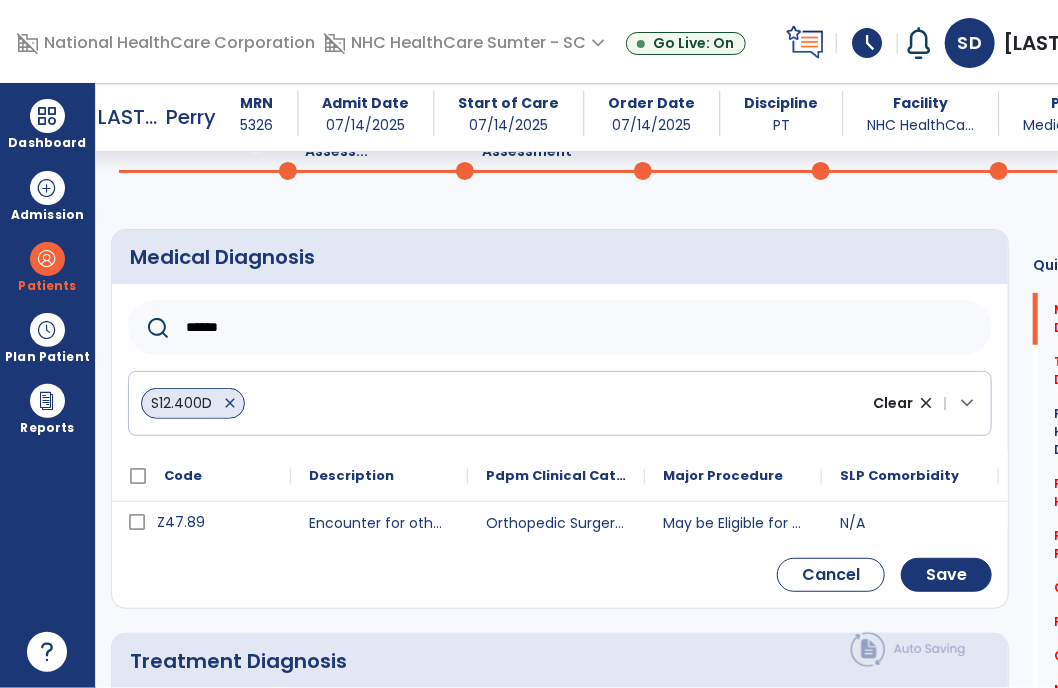 type on "******" 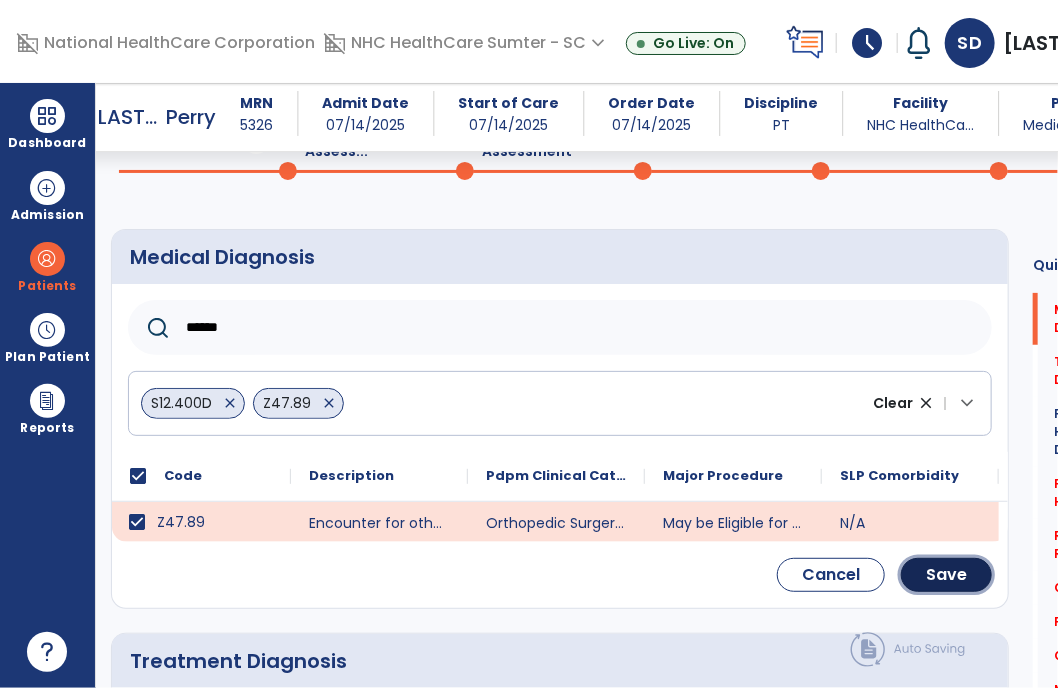 click on "Save" 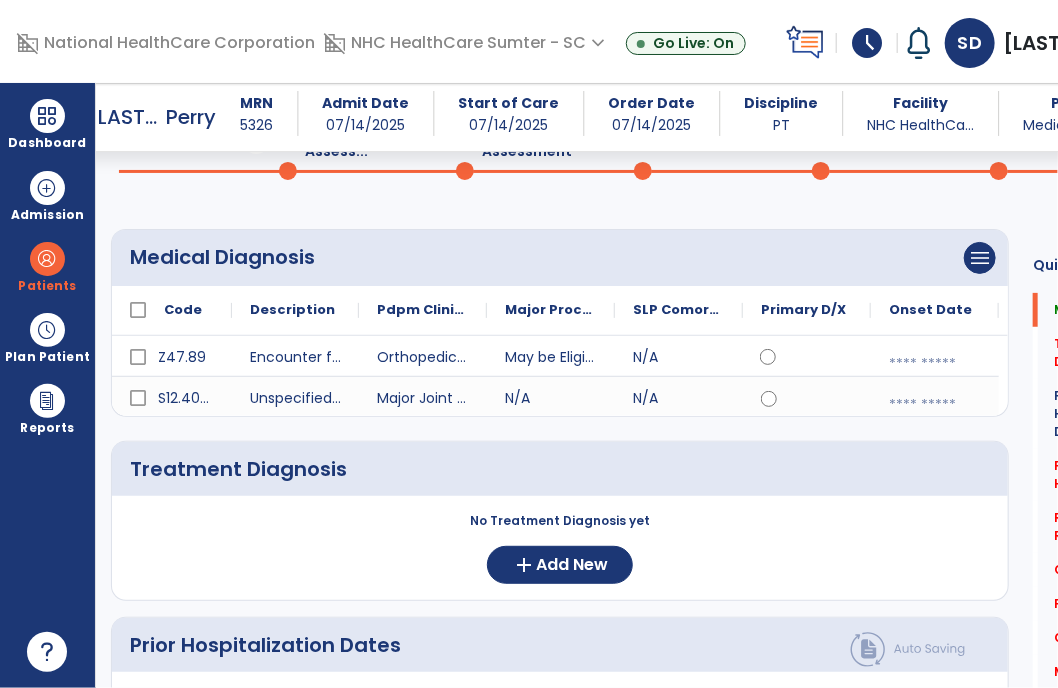 click on "menu" at bounding box center (980, 258) 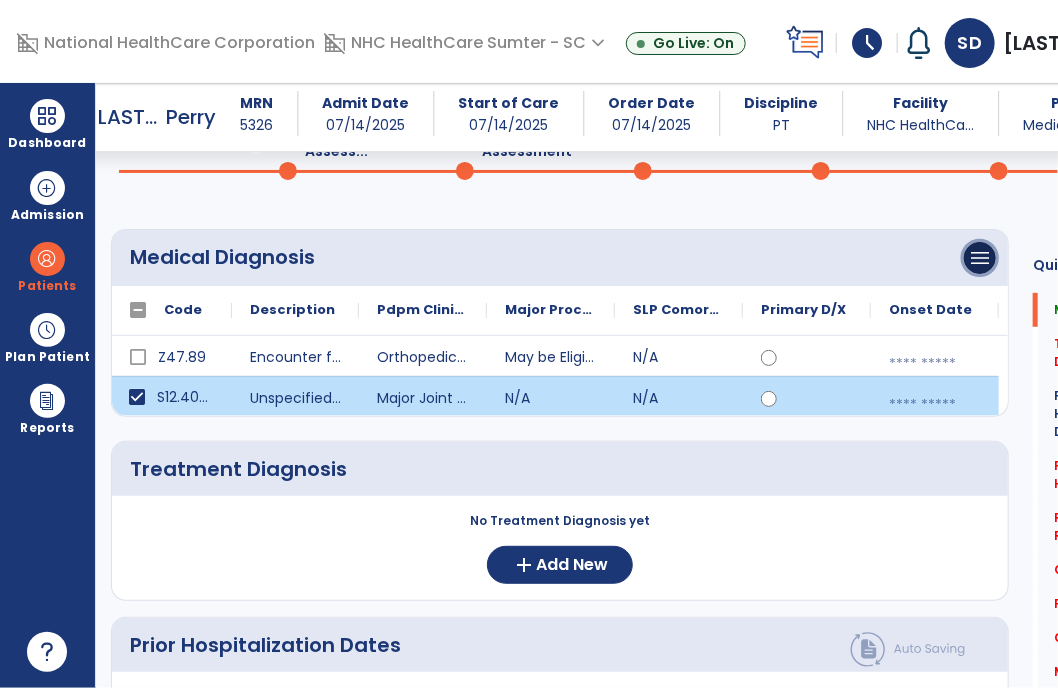 click on "menu" at bounding box center (980, 258) 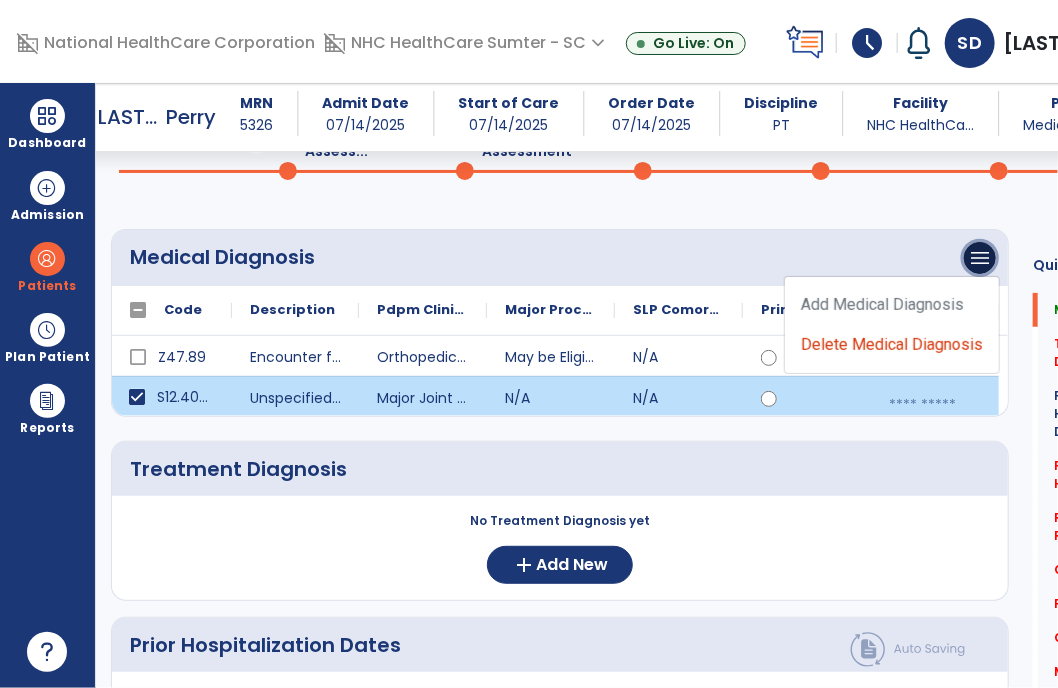 click on "Delete Medical Diagnosis" 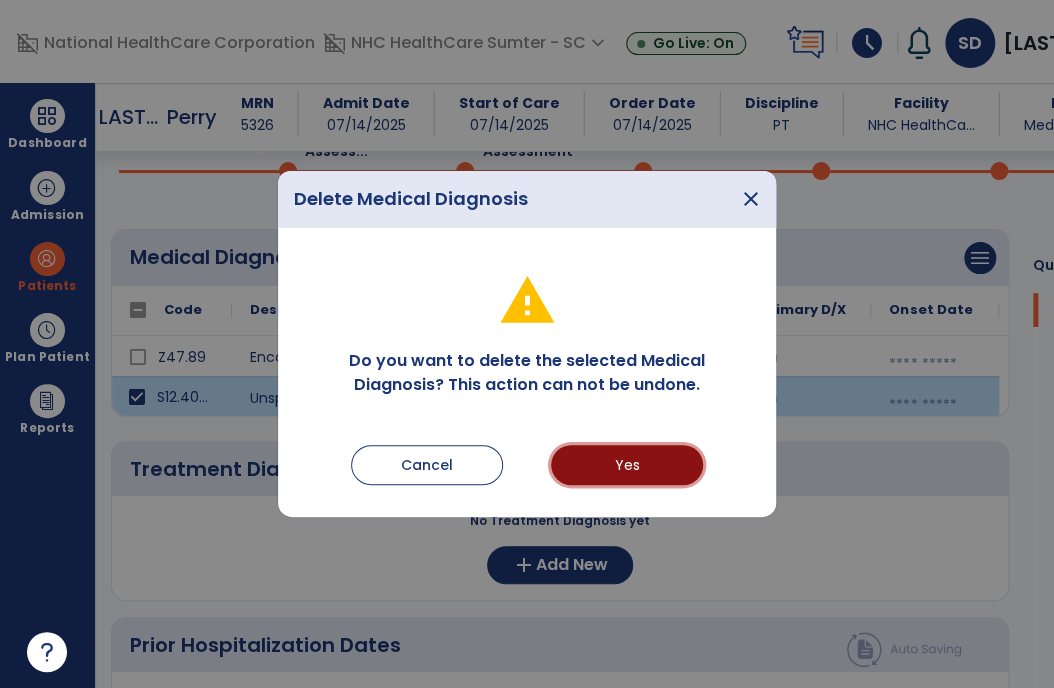 click on "Yes" at bounding box center [627, 465] 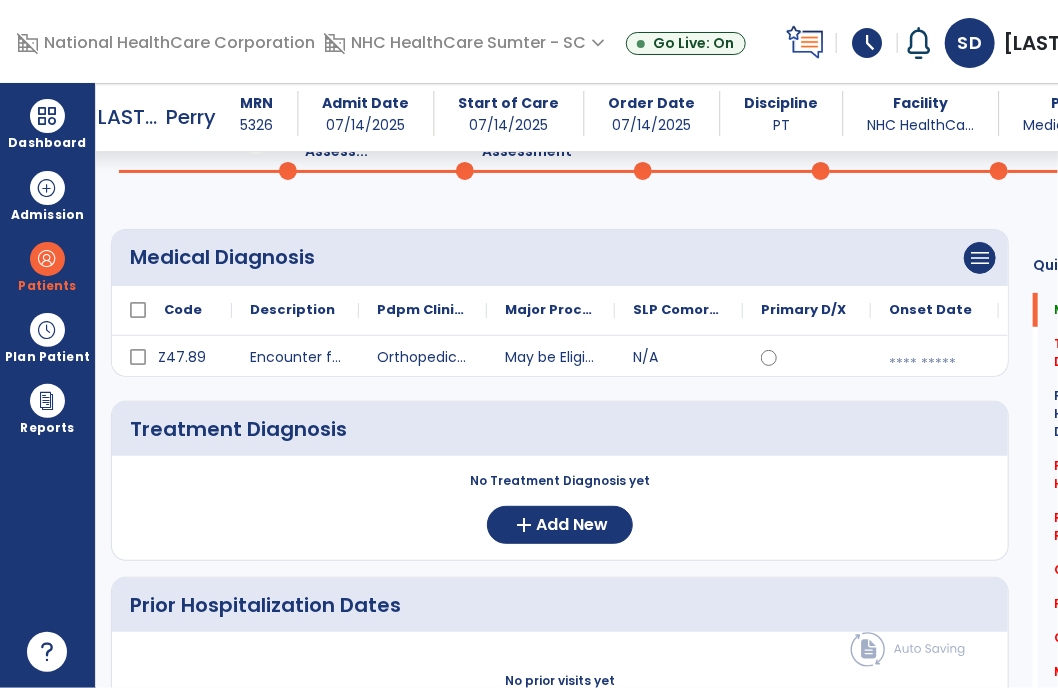 click on "menu" at bounding box center [980, 258] 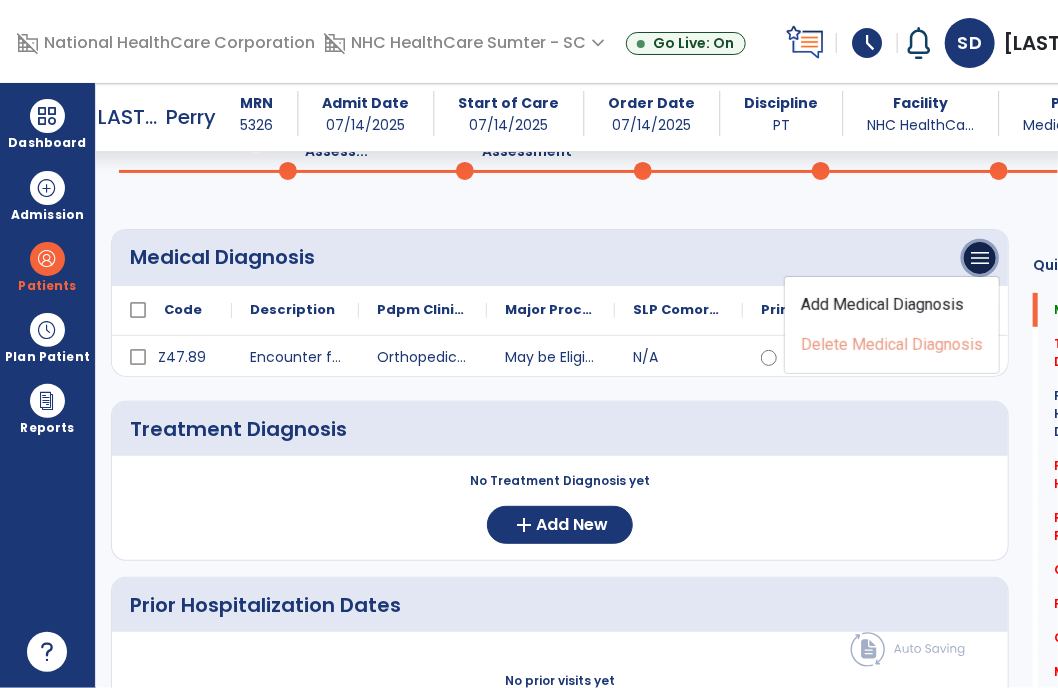 click on "Add Medical Diagnosis" 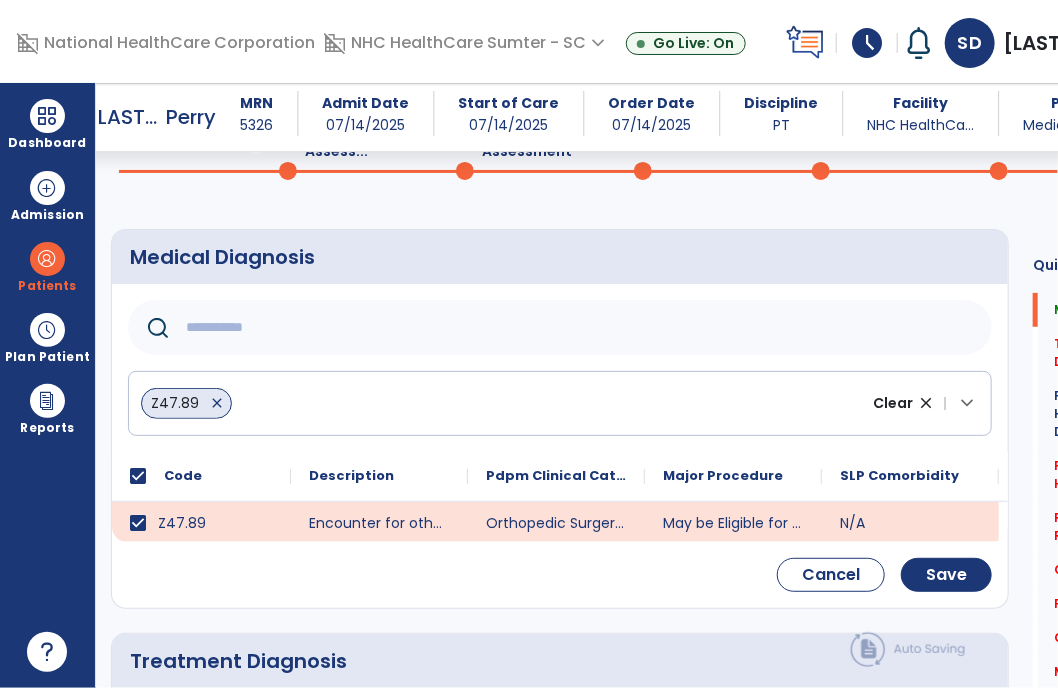 click 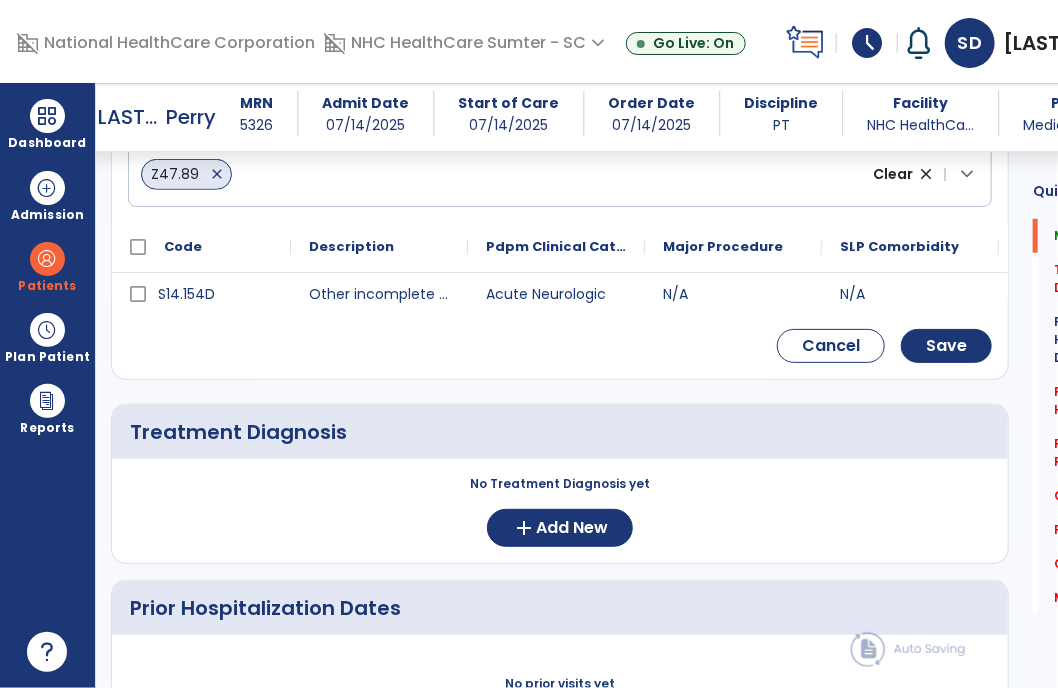 scroll, scrollTop: 349, scrollLeft: 0, axis: vertical 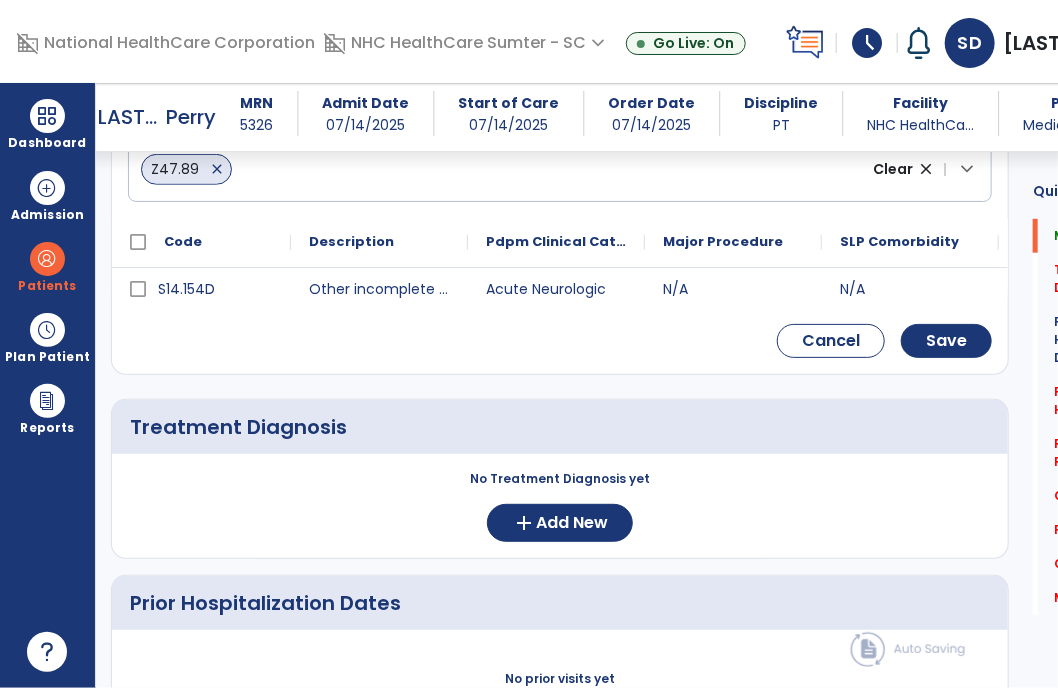 type on "********" 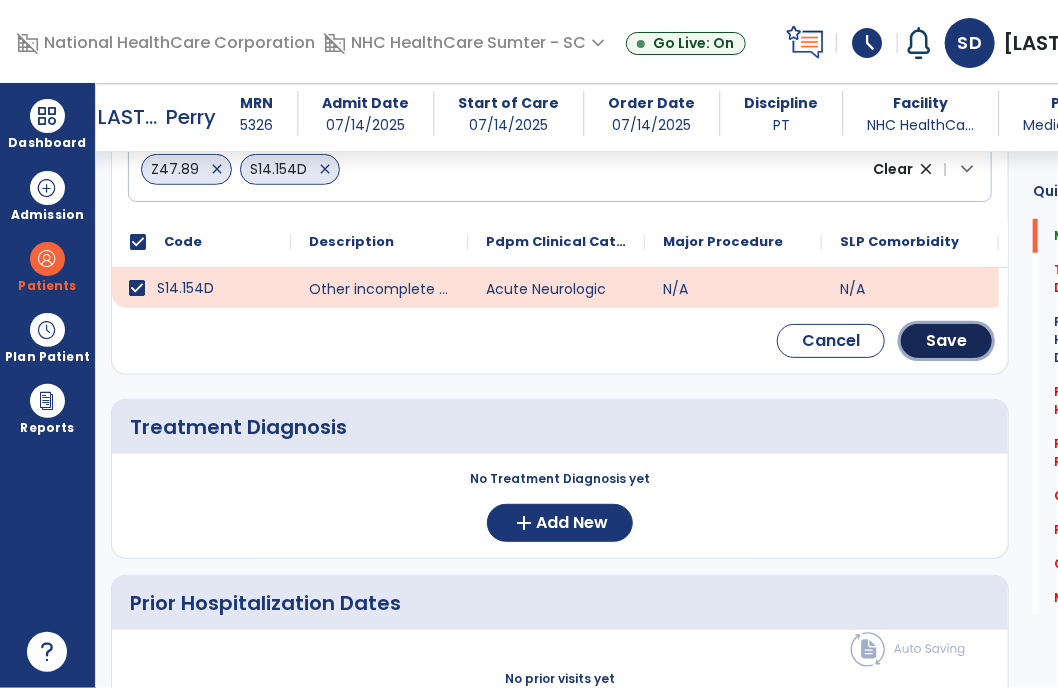 click on "Save" 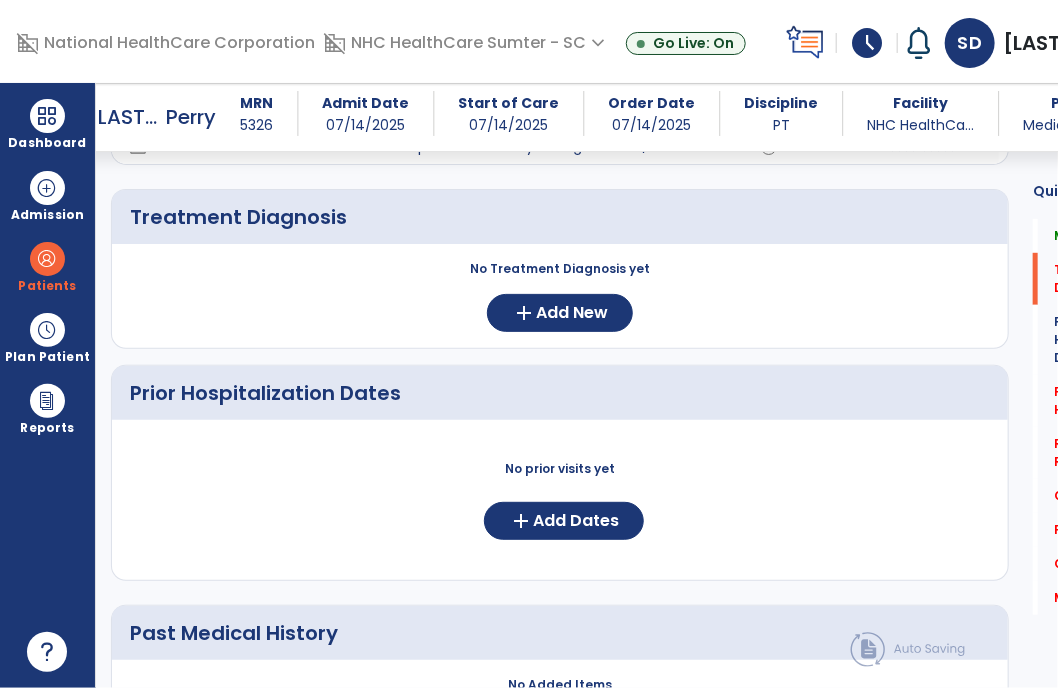 scroll, scrollTop: 364, scrollLeft: 0, axis: vertical 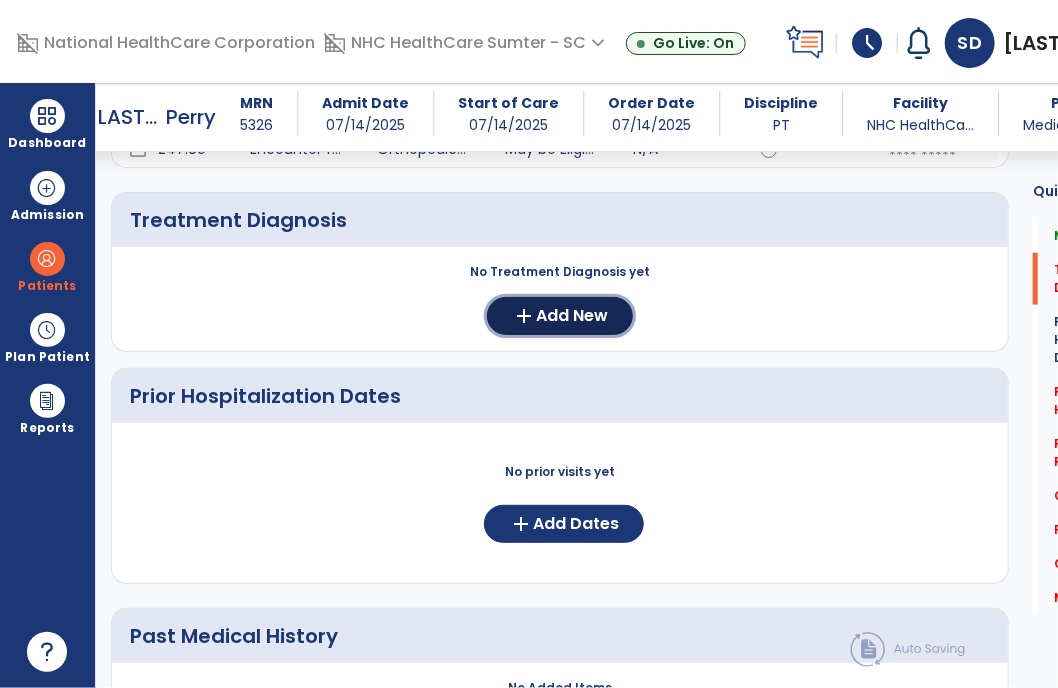 click on "Add New" 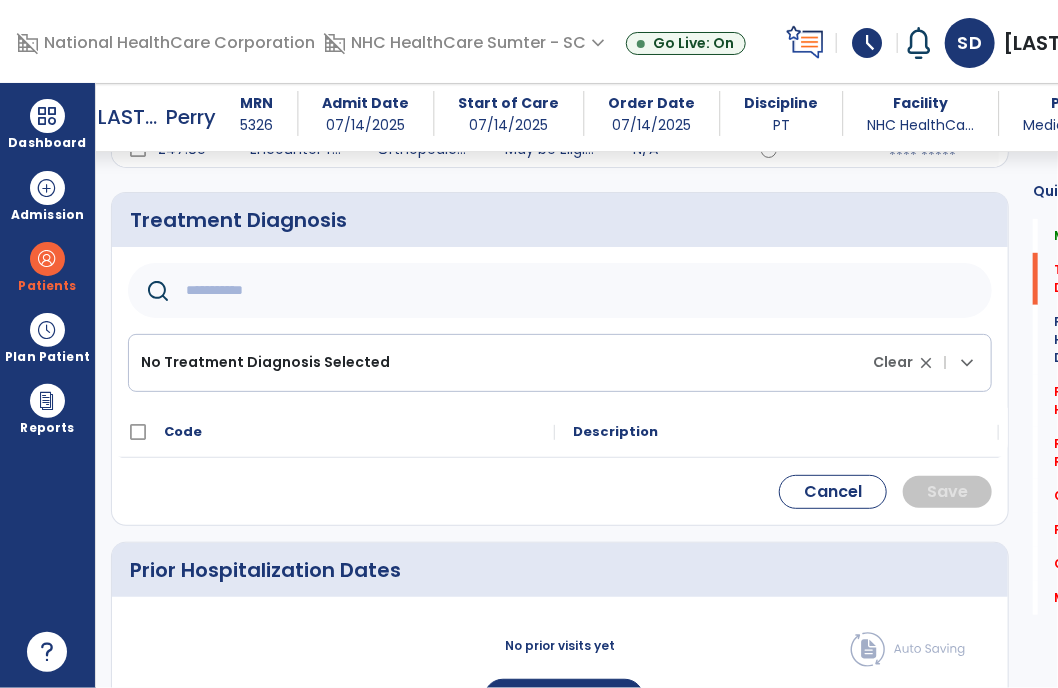 click 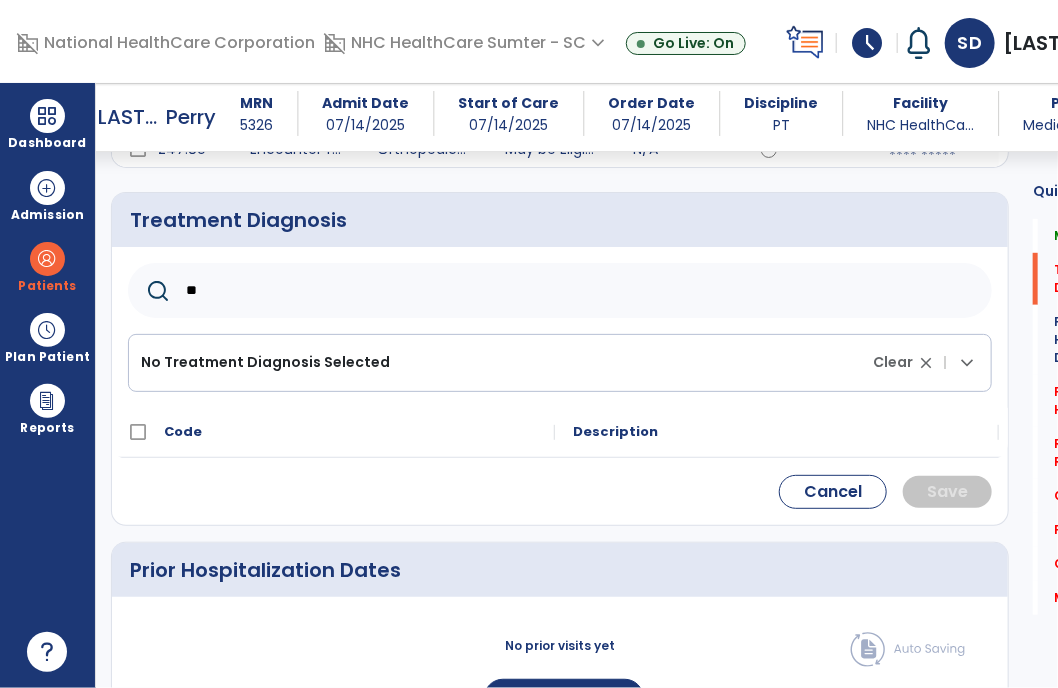 type on "*" 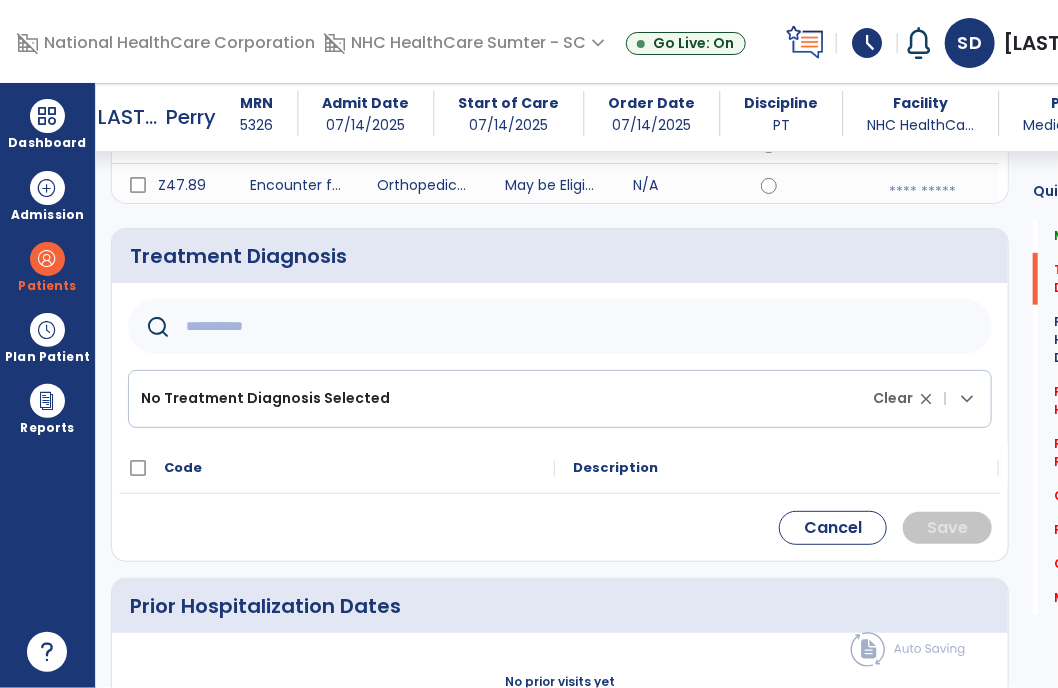 scroll, scrollTop: 326, scrollLeft: 0, axis: vertical 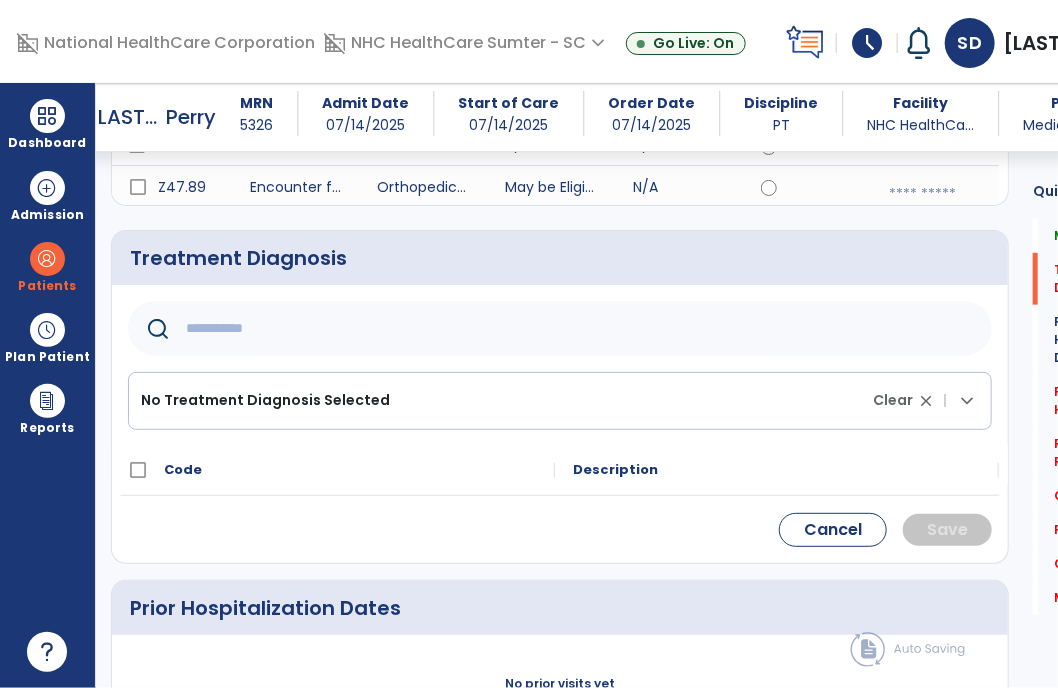 click 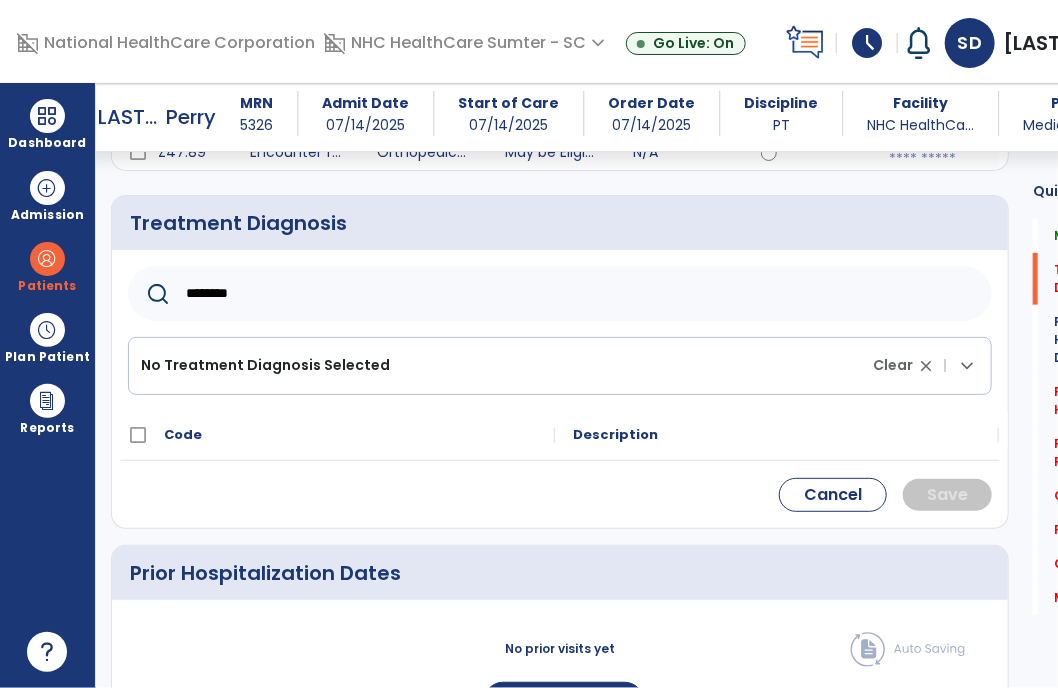 scroll, scrollTop: 355, scrollLeft: 0, axis: vertical 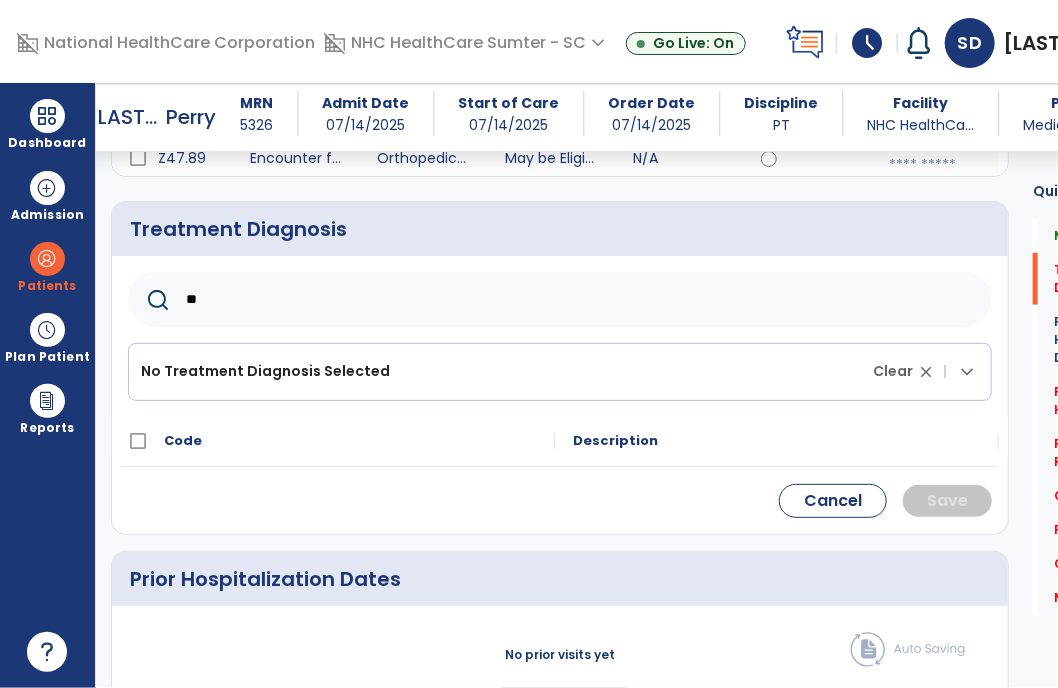 type on "*" 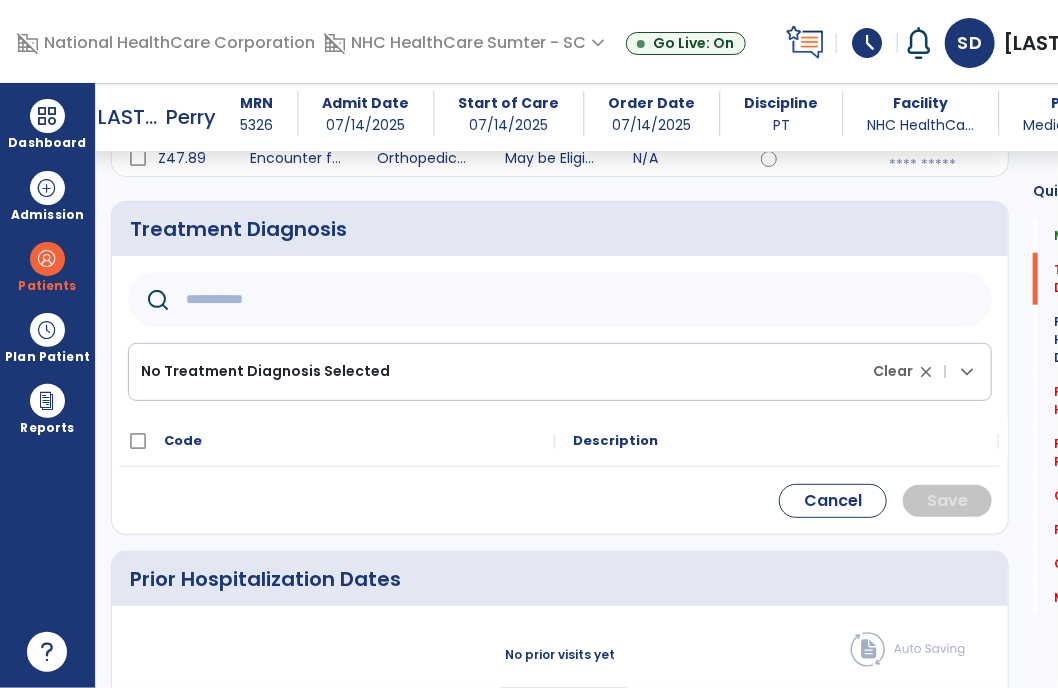 click 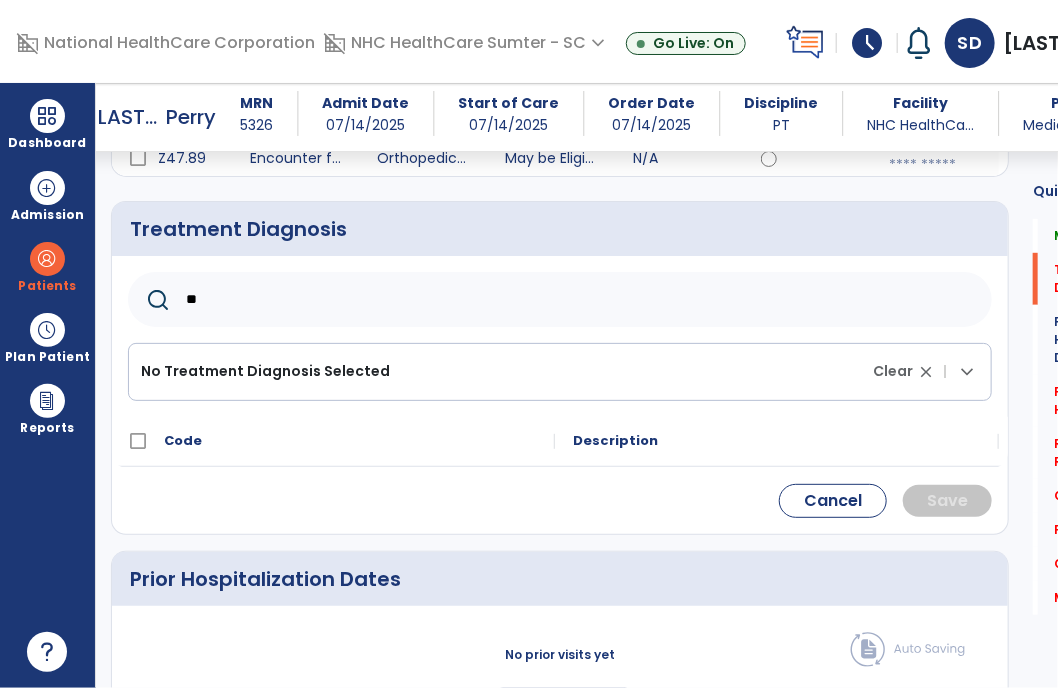 type on "*" 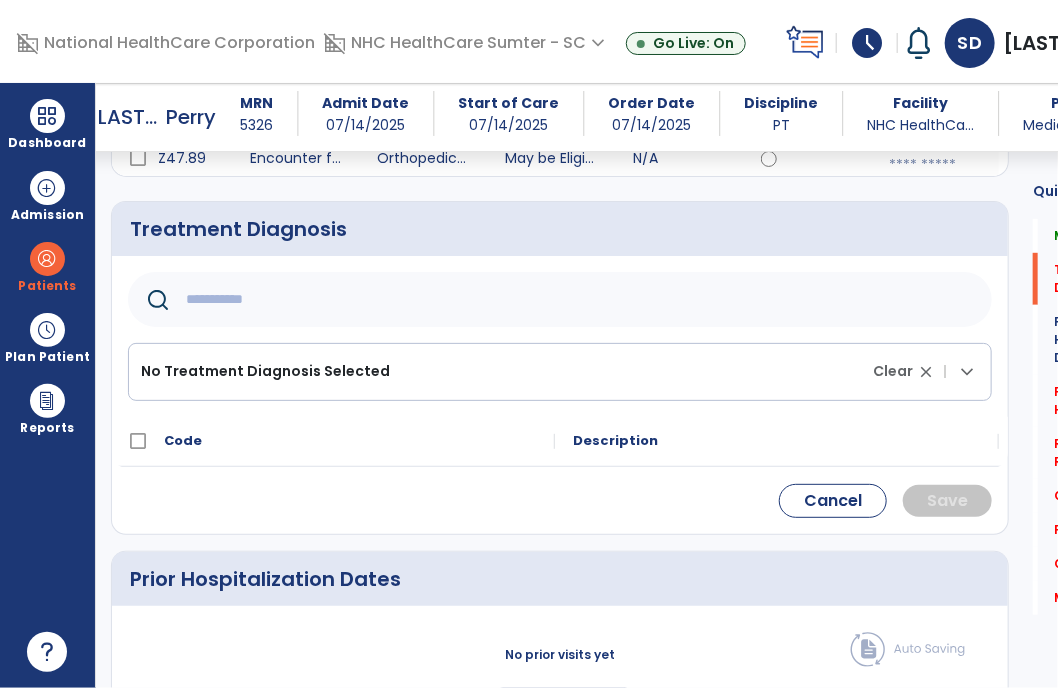 click 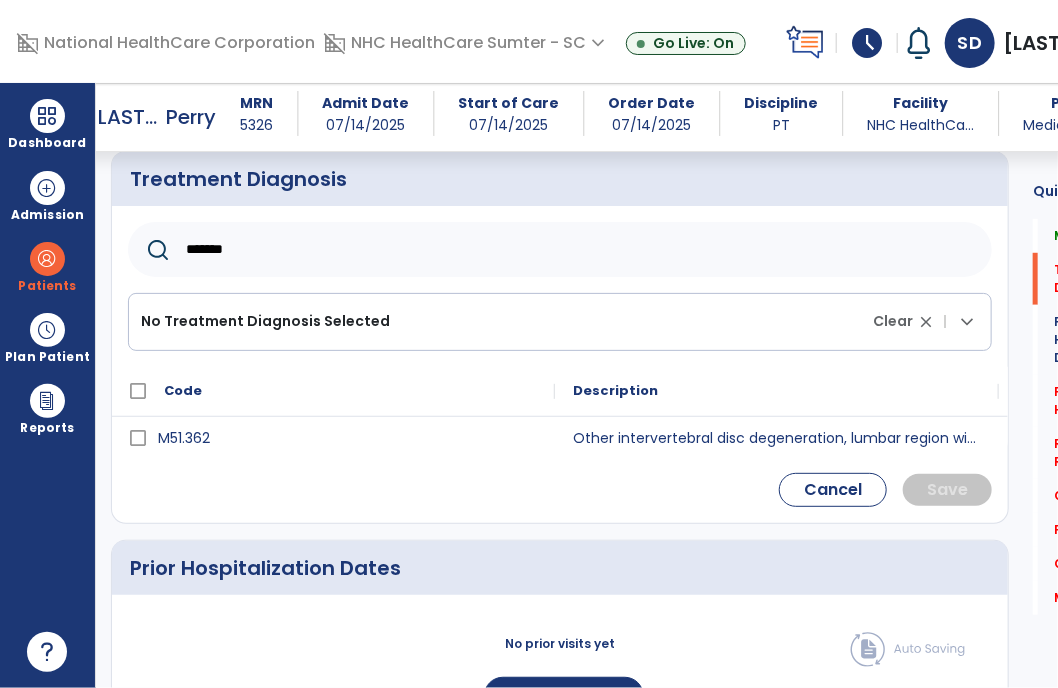 scroll, scrollTop: 401, scrollLeft: 0, axis: vertical 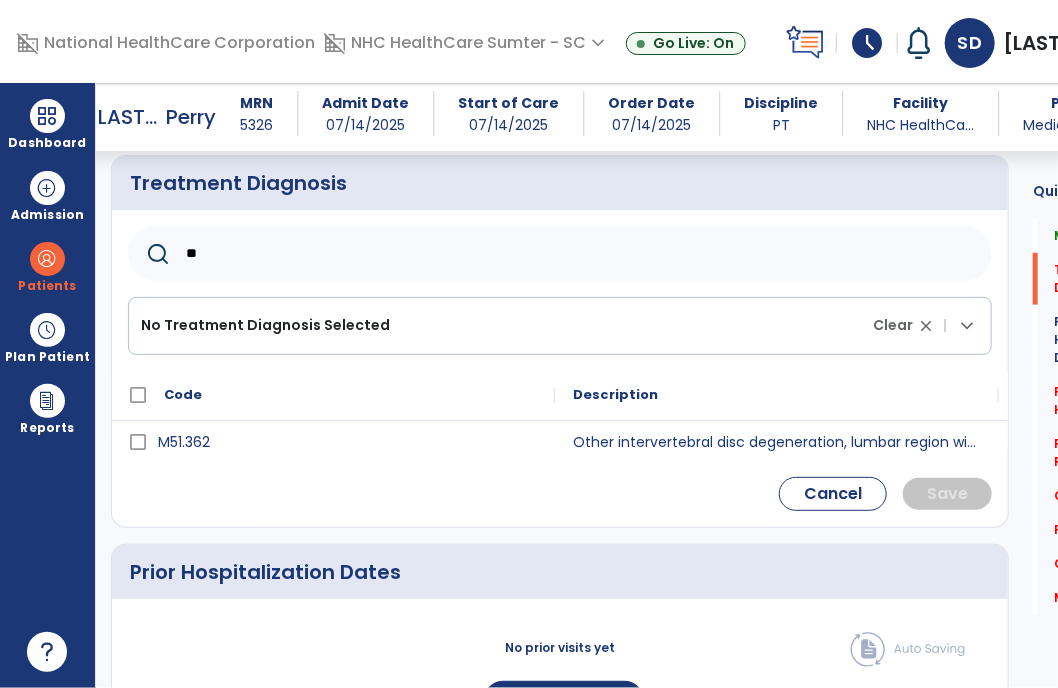type on "*" 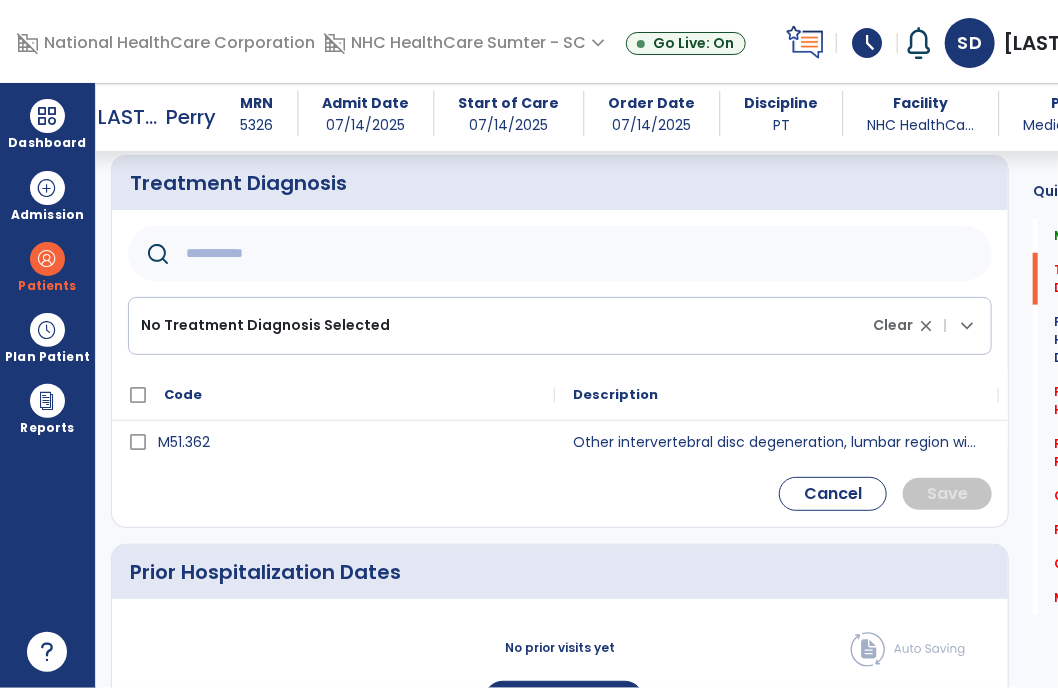 click 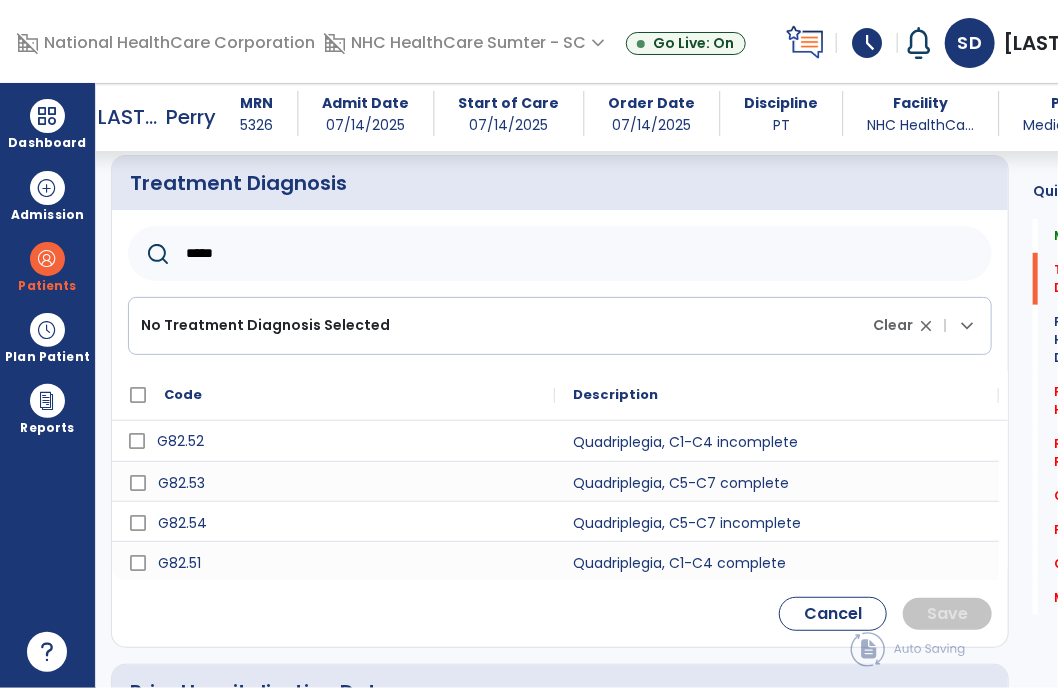 click on "G82.52" at bounding box center [347, 441] 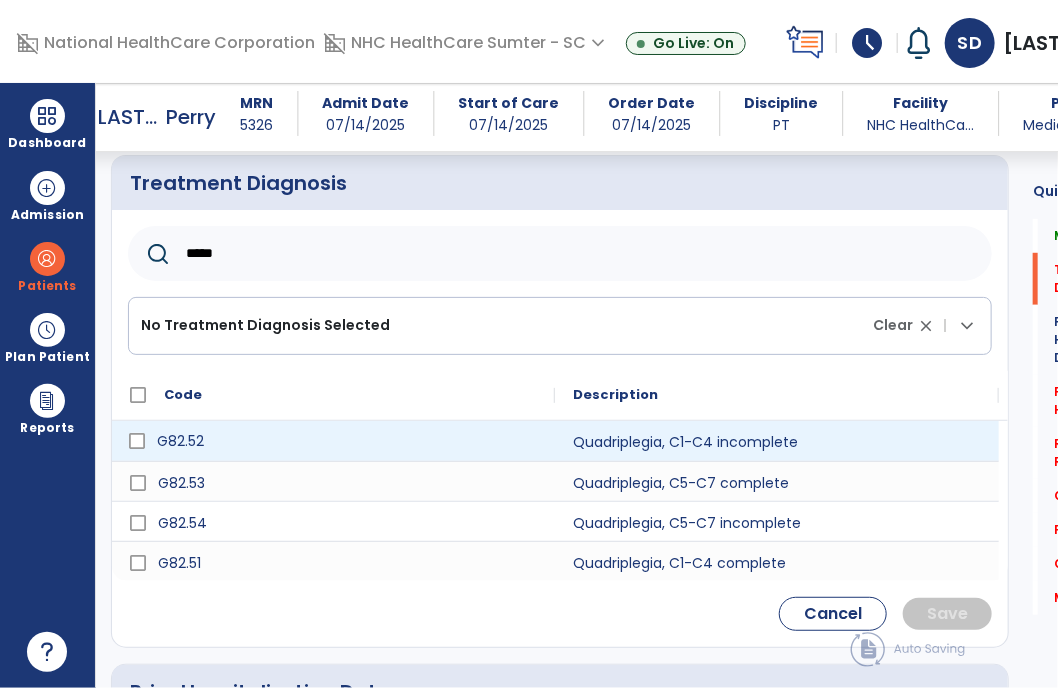 click on "*****" 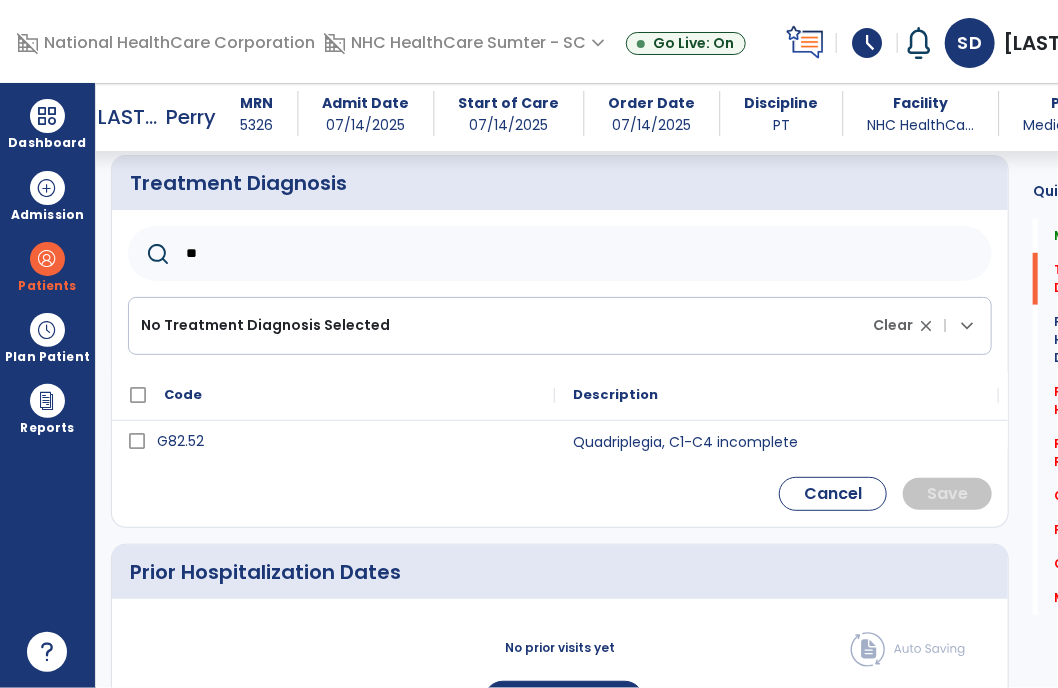 type on "*" 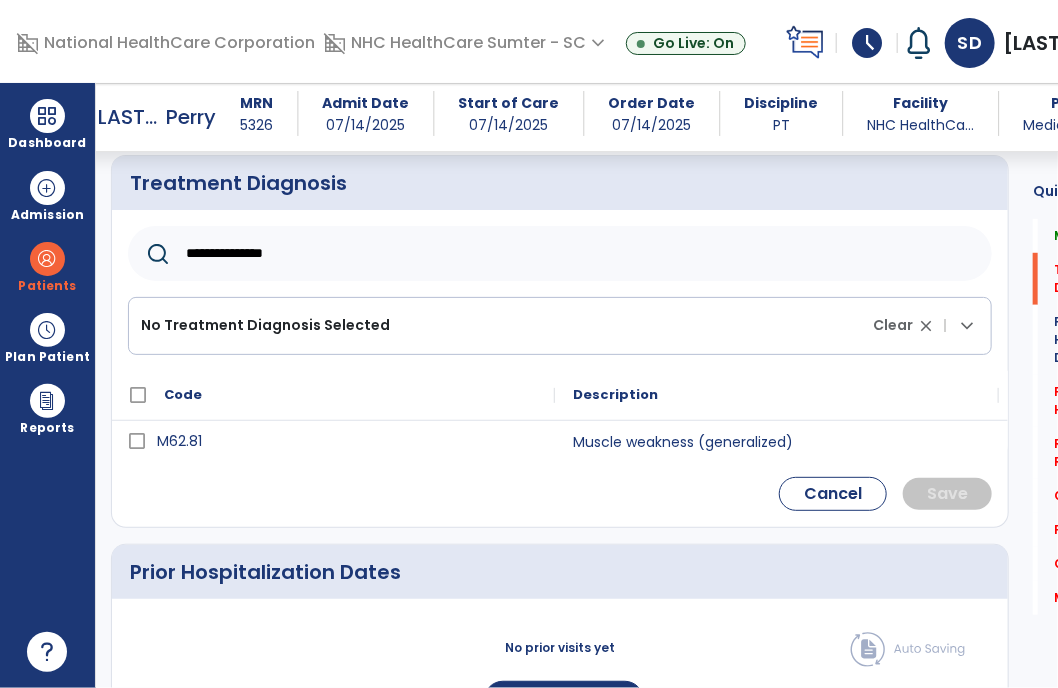 type on "**********" 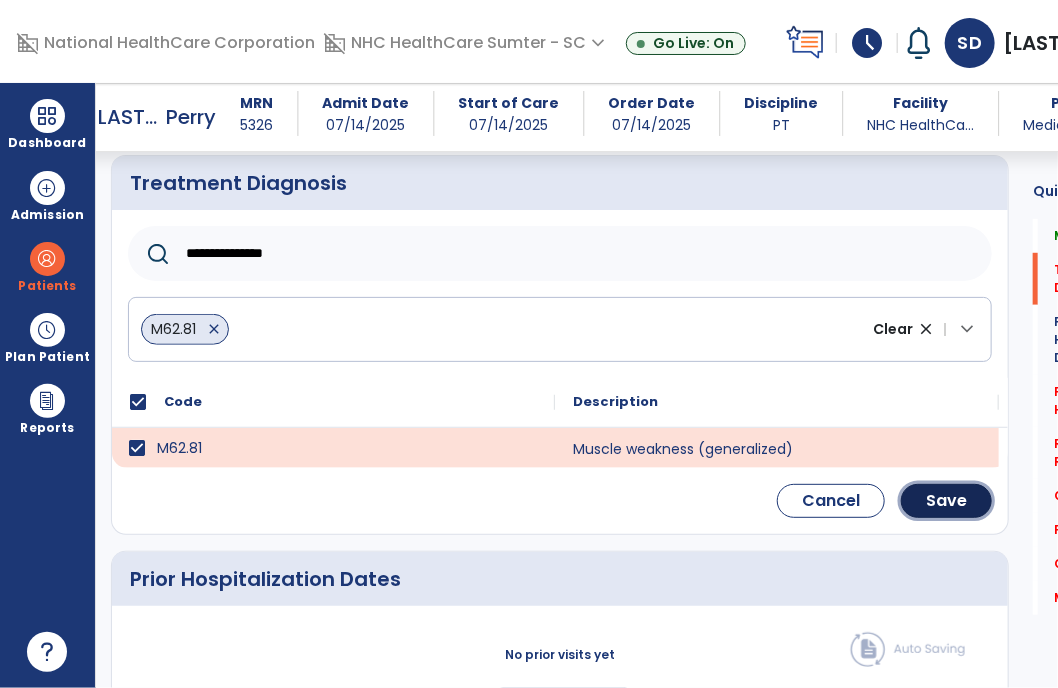 click on "Save" 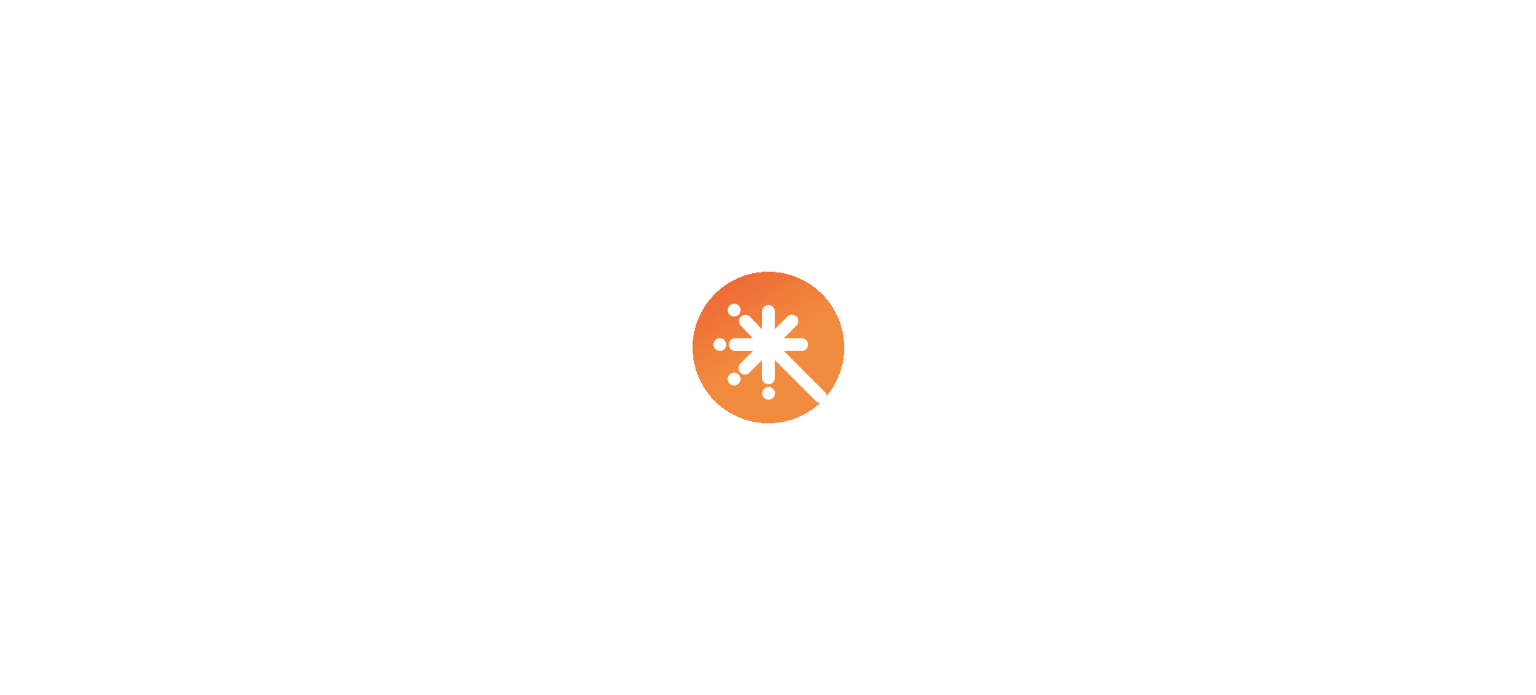 scroll, scrollTop: 0, scrollLeft: 0, axis: both 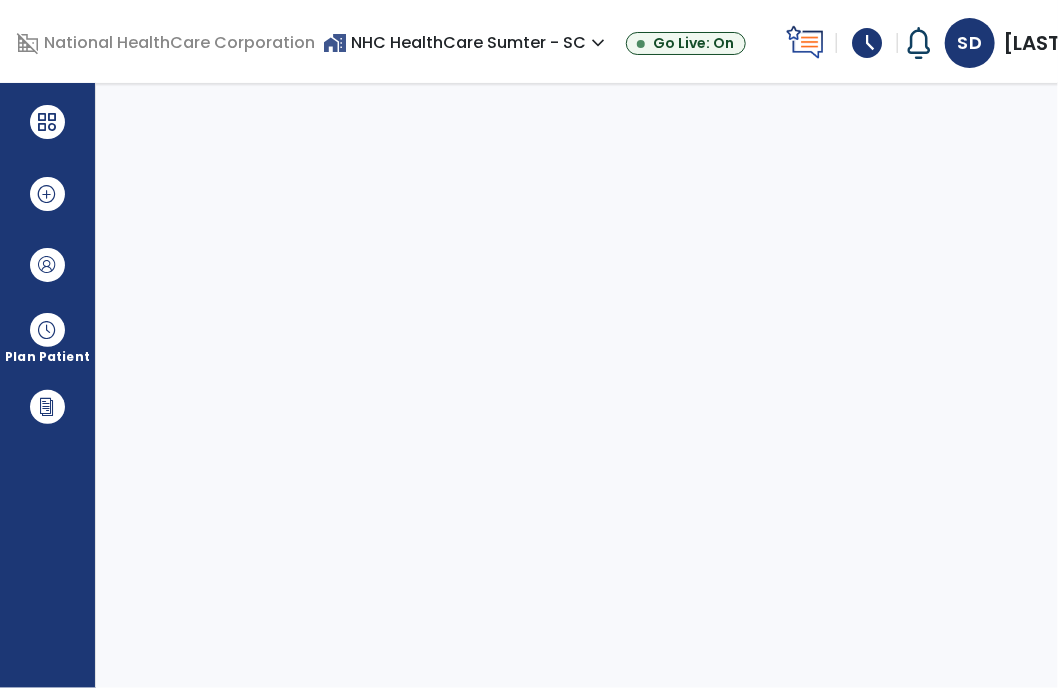 select on "****" 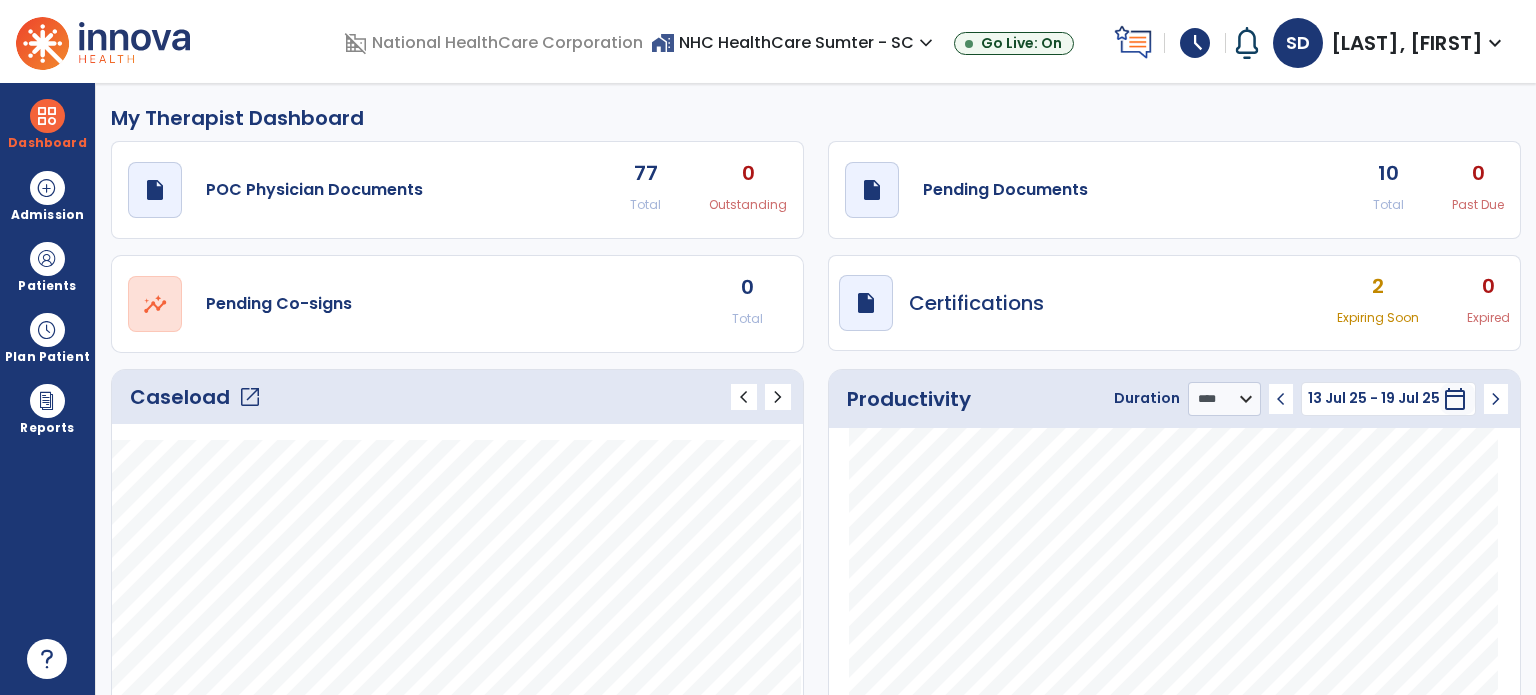 click on "open_in_new" 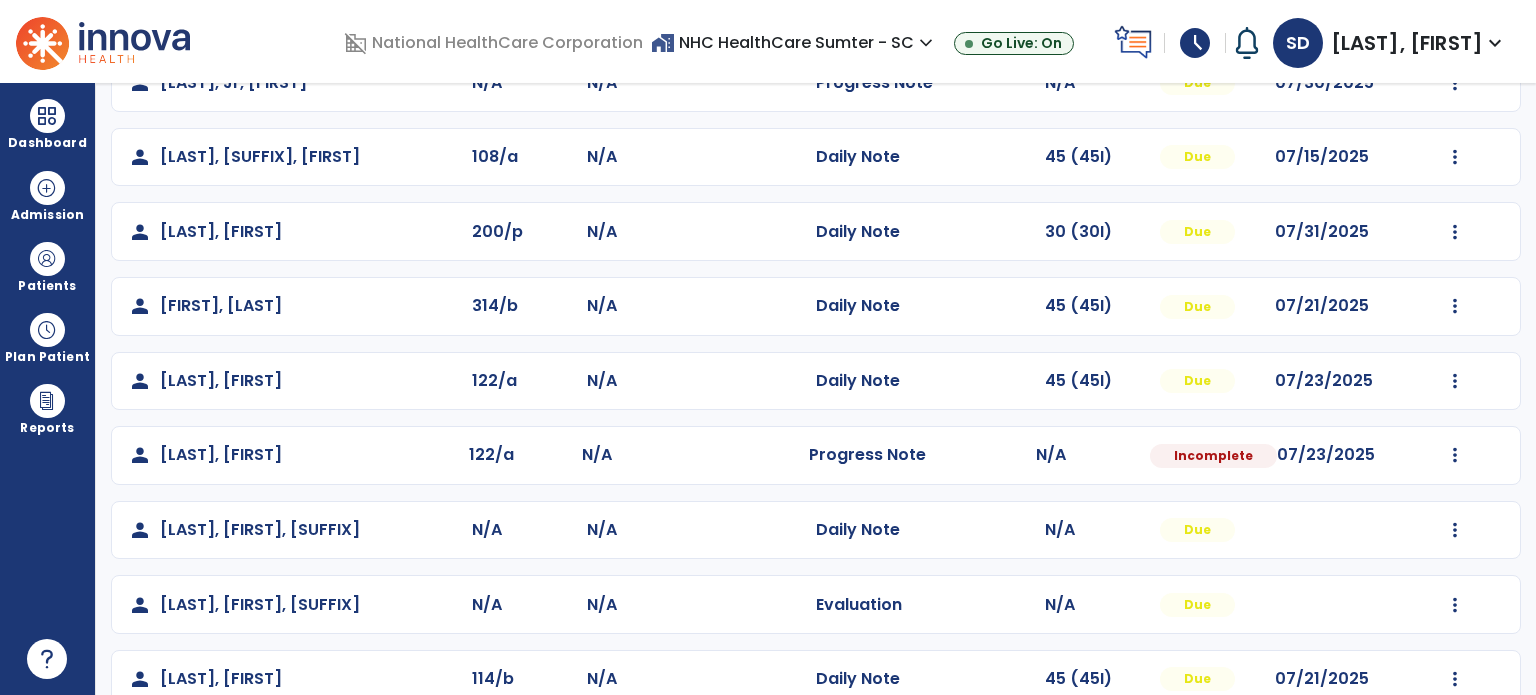 scroll, scrollTop: 319, scrollLeft: 0, axis: vertical 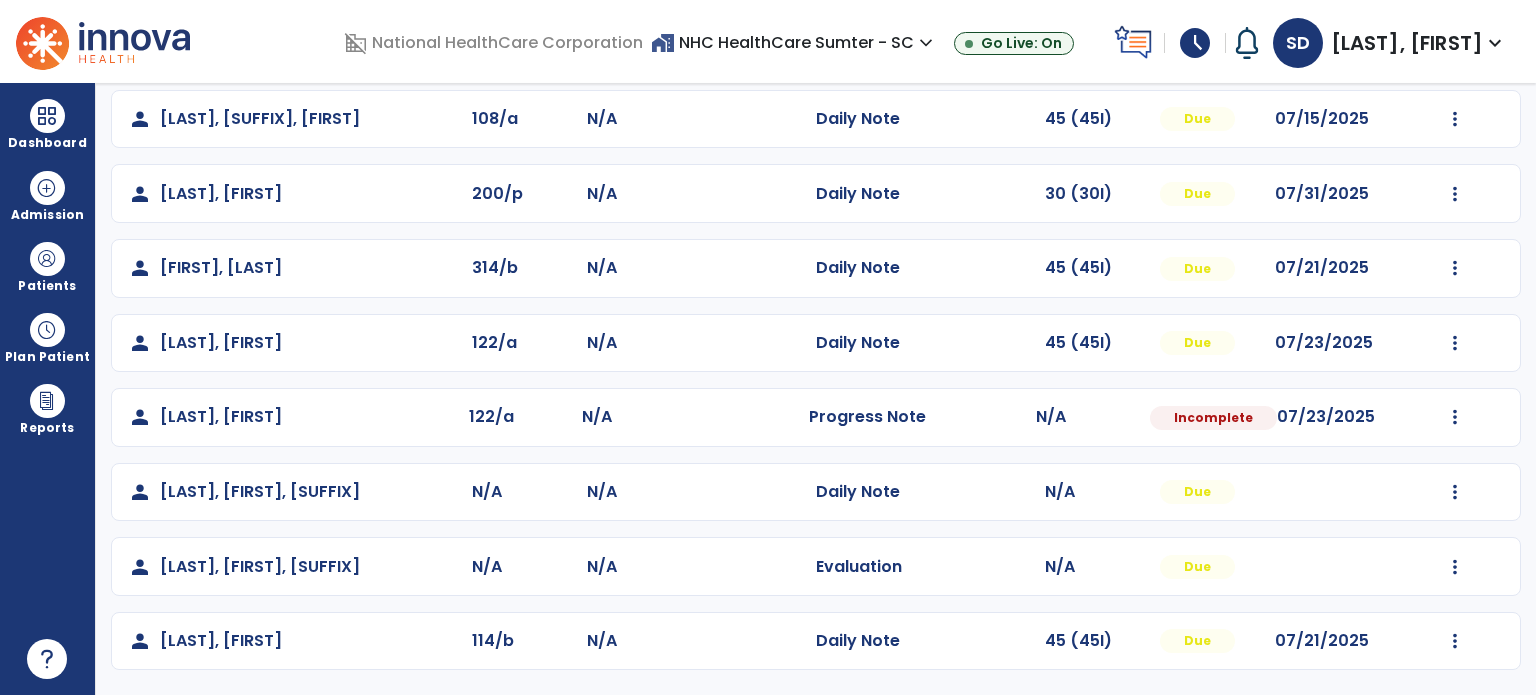 click on "Mark Visit As Complete   Reset Note   Open Document   G + C Mins" 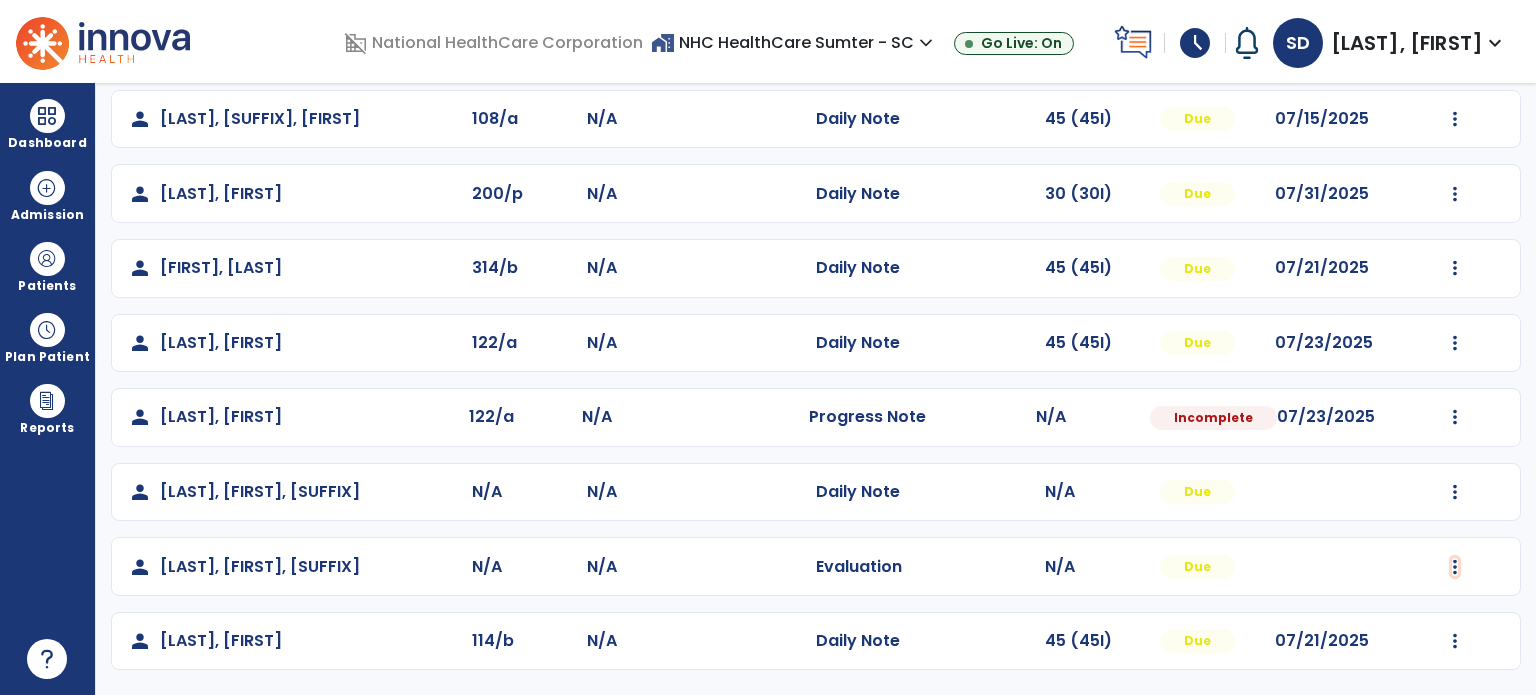 click at bounding box center (1455, -30) 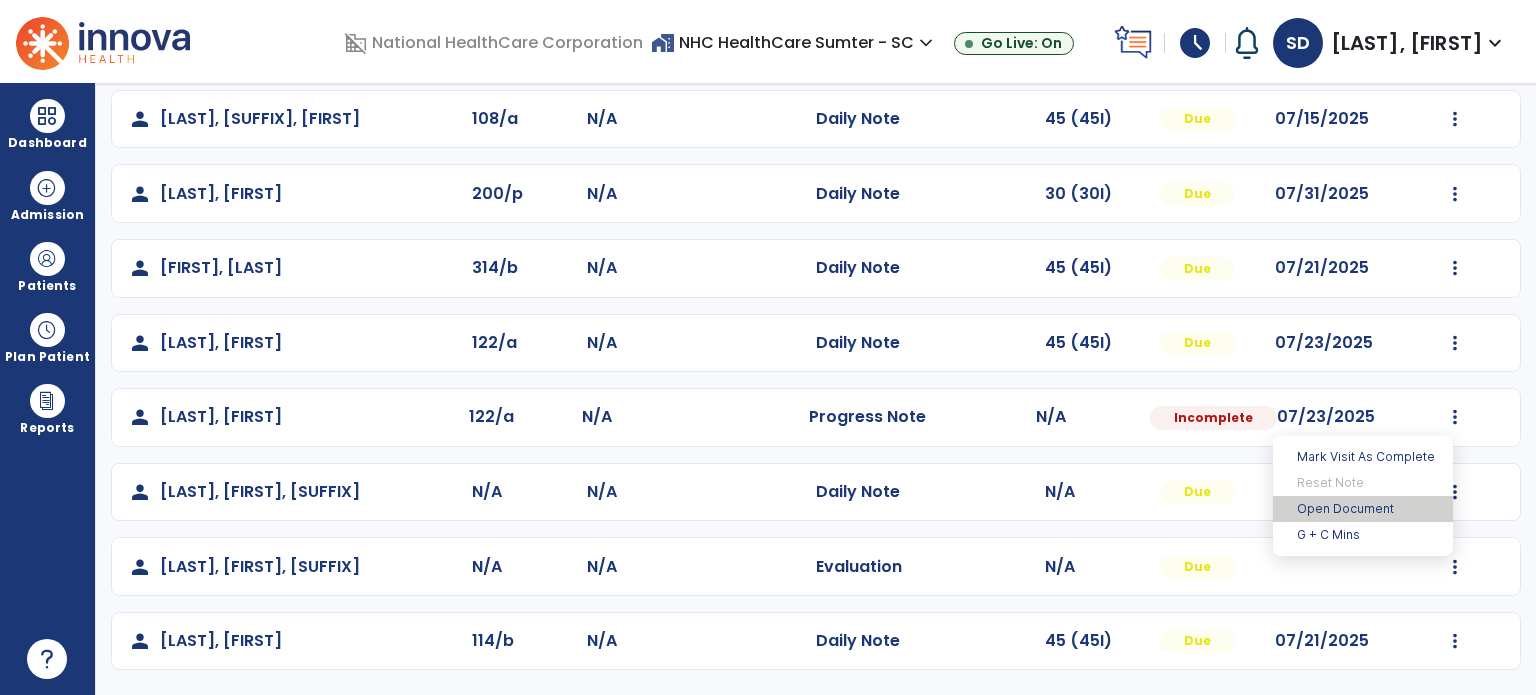 click on "Open Document" at bounding box center [1363, 509] 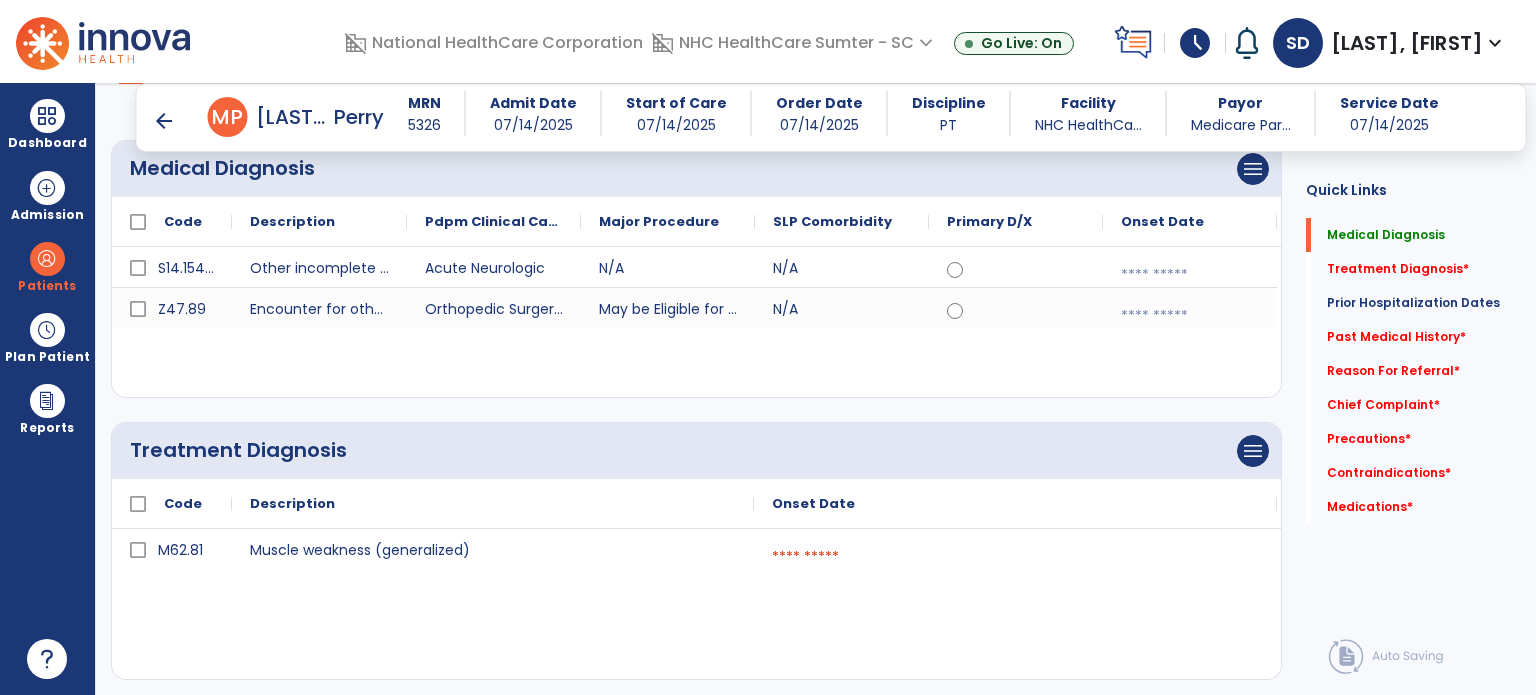 scroll, scrollTop: 196, scrollLeft: 0, axis: vertical 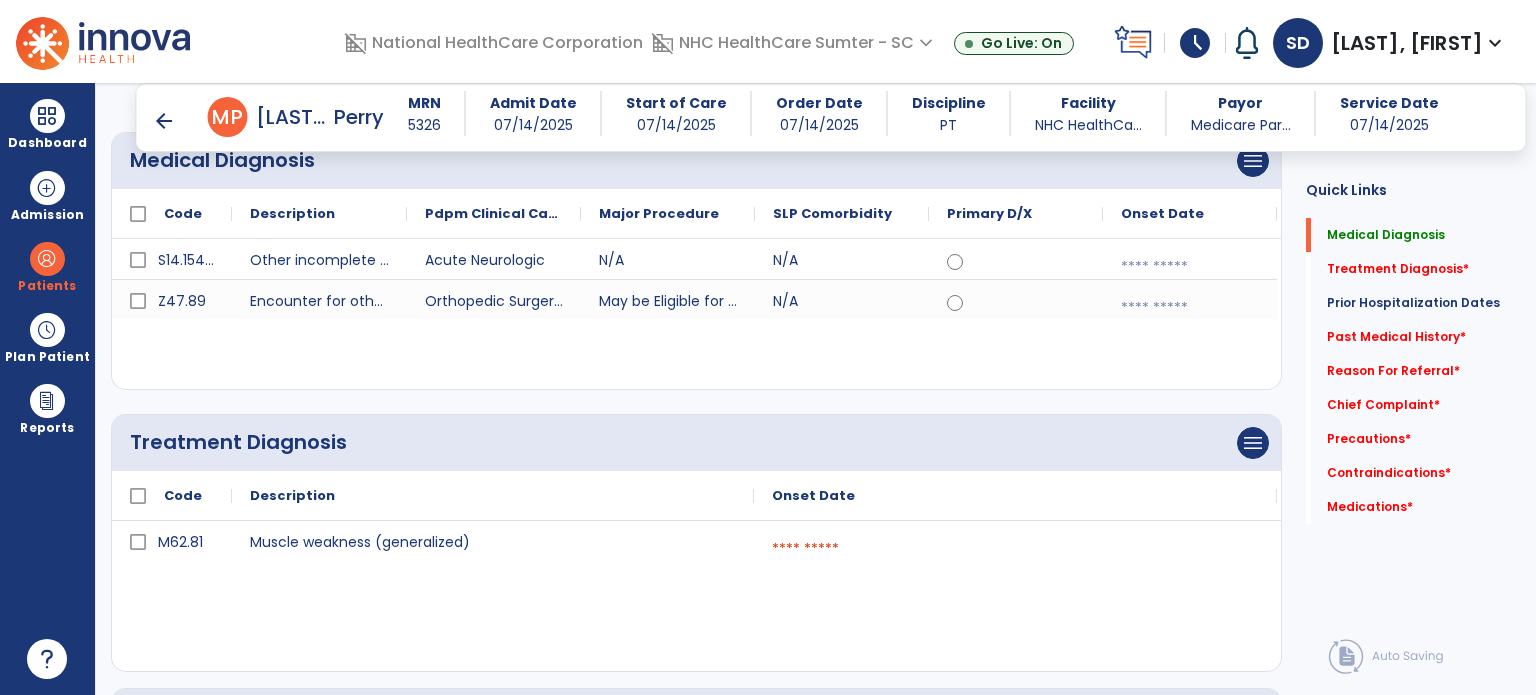 click at bounding box center [1190, 267] 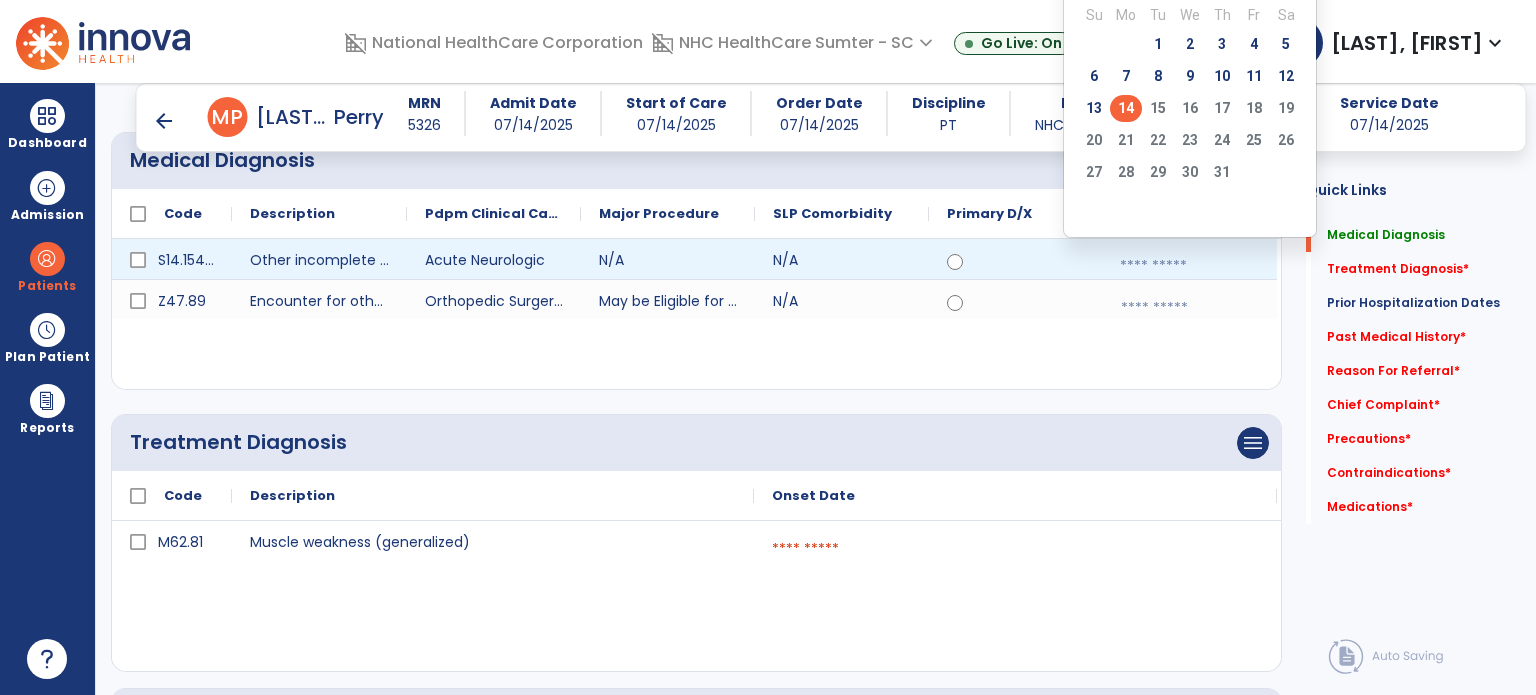 click on "20   21   22   23   24   25   26" 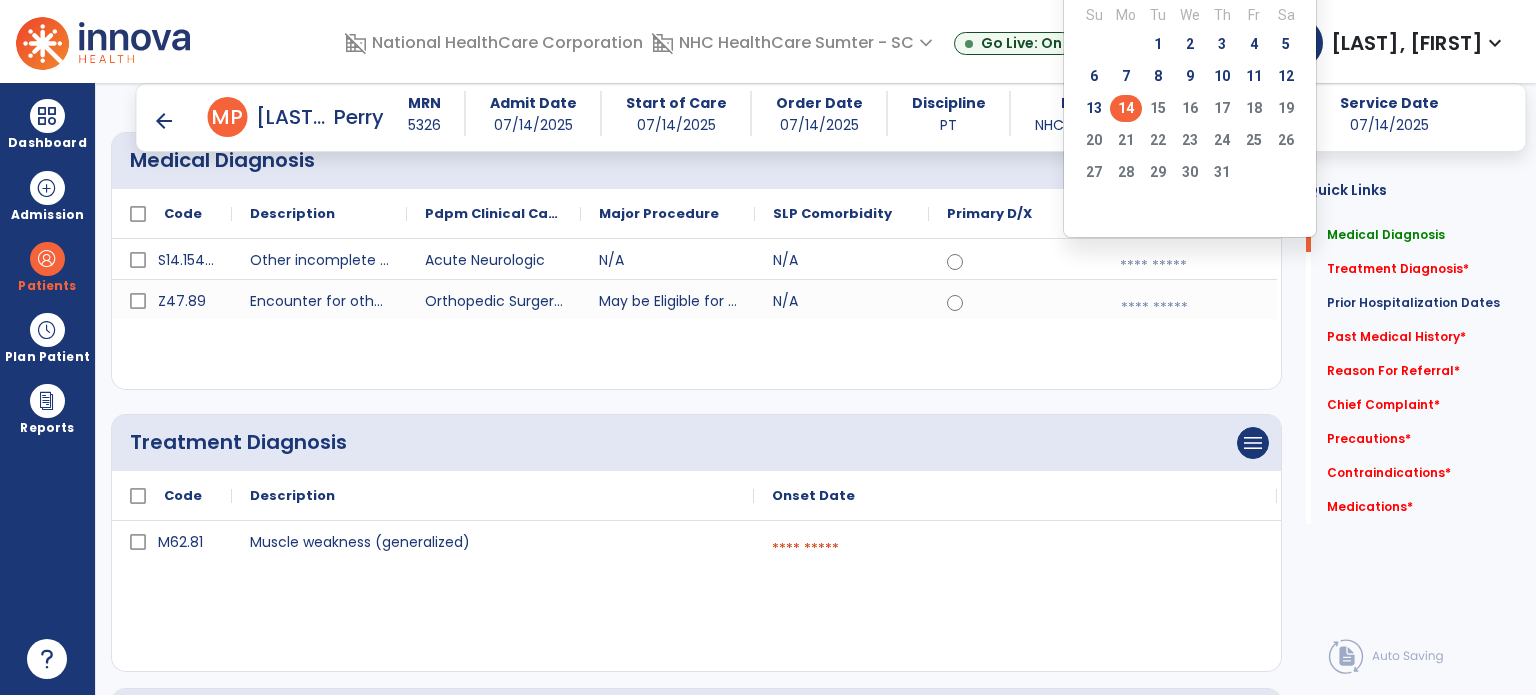 click at bounding box center [1190, 266] 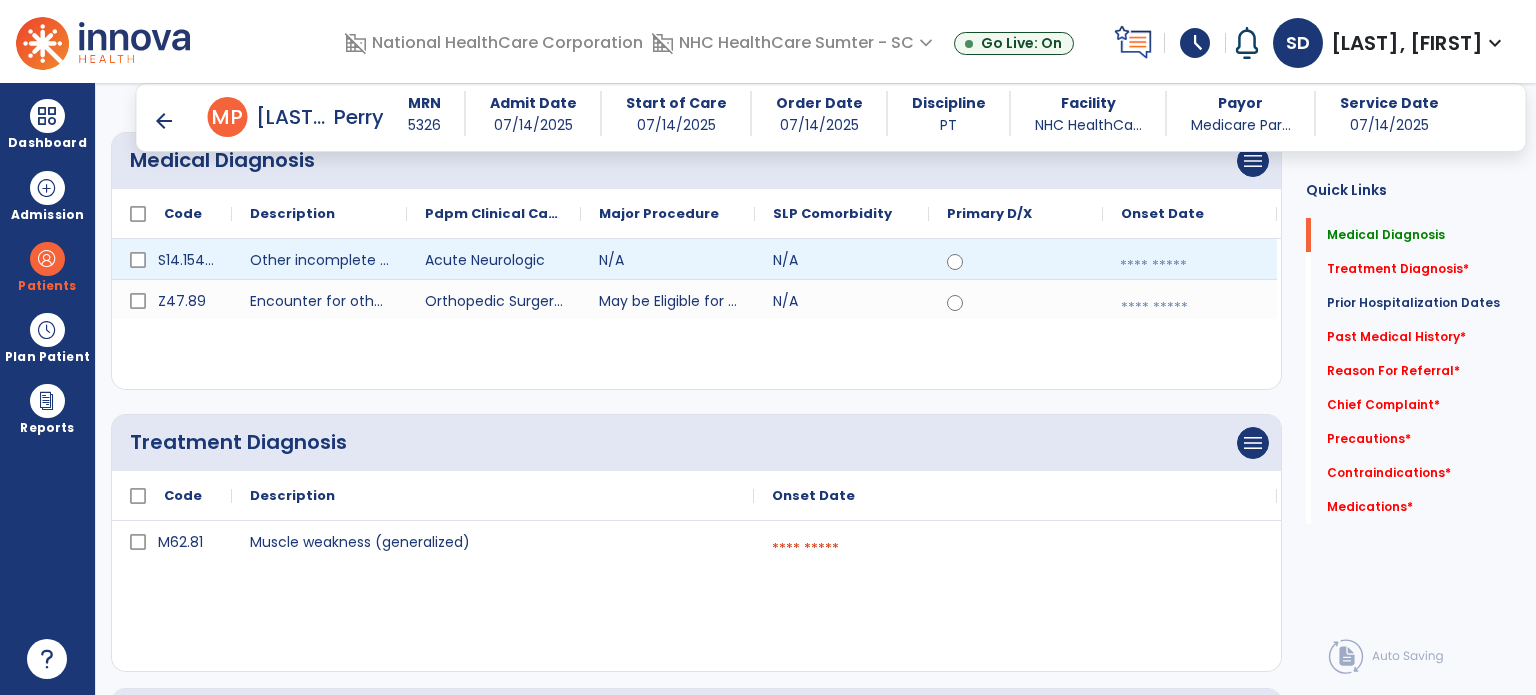 click at bounding box center (1190, 266) 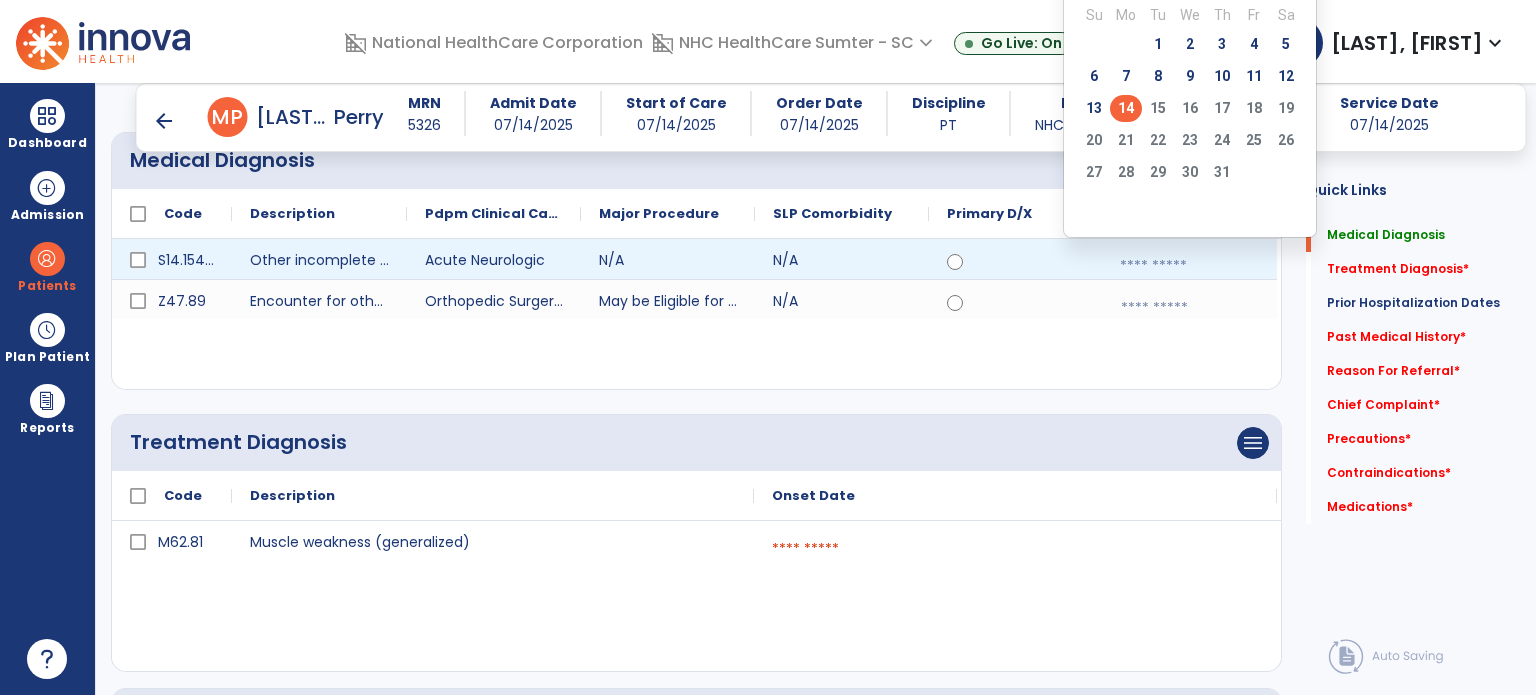 click at bounding box center (1190, 266) 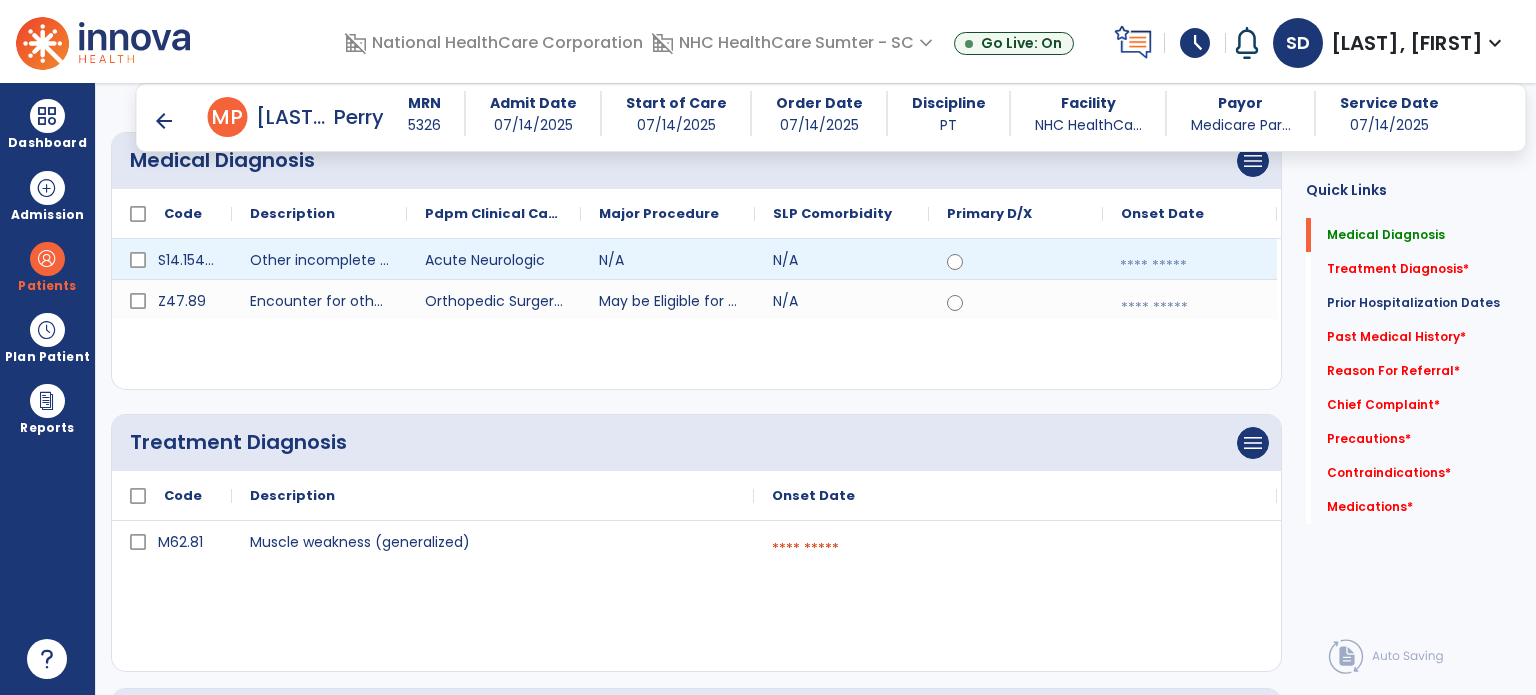 click at bounding box center [1190, 266] 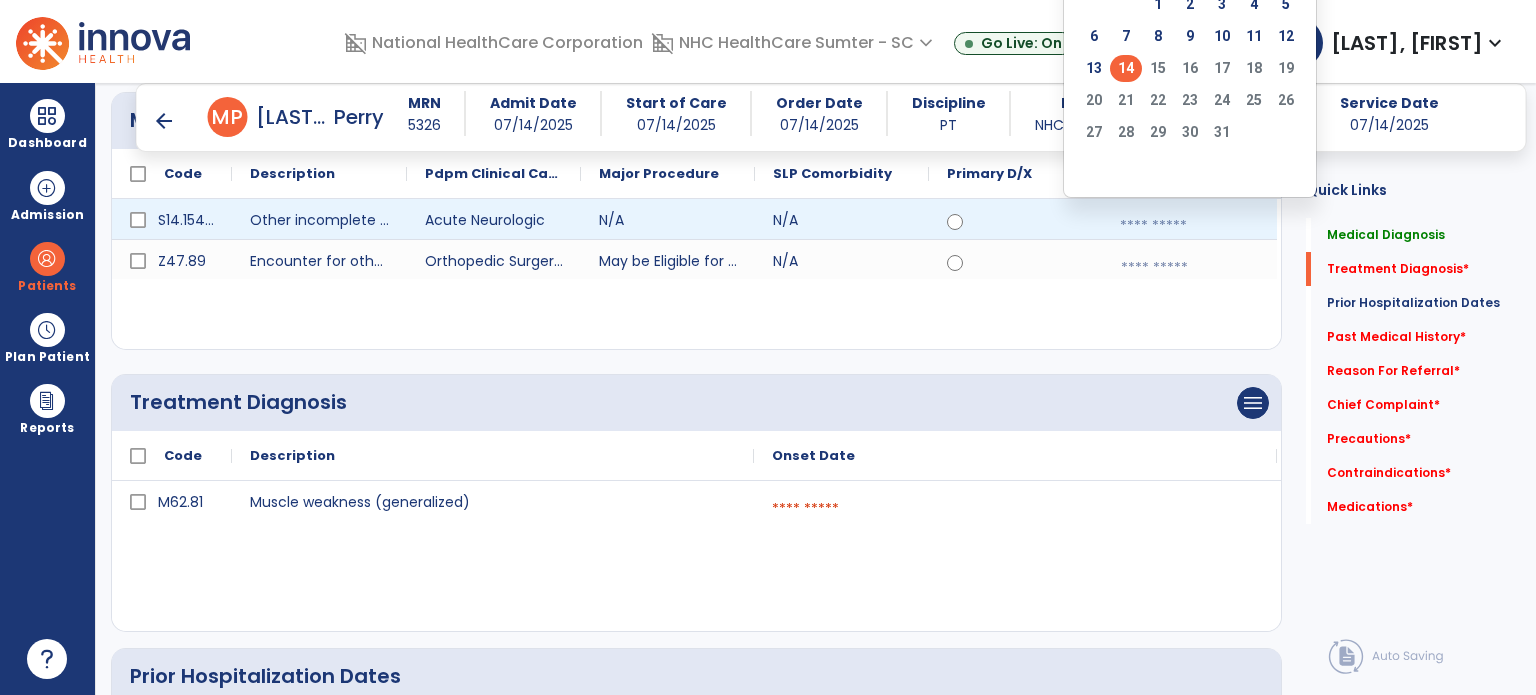 scroll, scrollTop: 0, scrollLeft: 0, axis: both 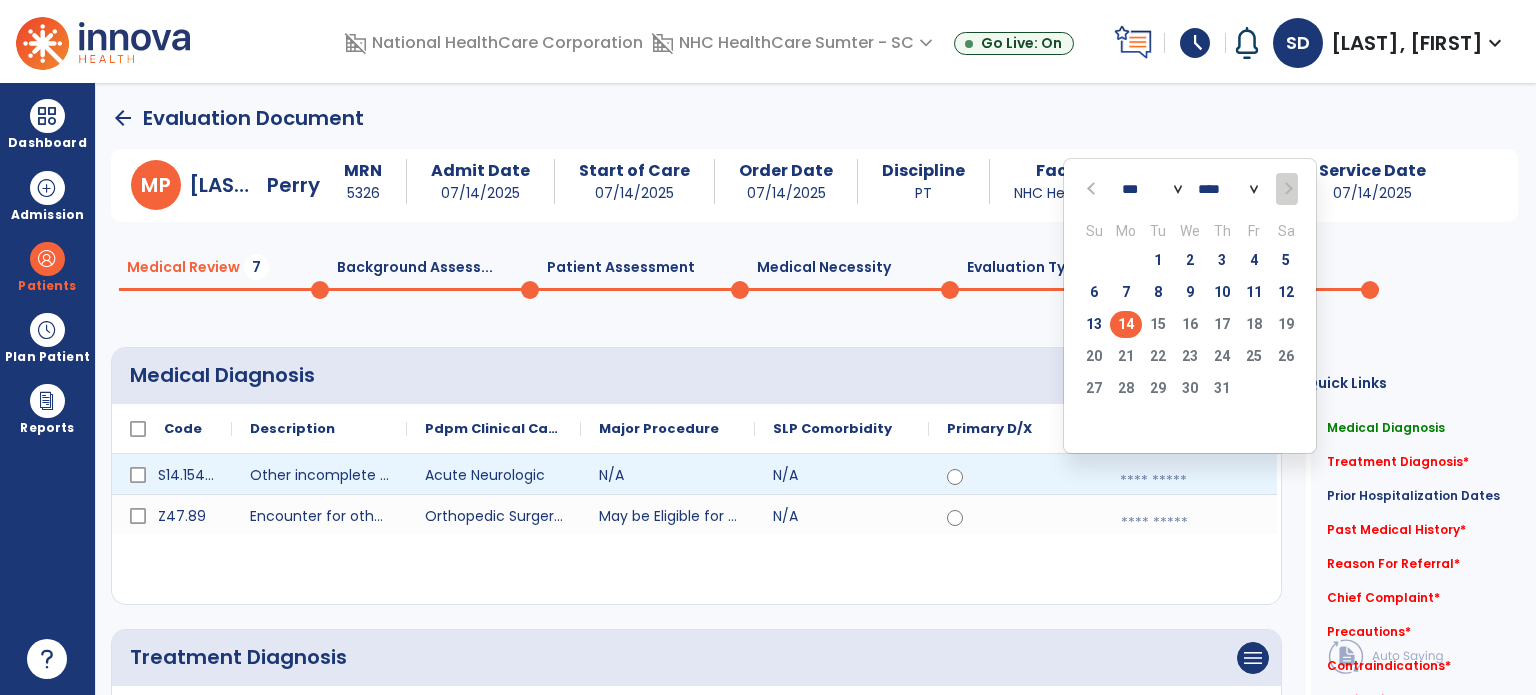 click 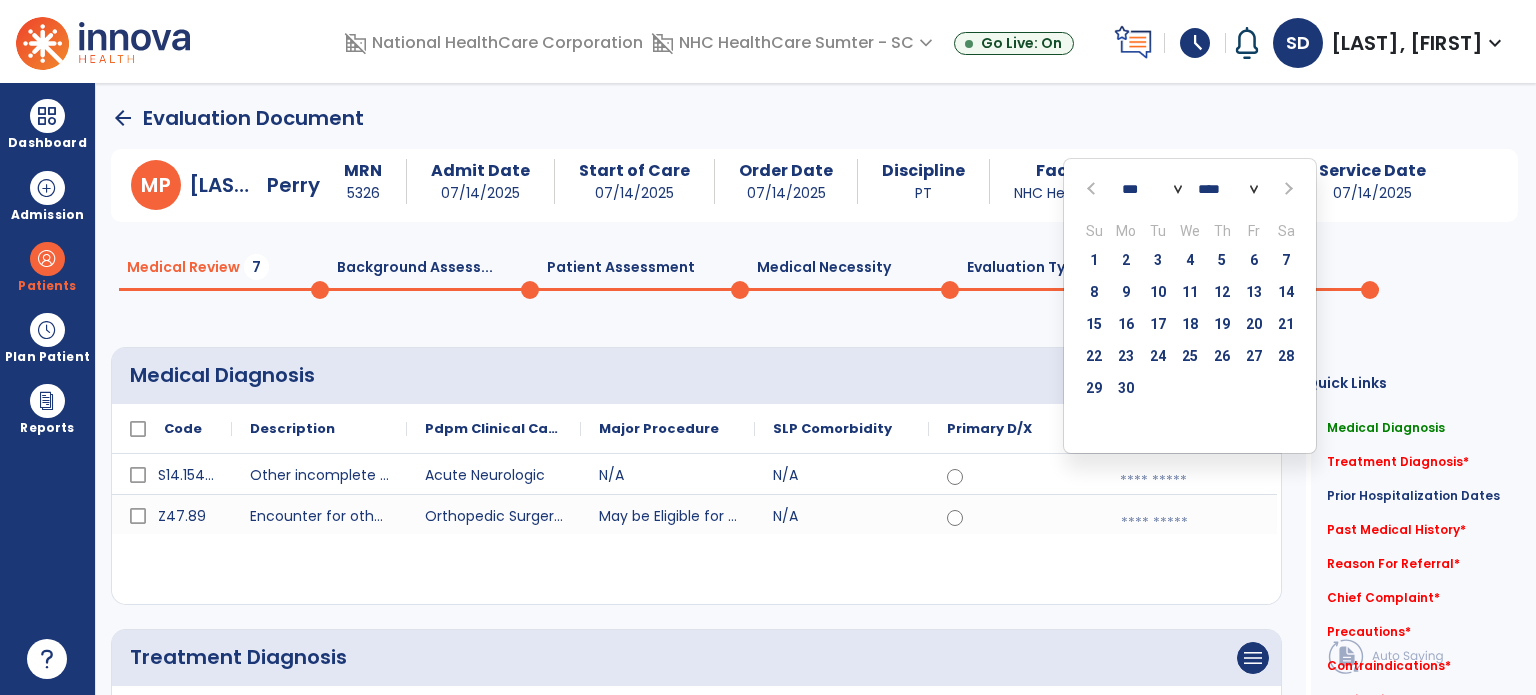 click 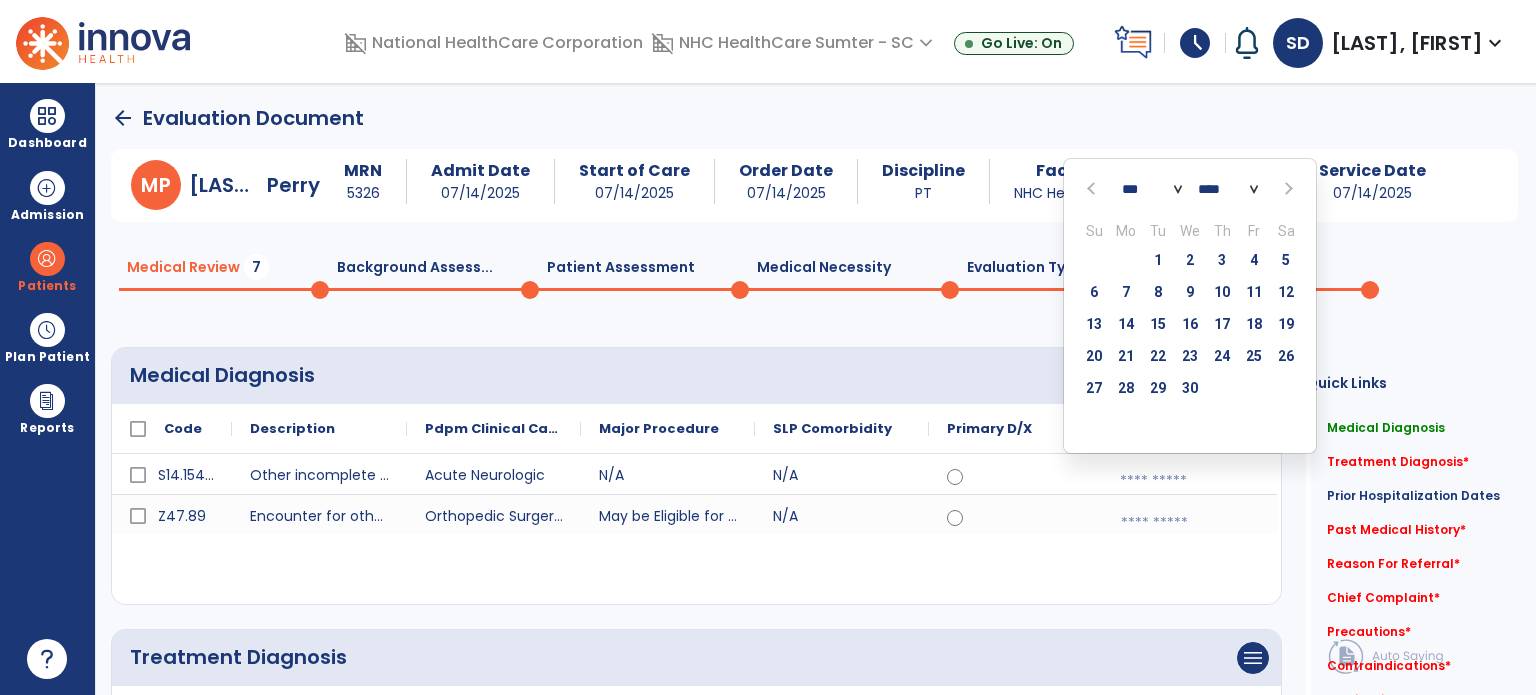 click 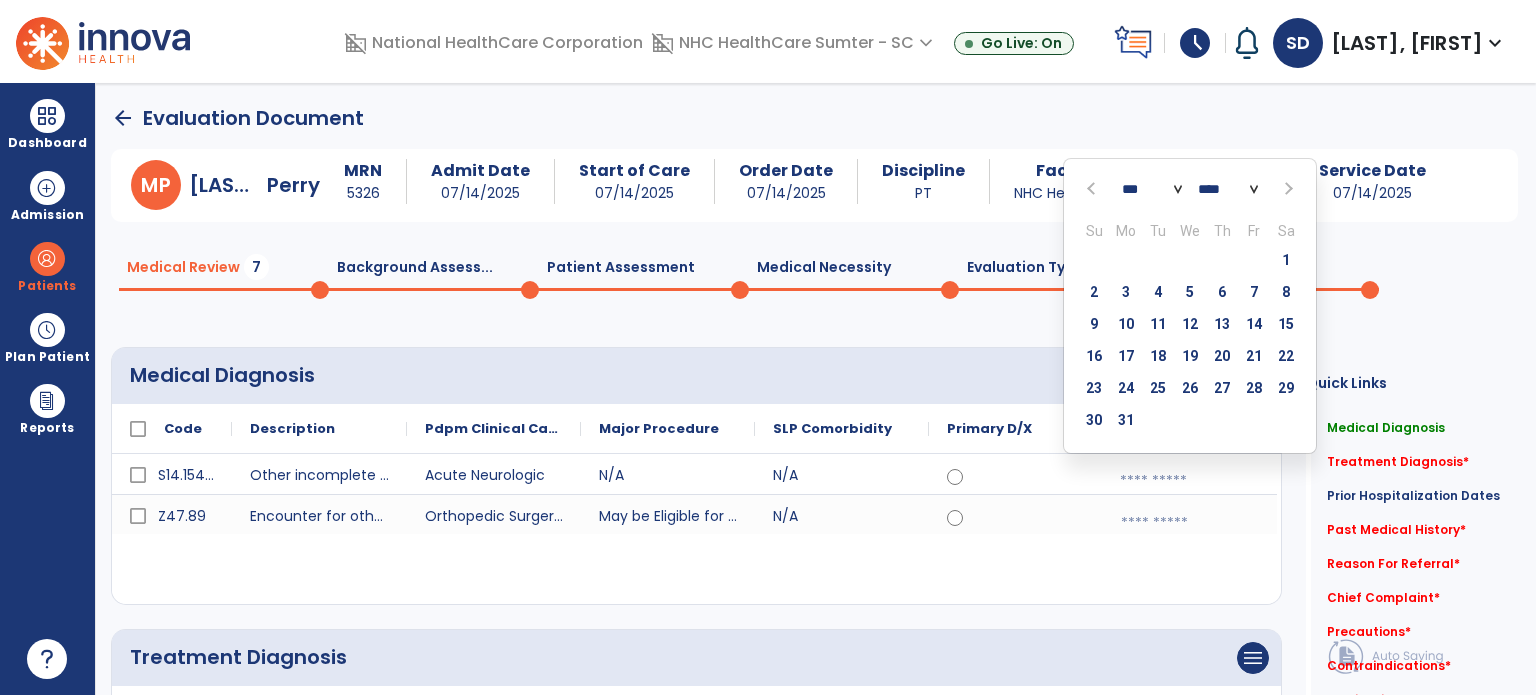 click 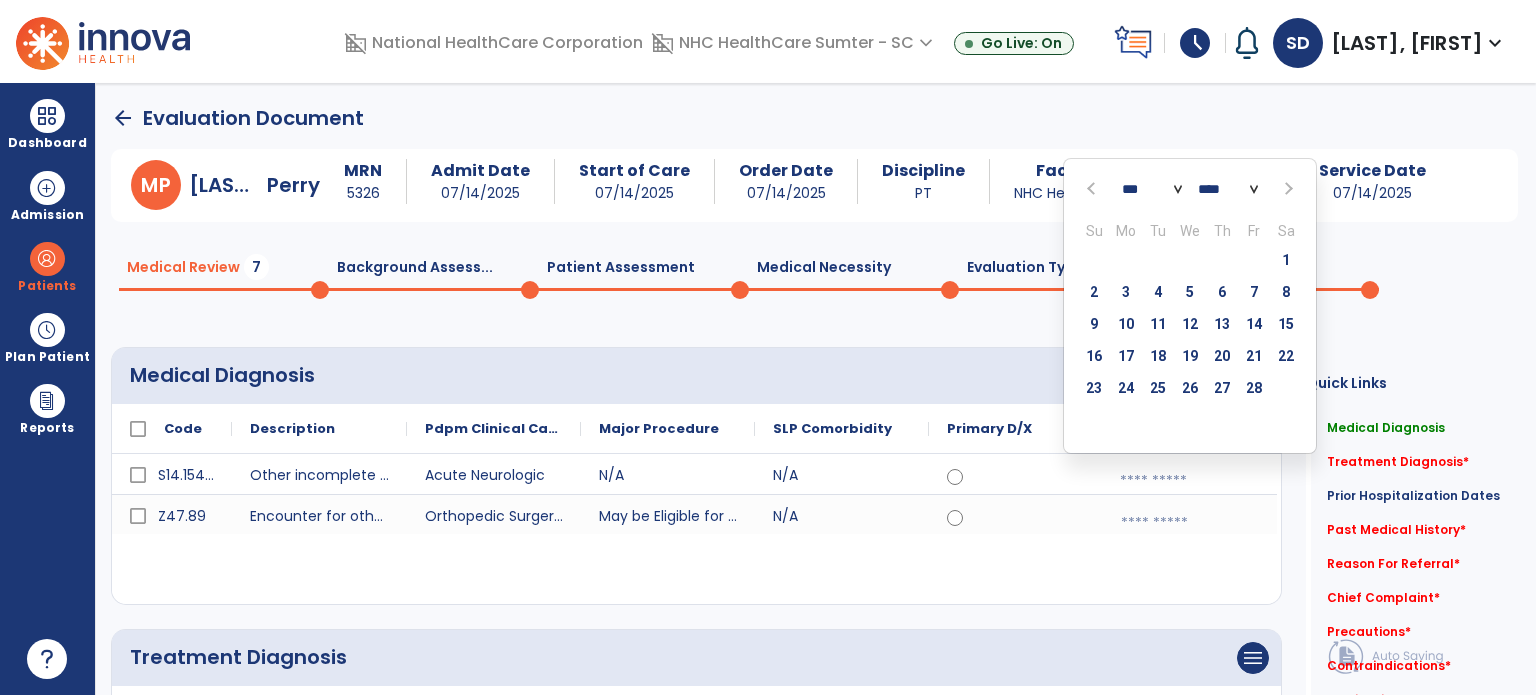 click on "21" 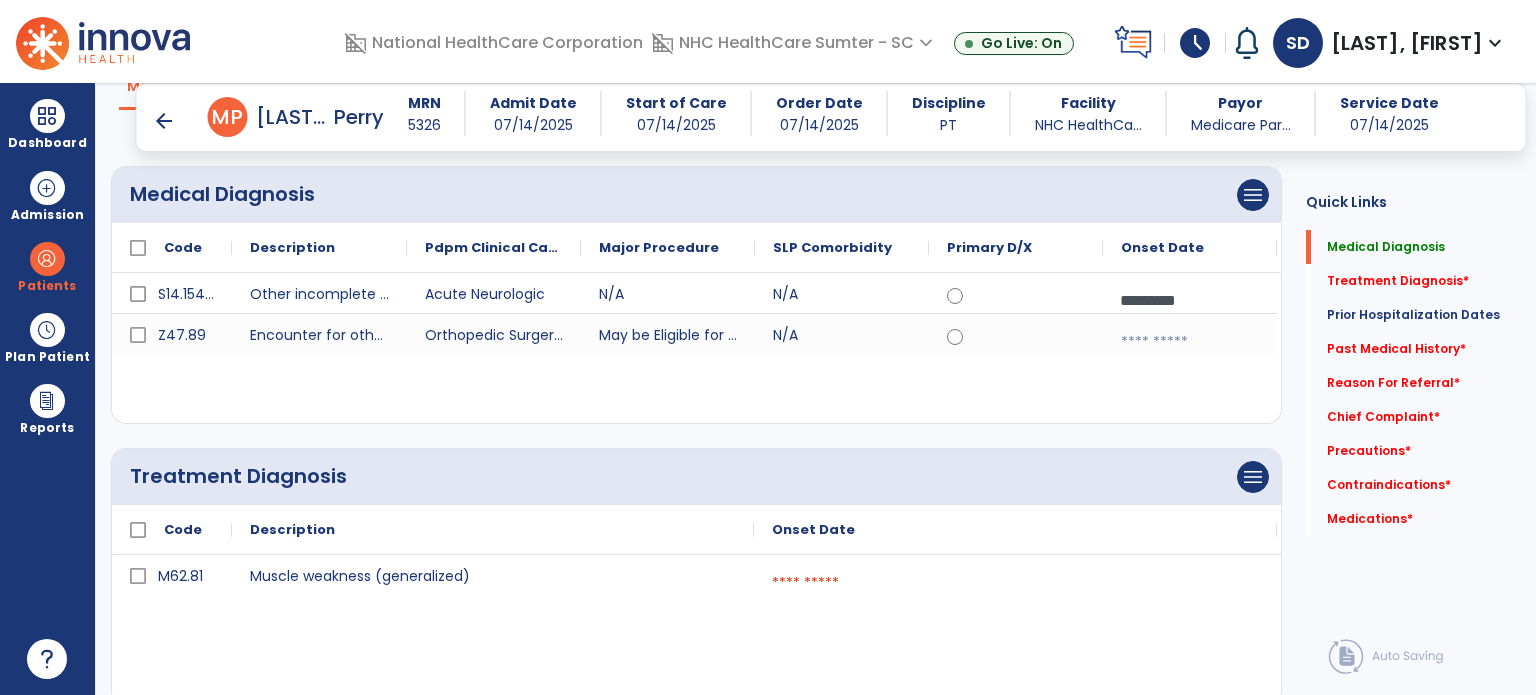 scroll, scrollTop: 164, scrollLeft: 0, axis: vertical 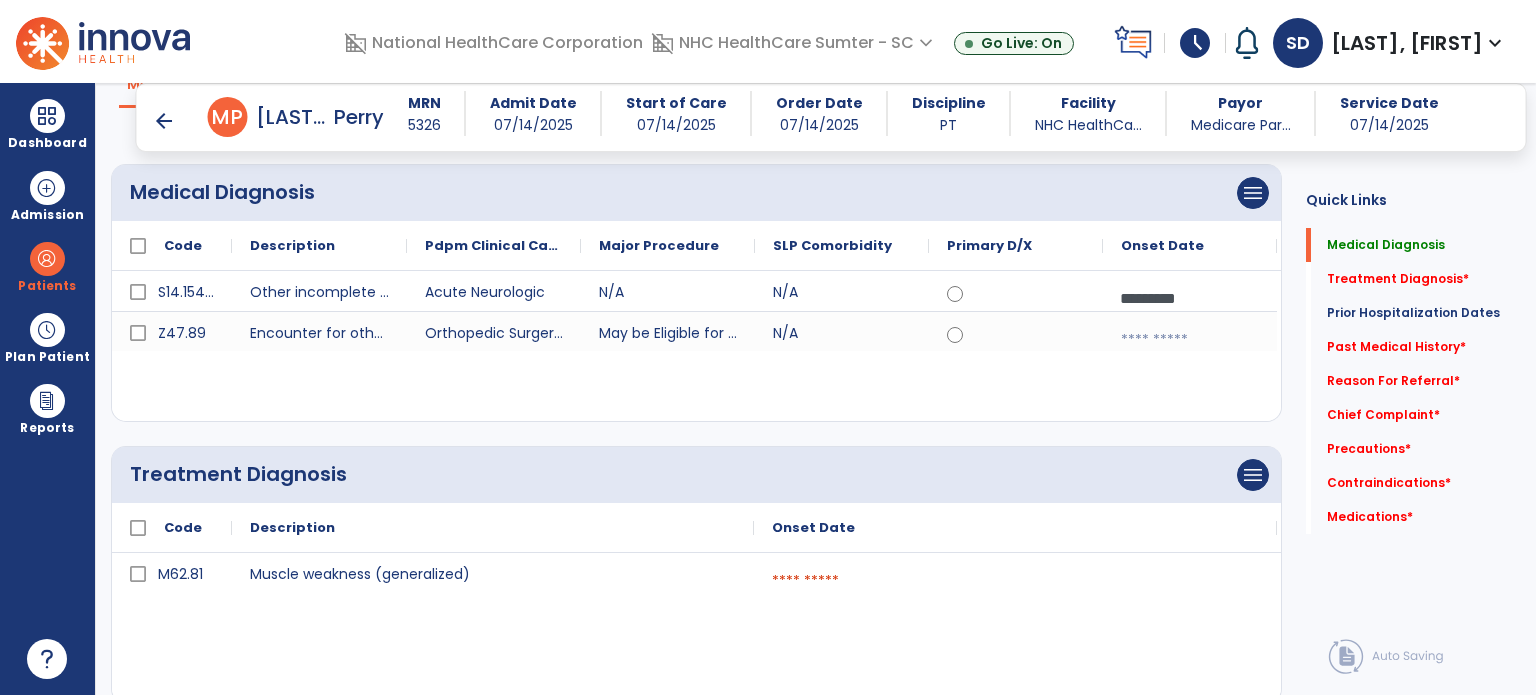 click at bounding box center (1190, 340) 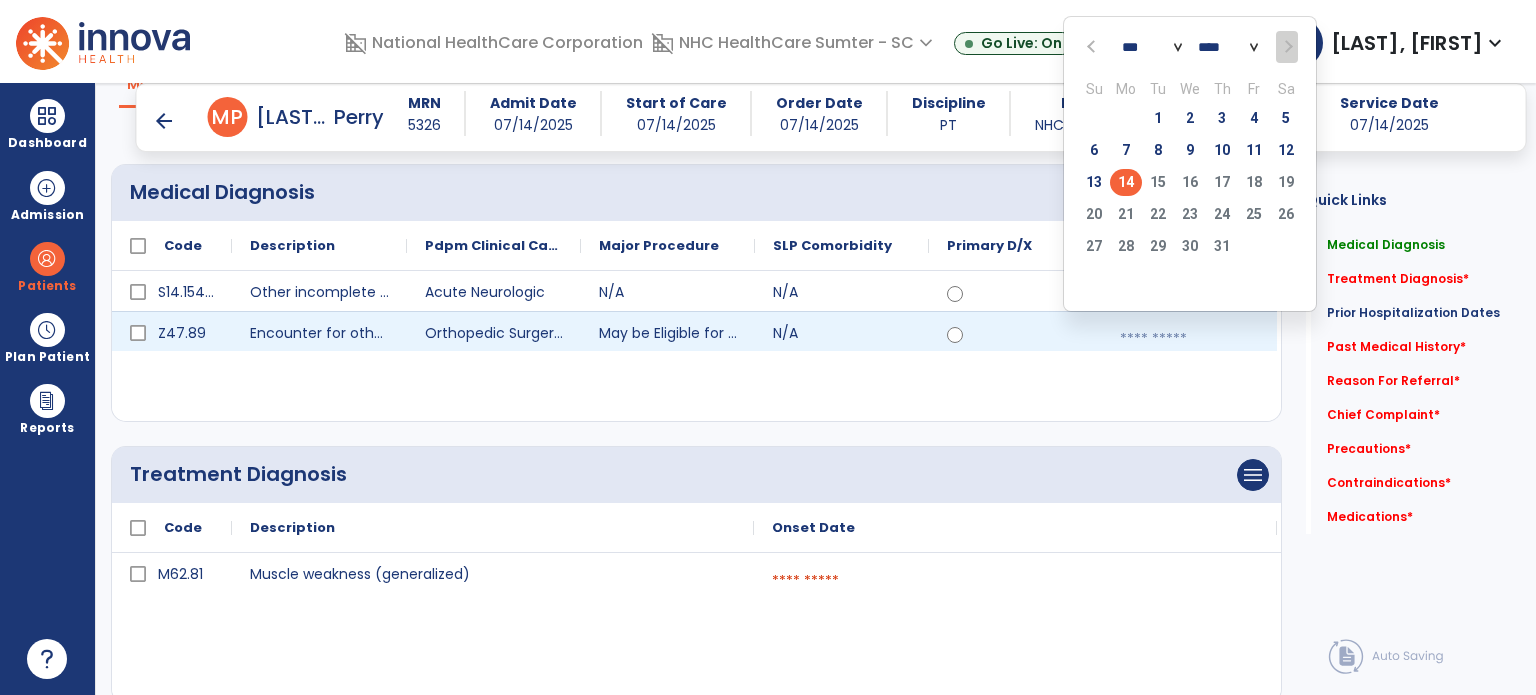 click 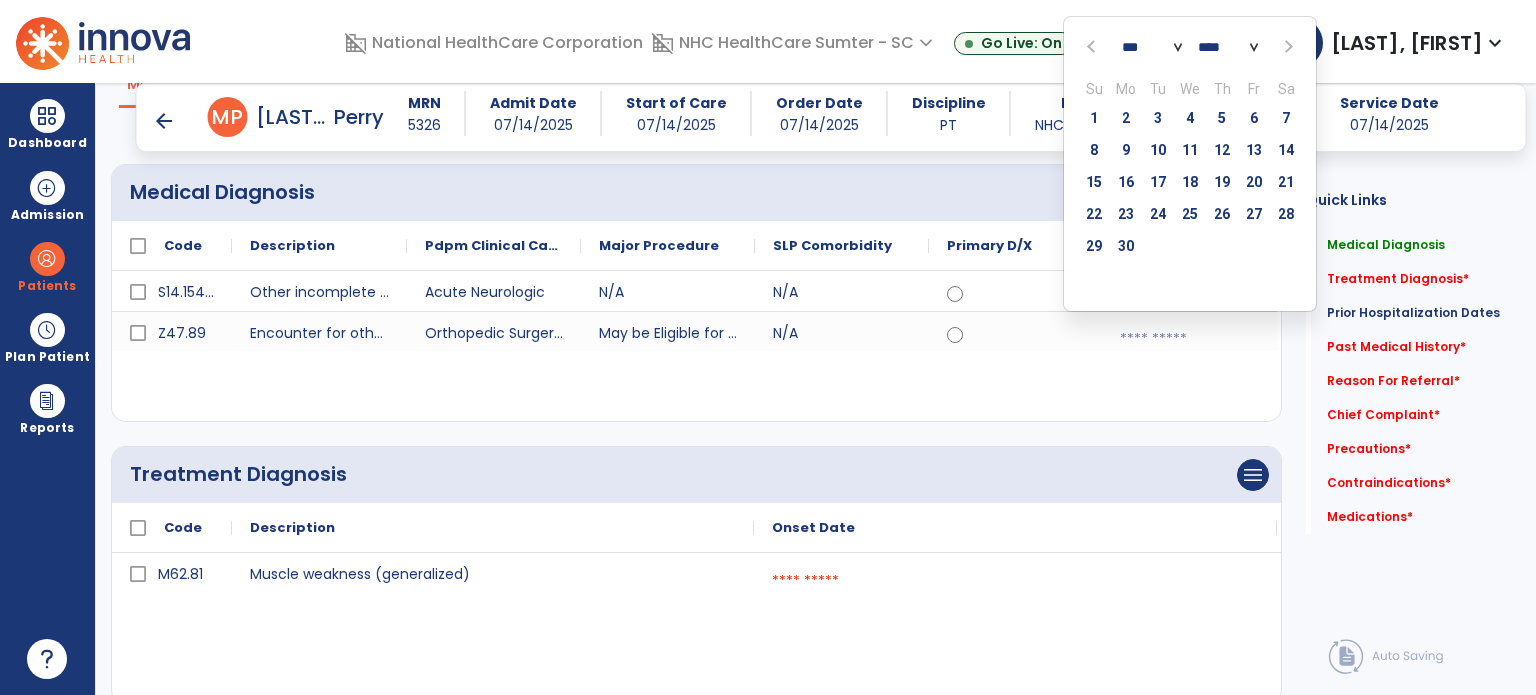 click 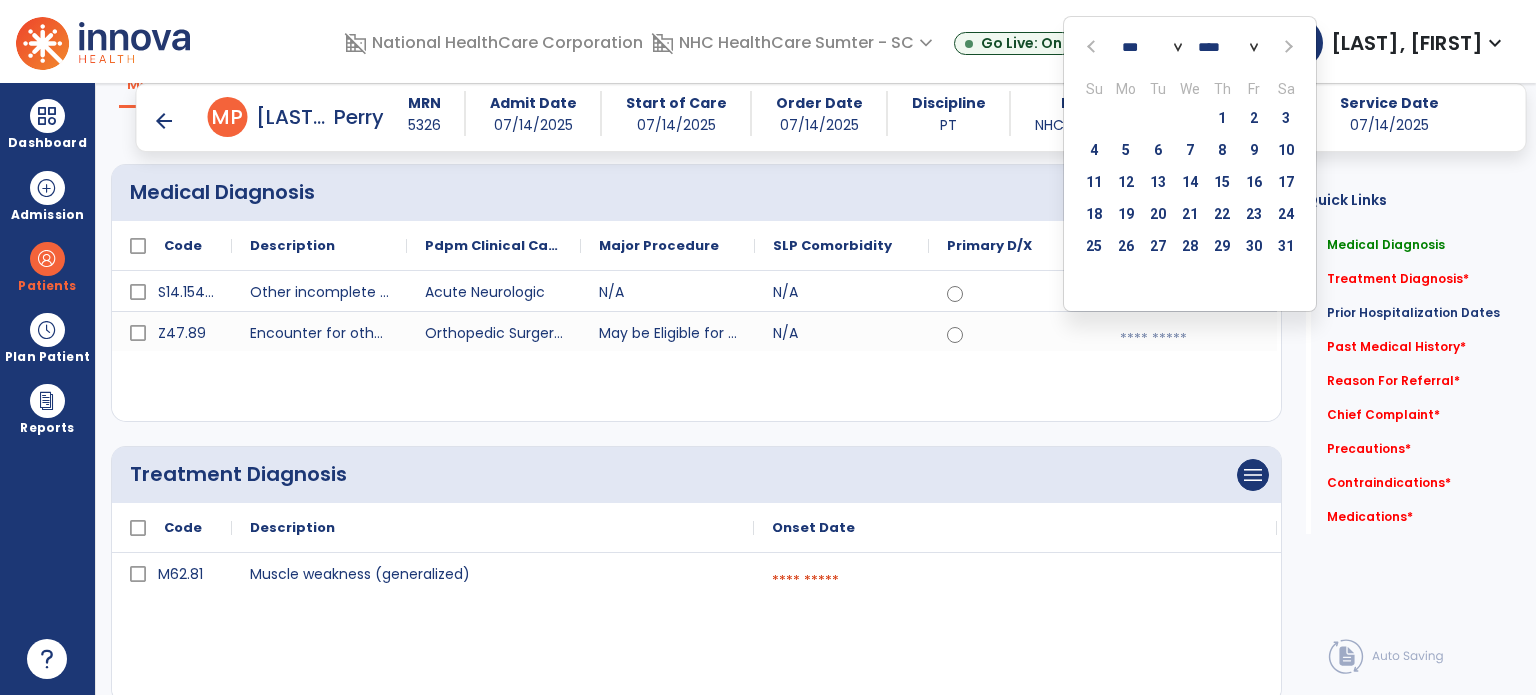 click on "9" 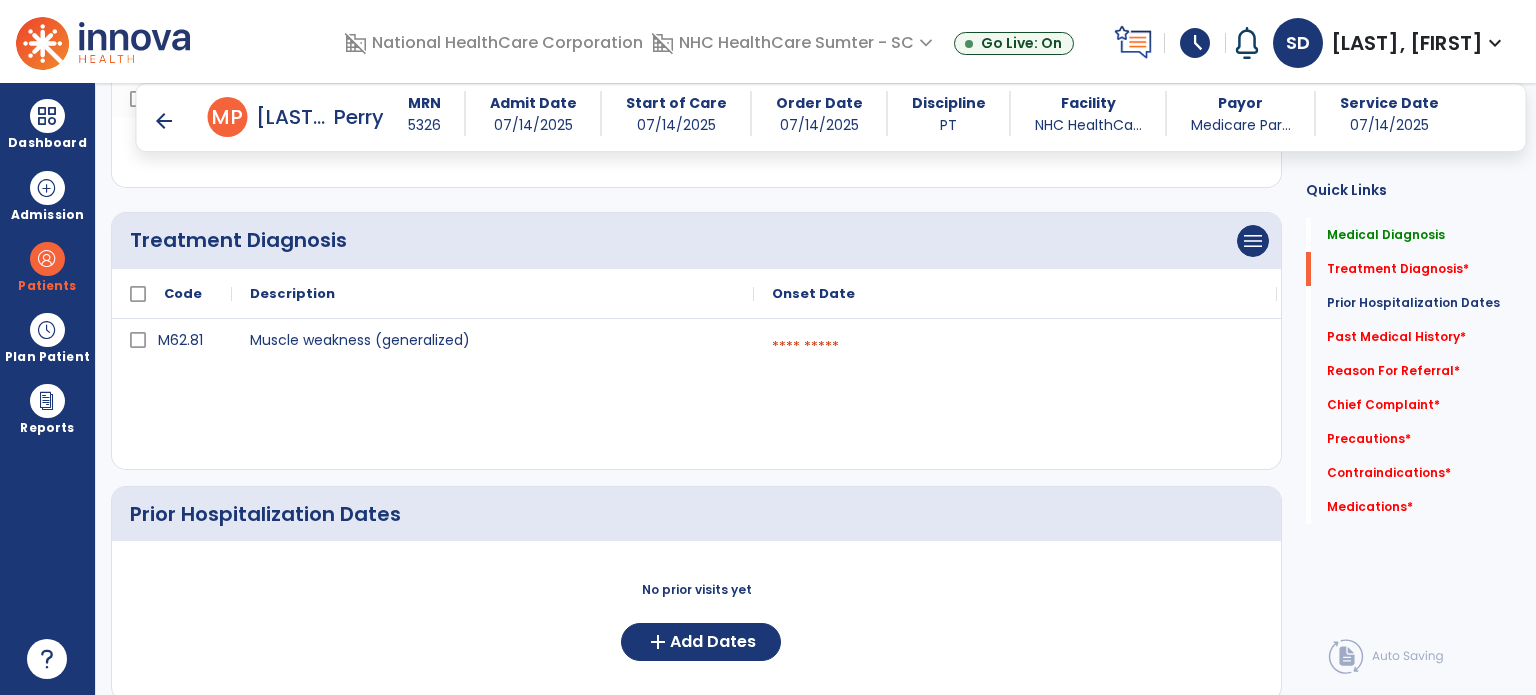 scroll, scrollTop: 400, scrollLeft: 0, axis: vertical 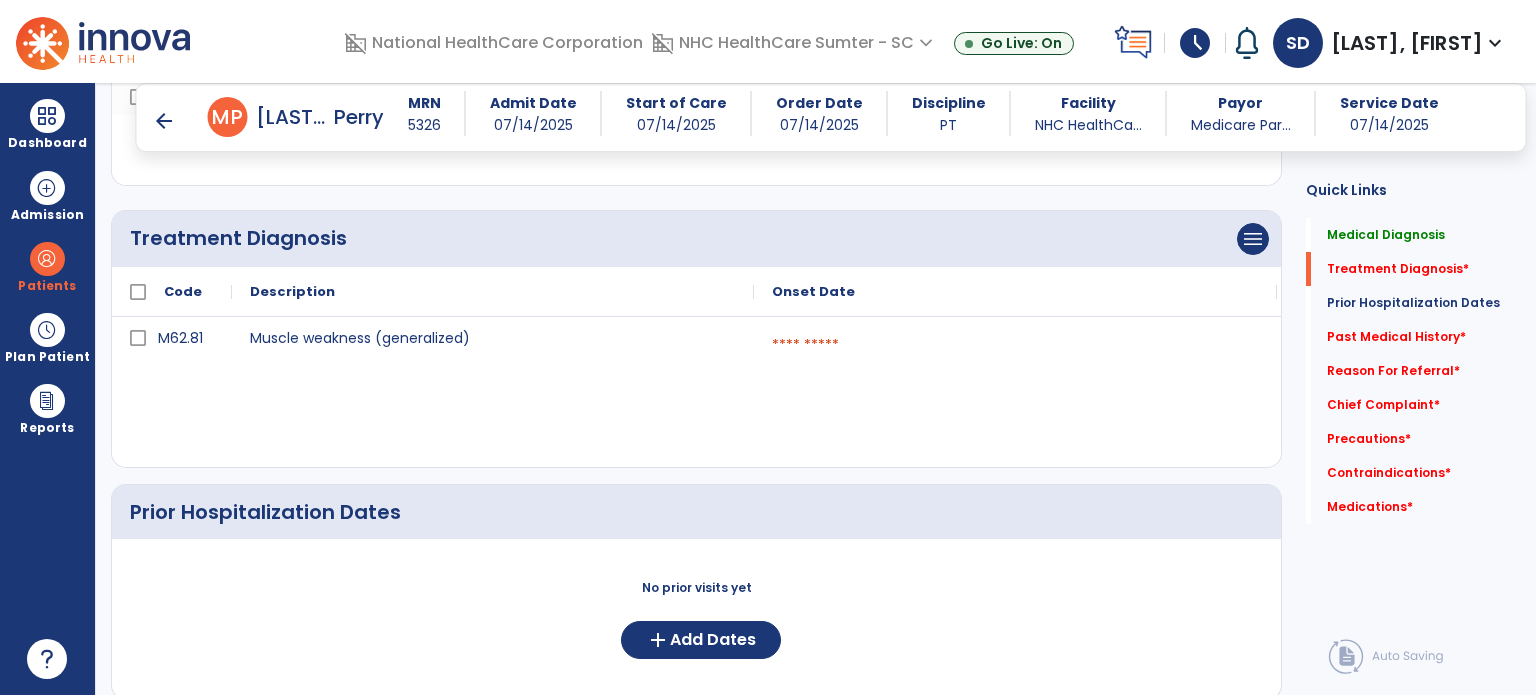 click at bounding box center (1015, 345) 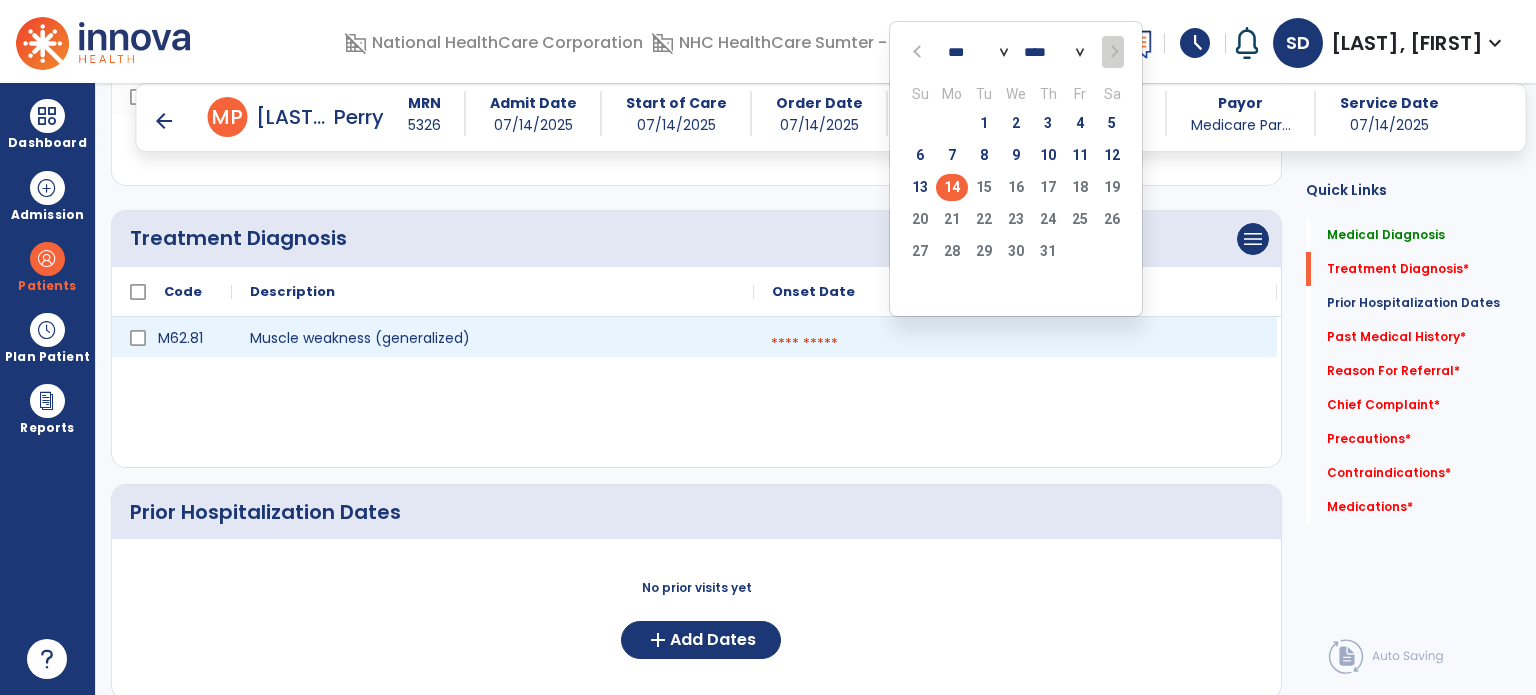 click on "14" 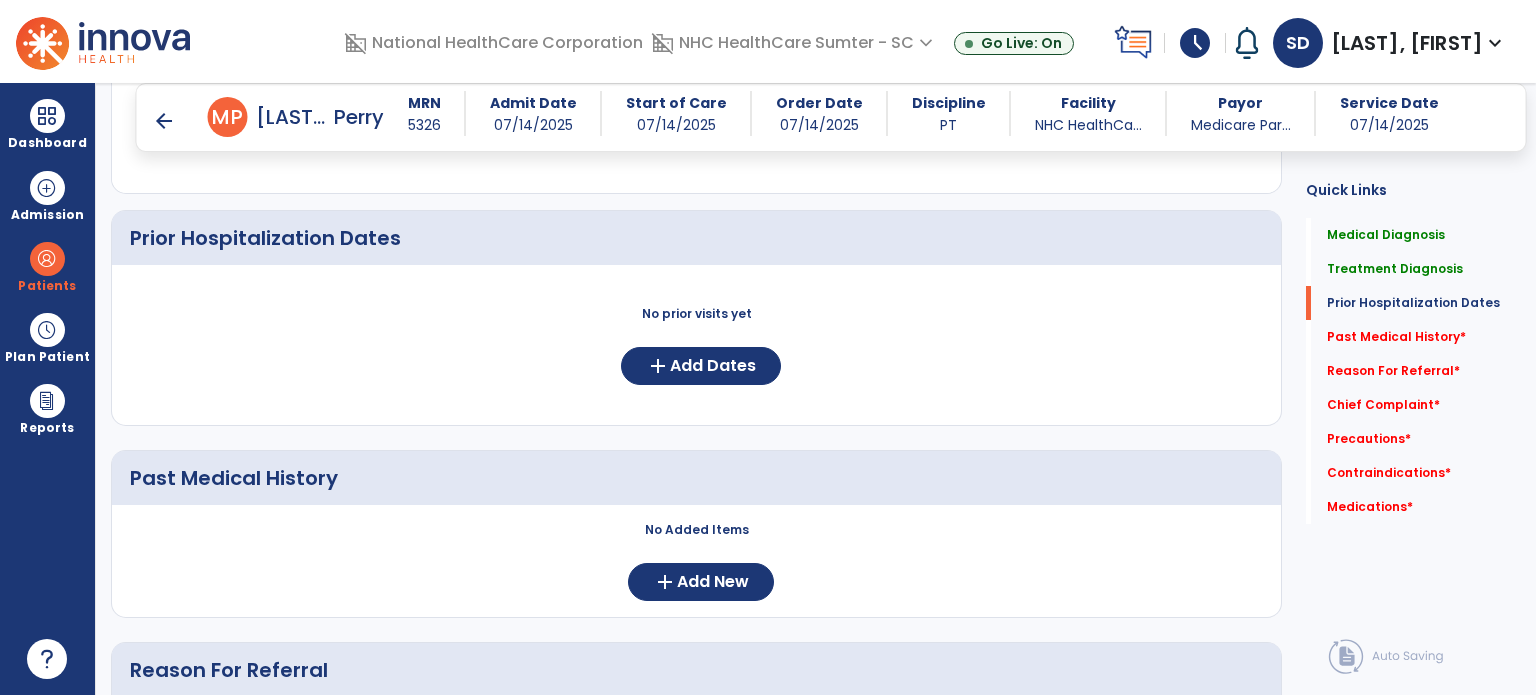scroll, scrollTop: 642, scrollLeft: 0, axis: vertical 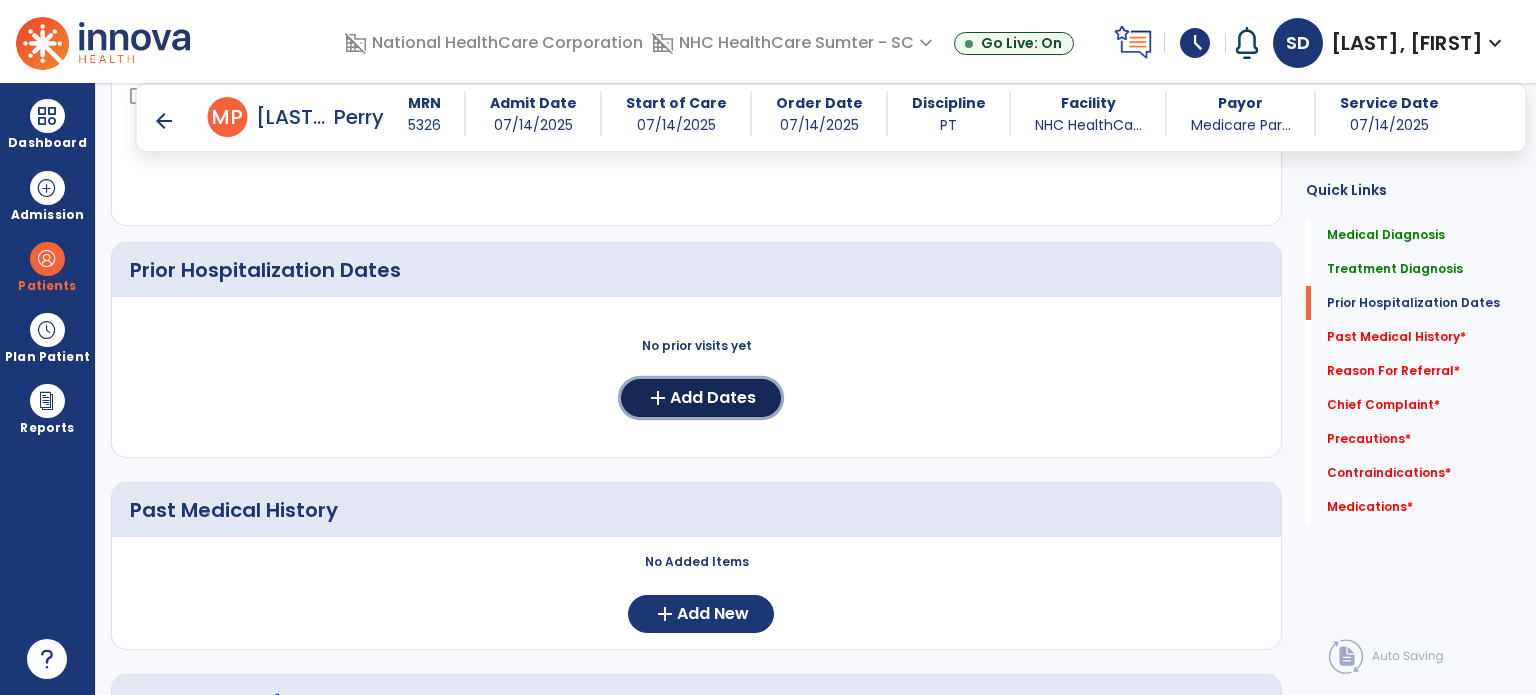 click on "Add Dates" 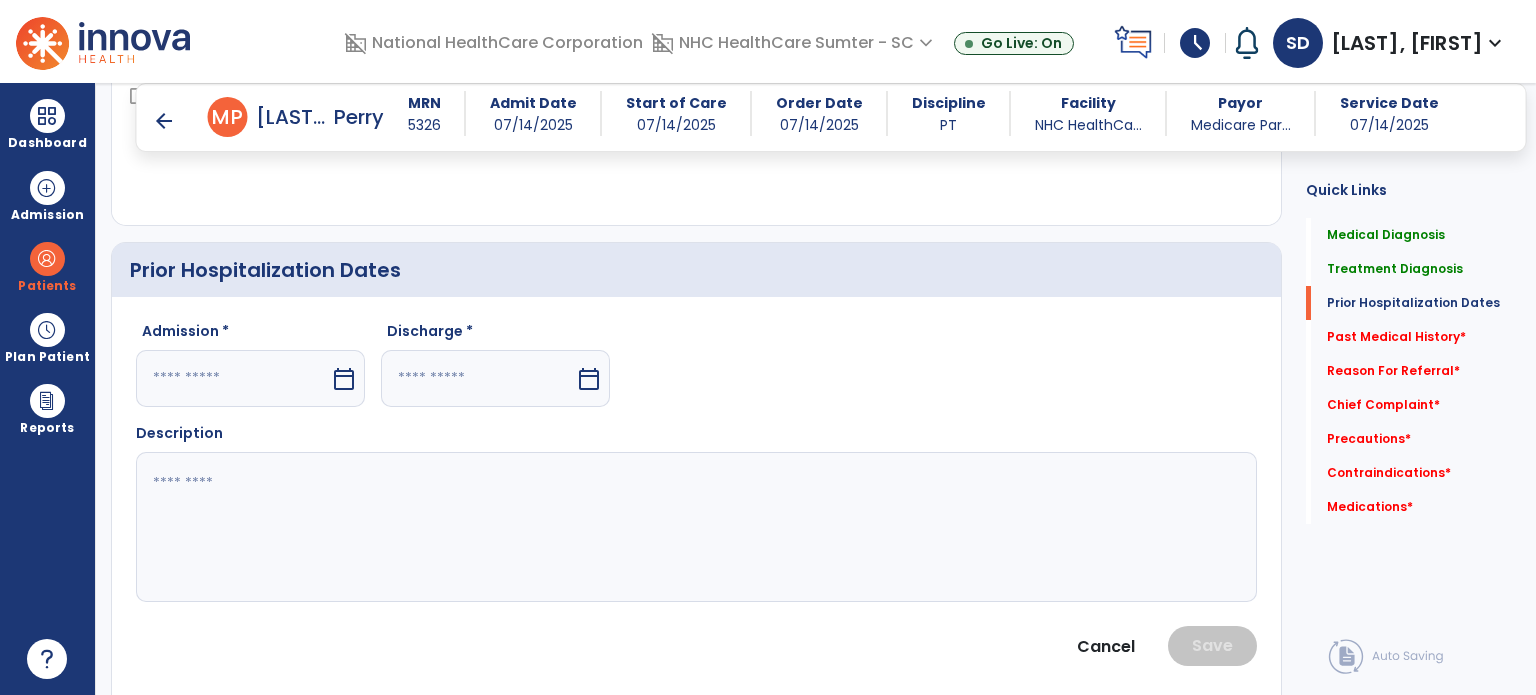 click on "calendar_today" at bounding box center (346, 378) 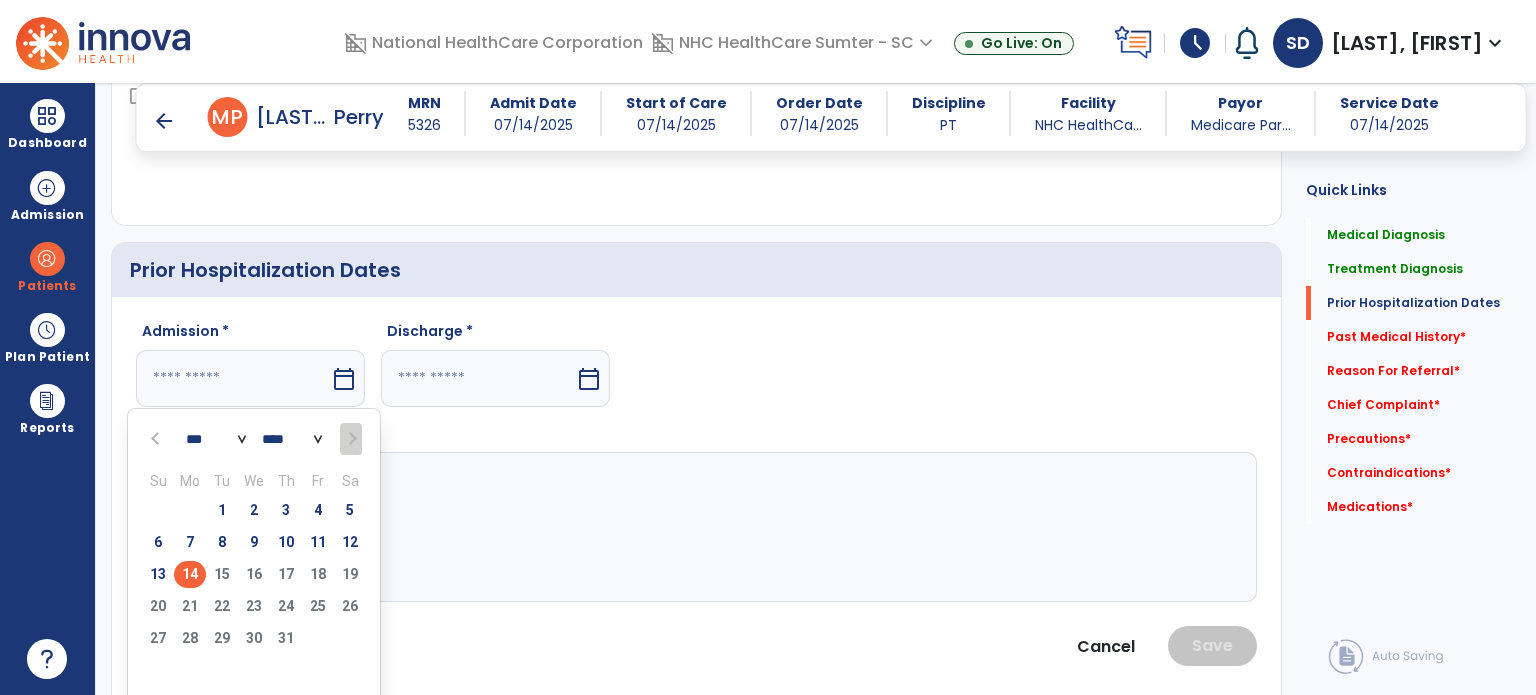 click at bounding box center (157, 439) 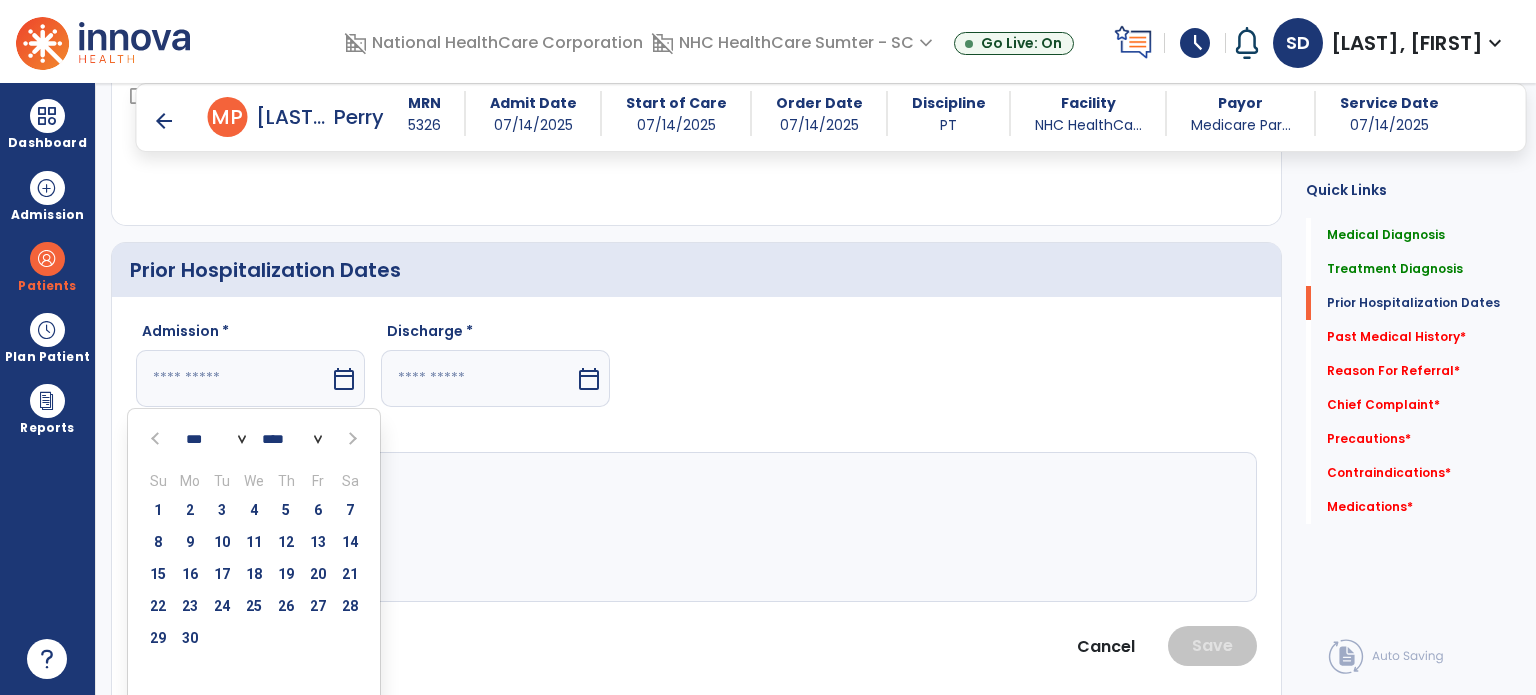 click at bounding box center [157, 439] 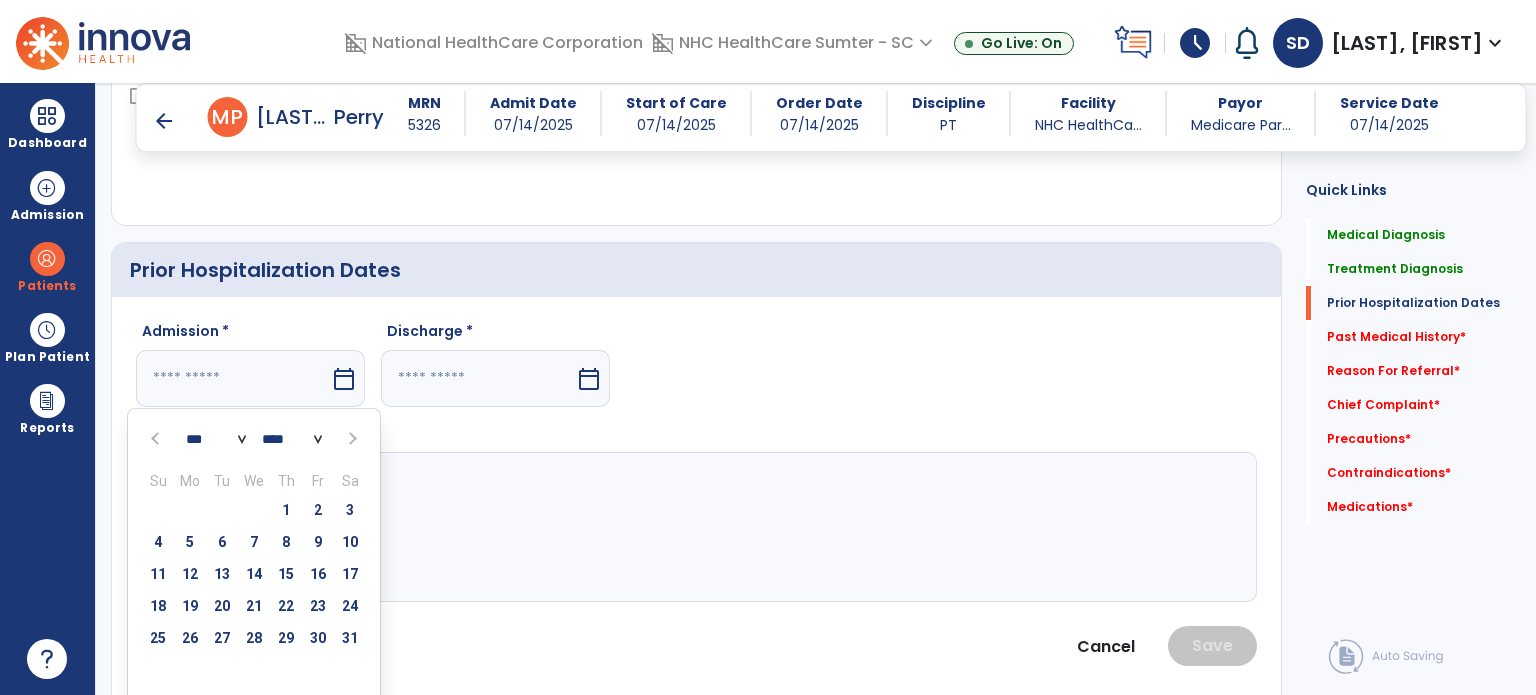 click at bounding box center [157, 439] 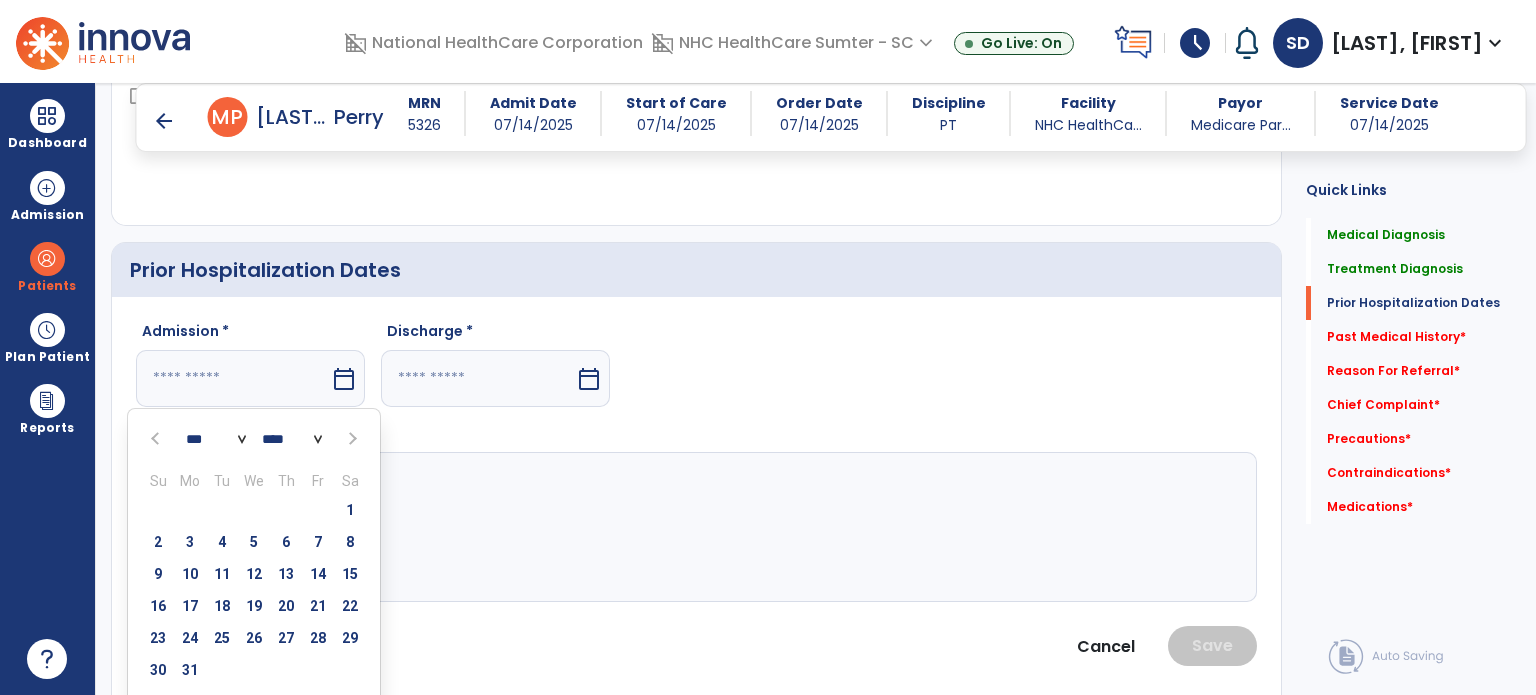 click at bounding box center [157, 439] 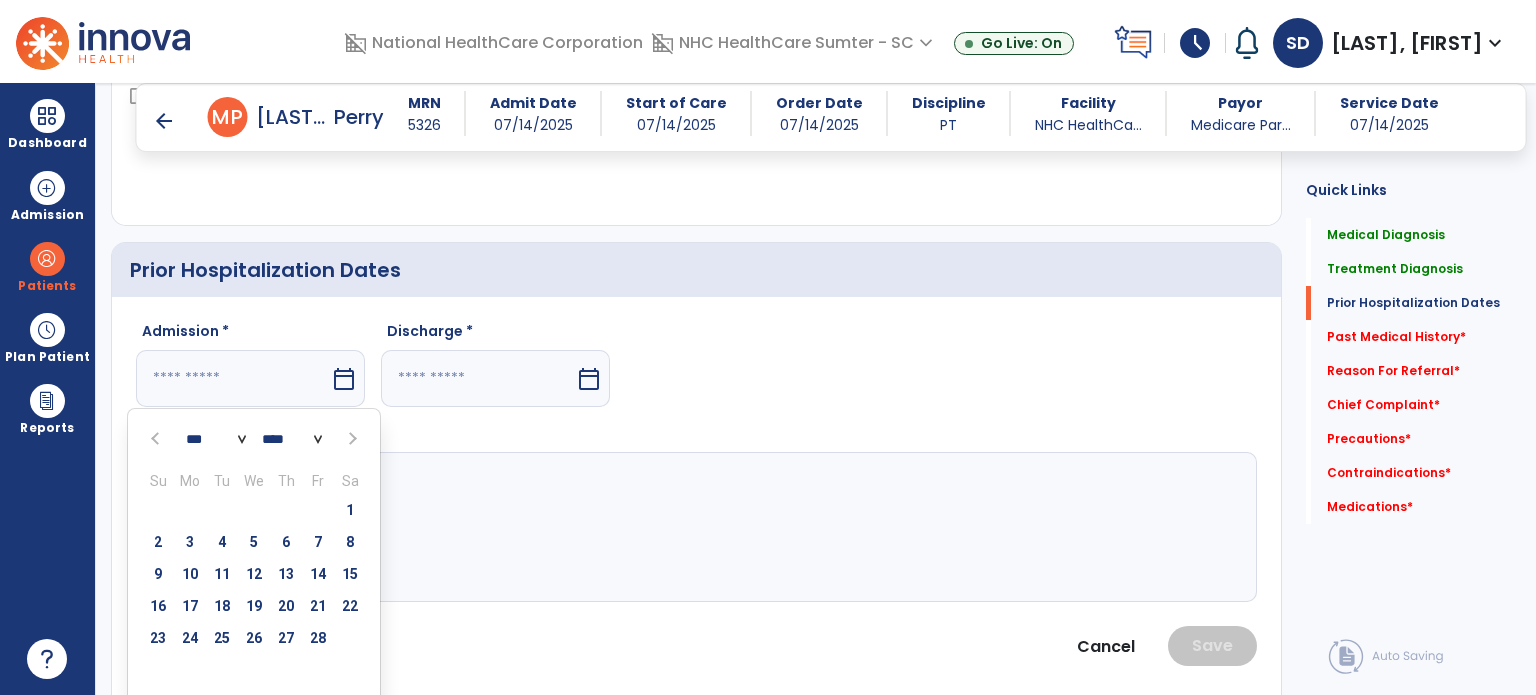 click on "21" at bounding box center [318, 606] 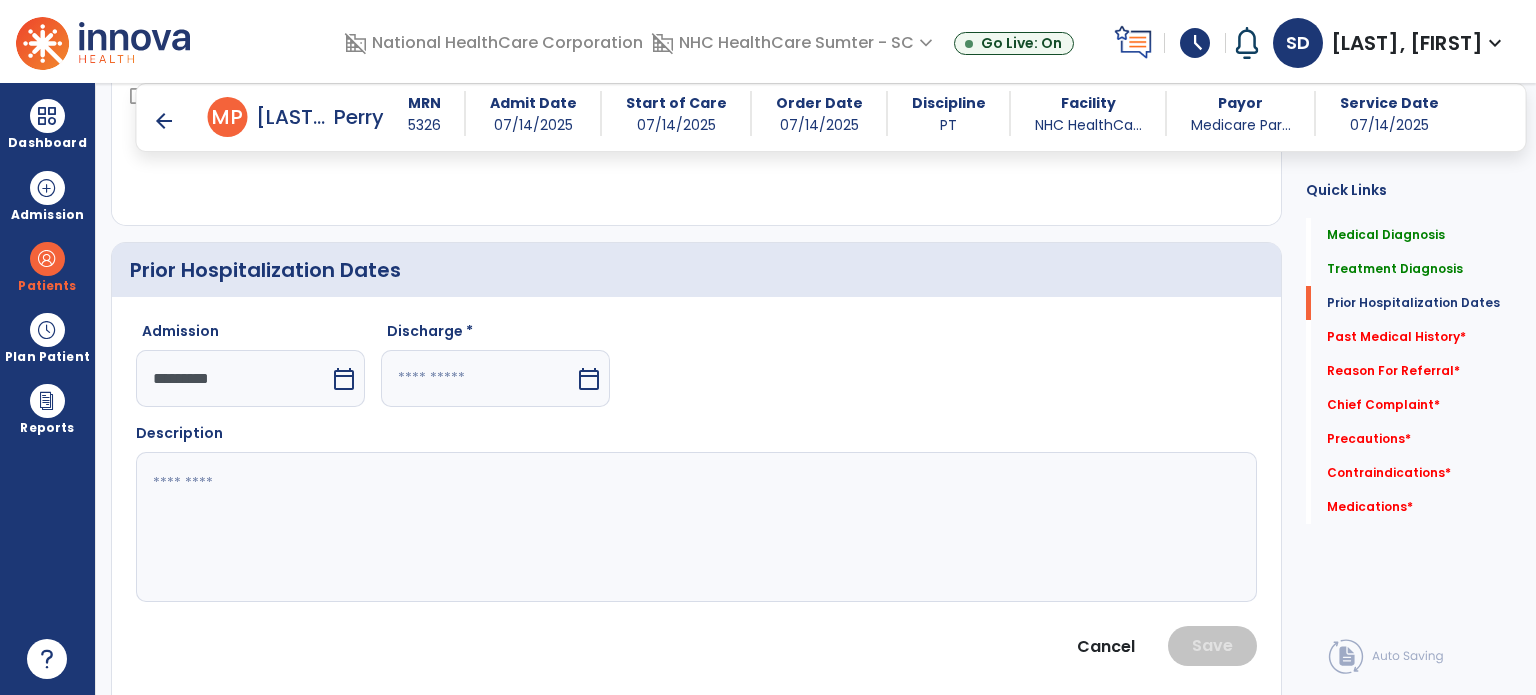 click on "calendar_today" at bounding box center (589, 379) 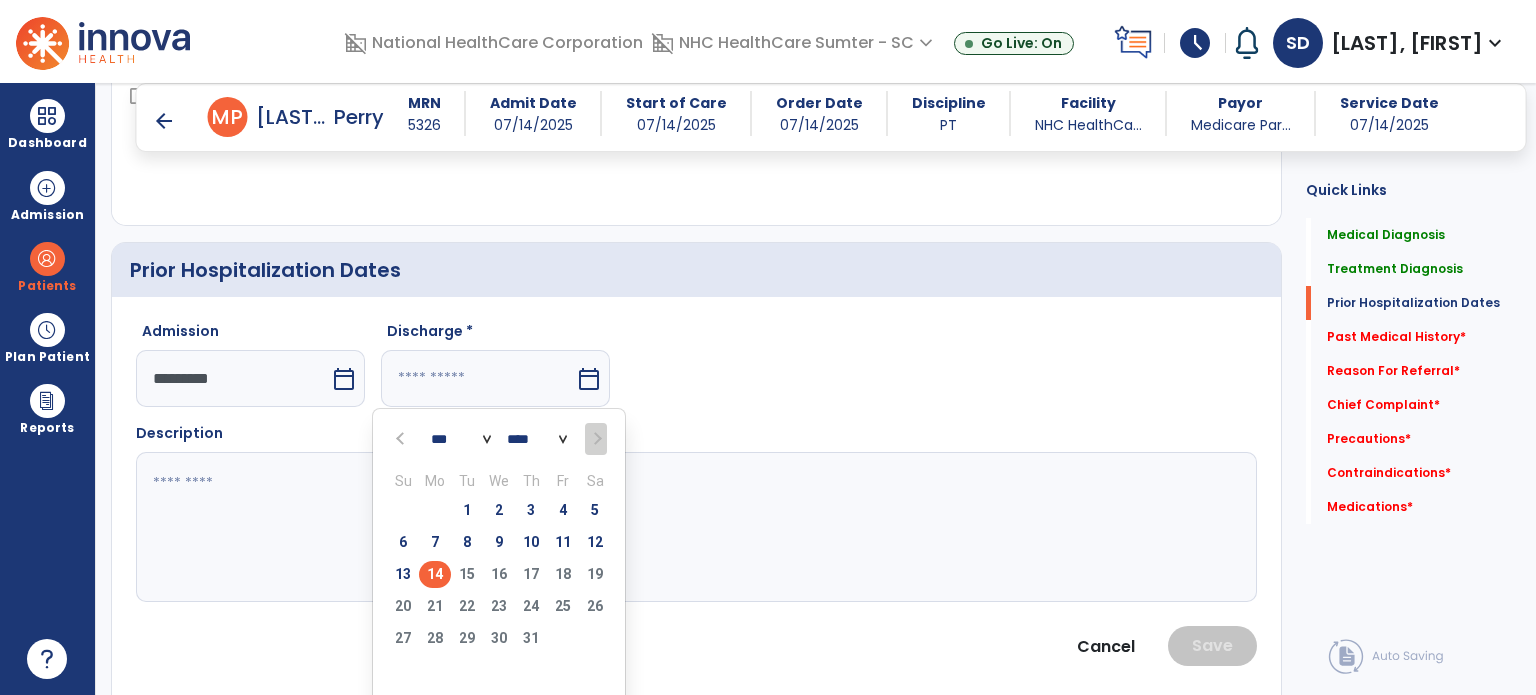 click on "calendar_today" at bounding box center [344, 379] 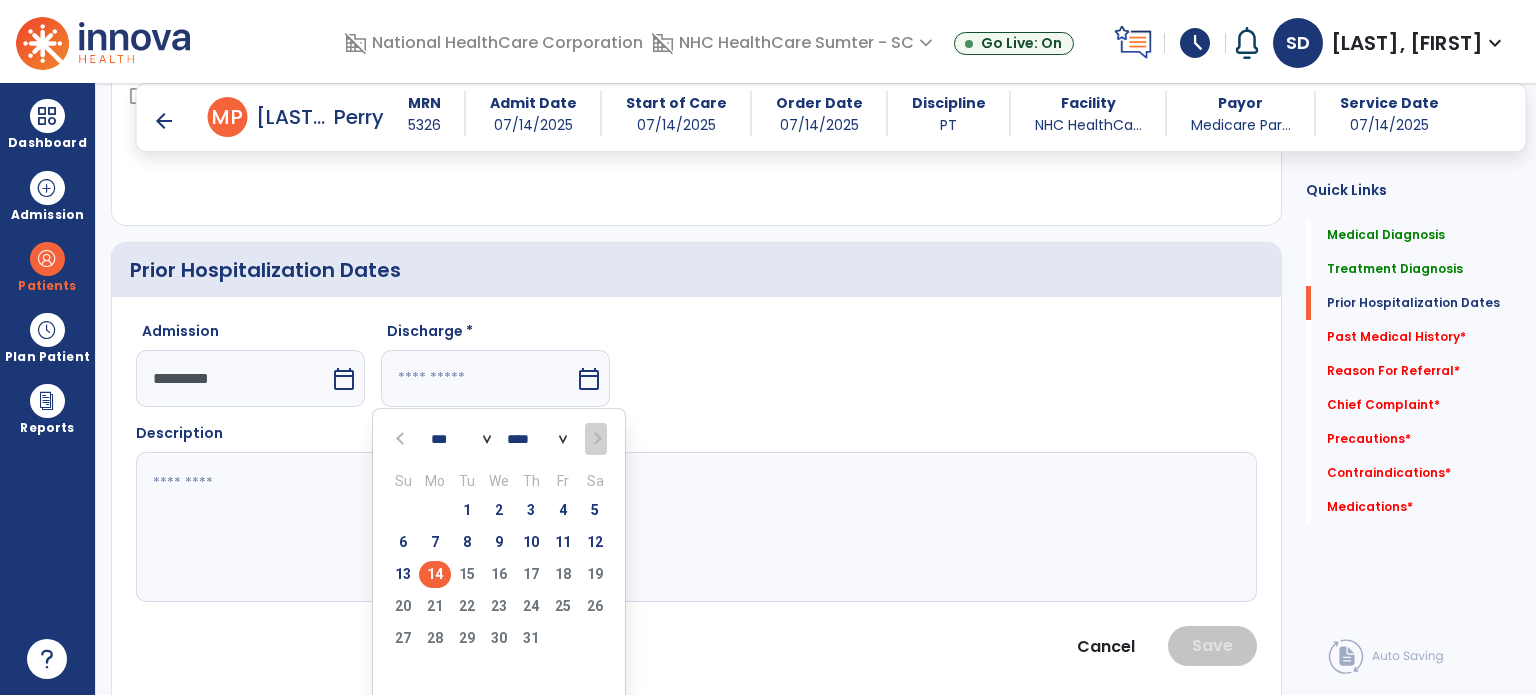 select on "*" 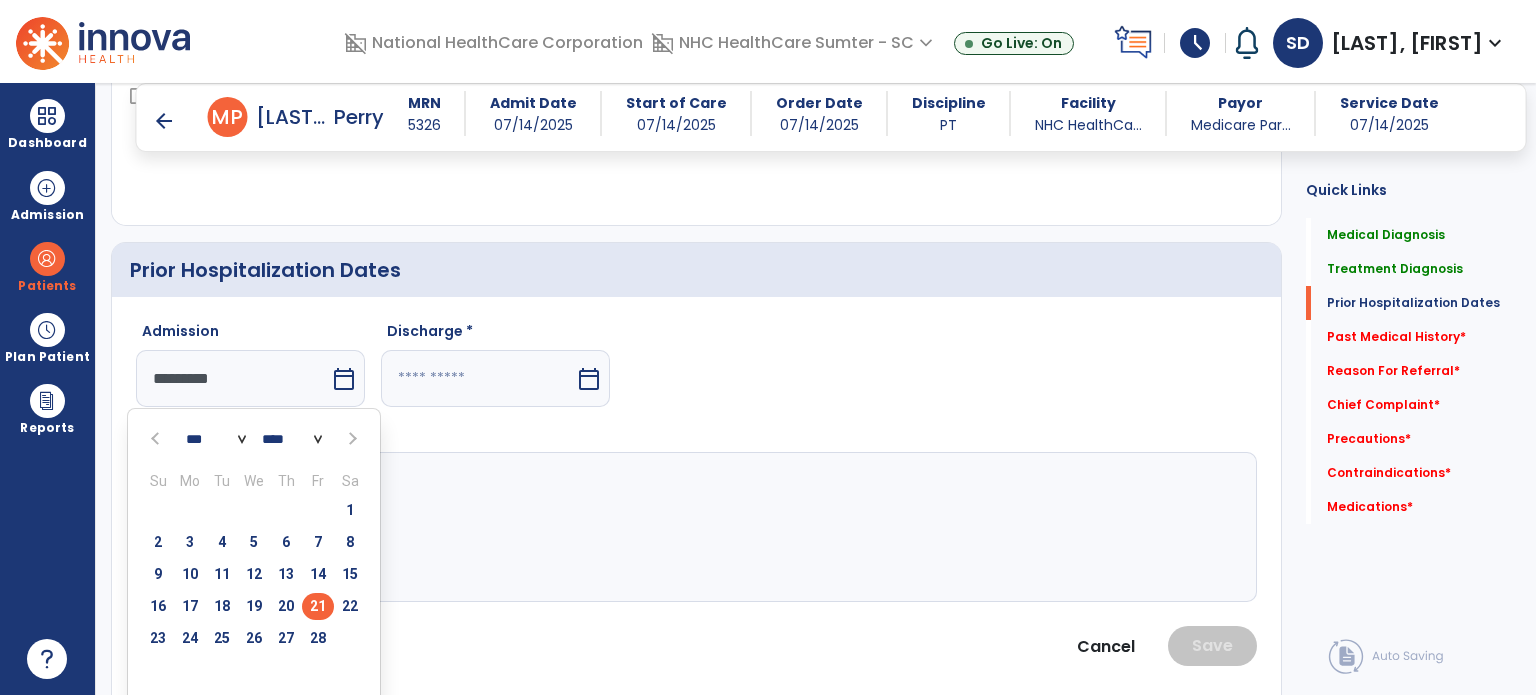 click at bounding box center (157, 439) 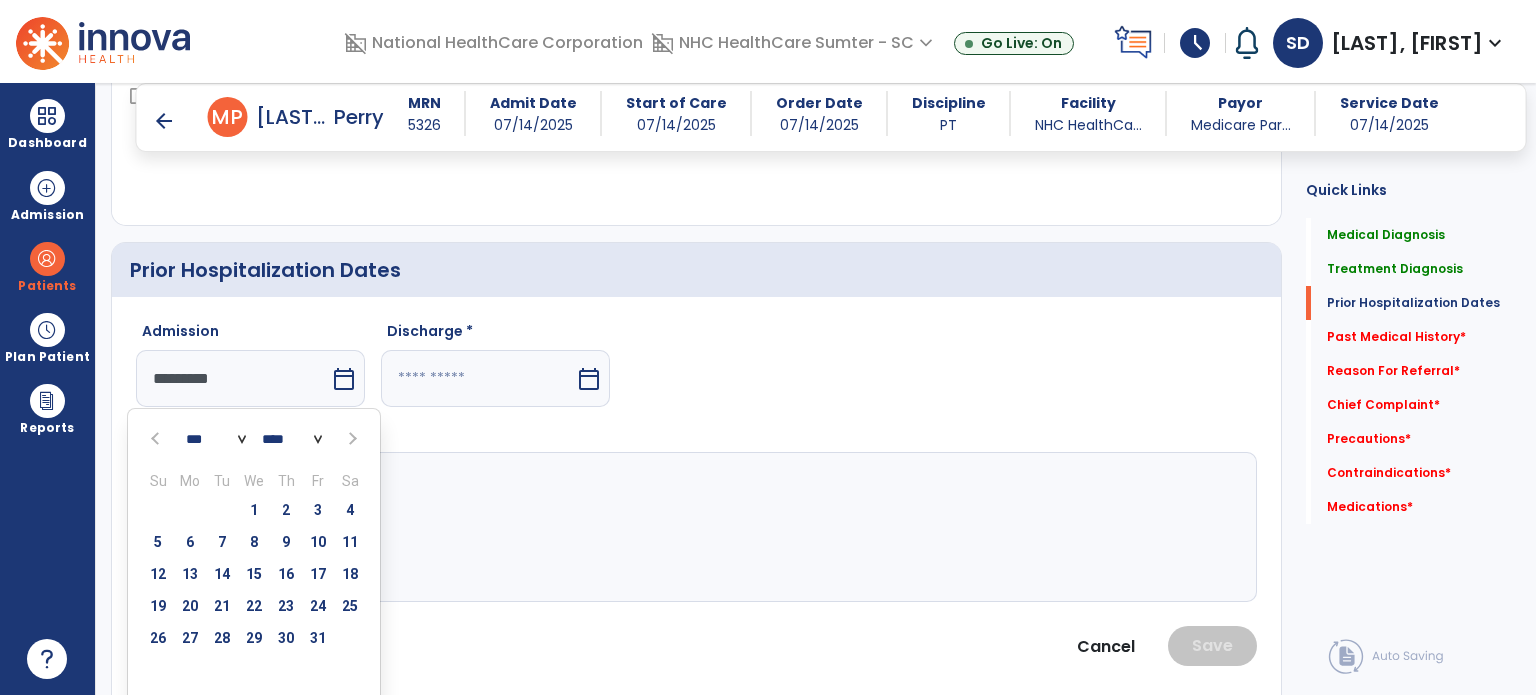 click on "23" at bounding box center [286, 606] 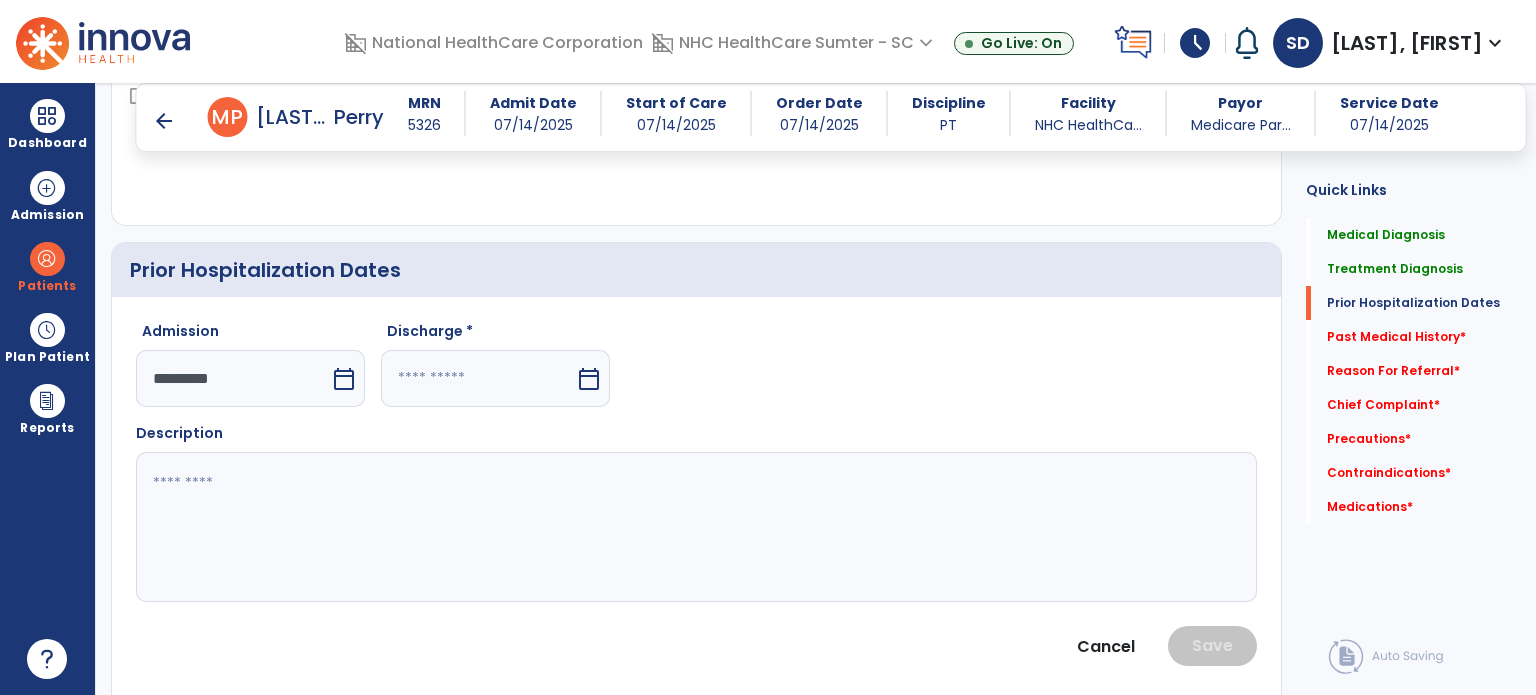 click on "calendar_today" at bounding box center [591, 378] 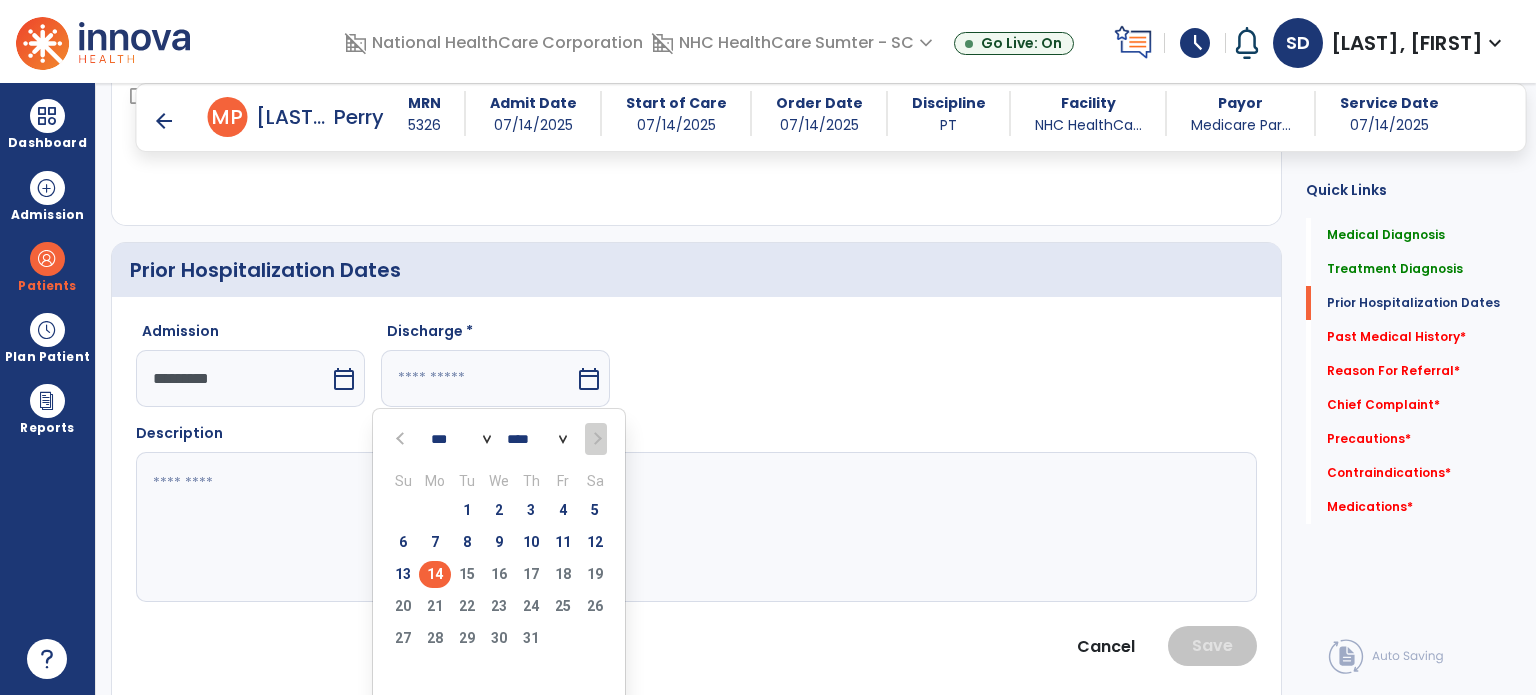 click at bounding box center [402, 439] 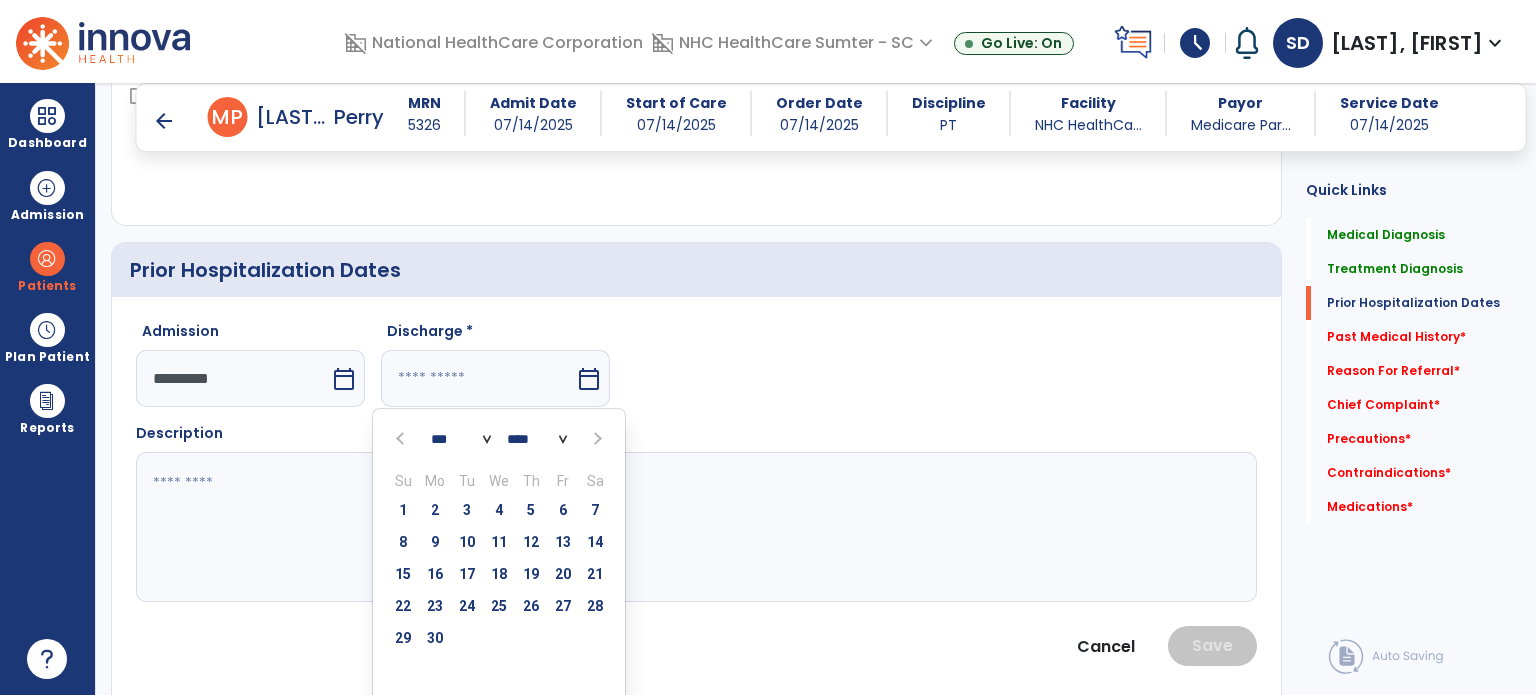 click at bounding box center [402, 439] 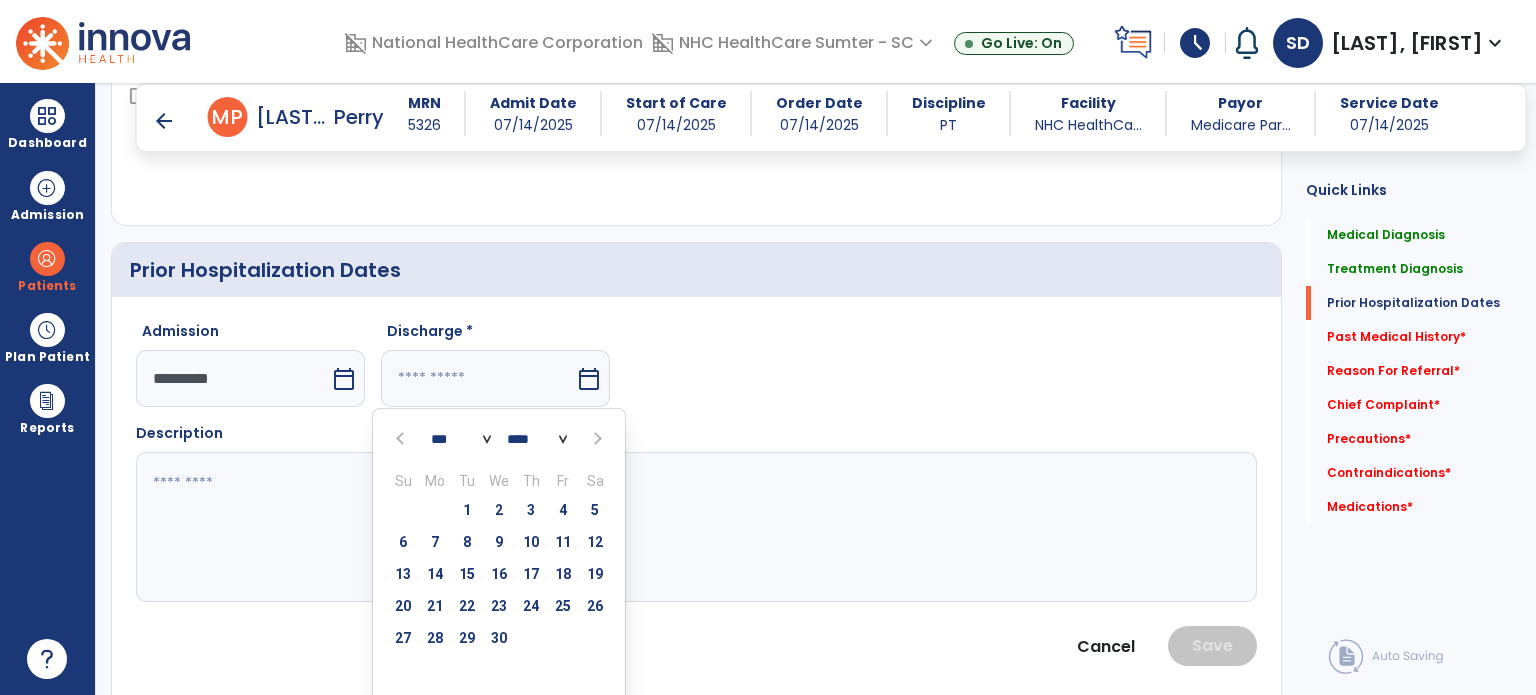 click at bounding box center (402, 439) 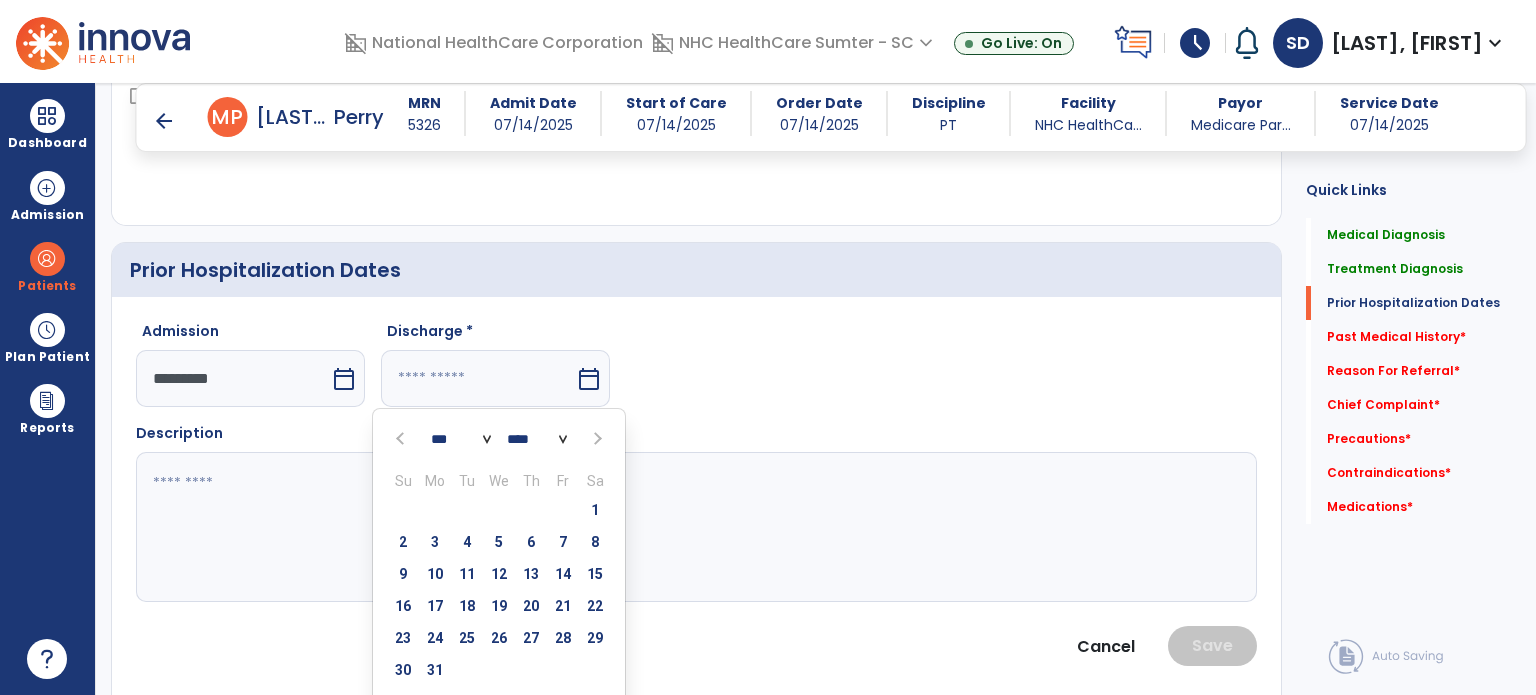 click at bounding box center (402, 439) 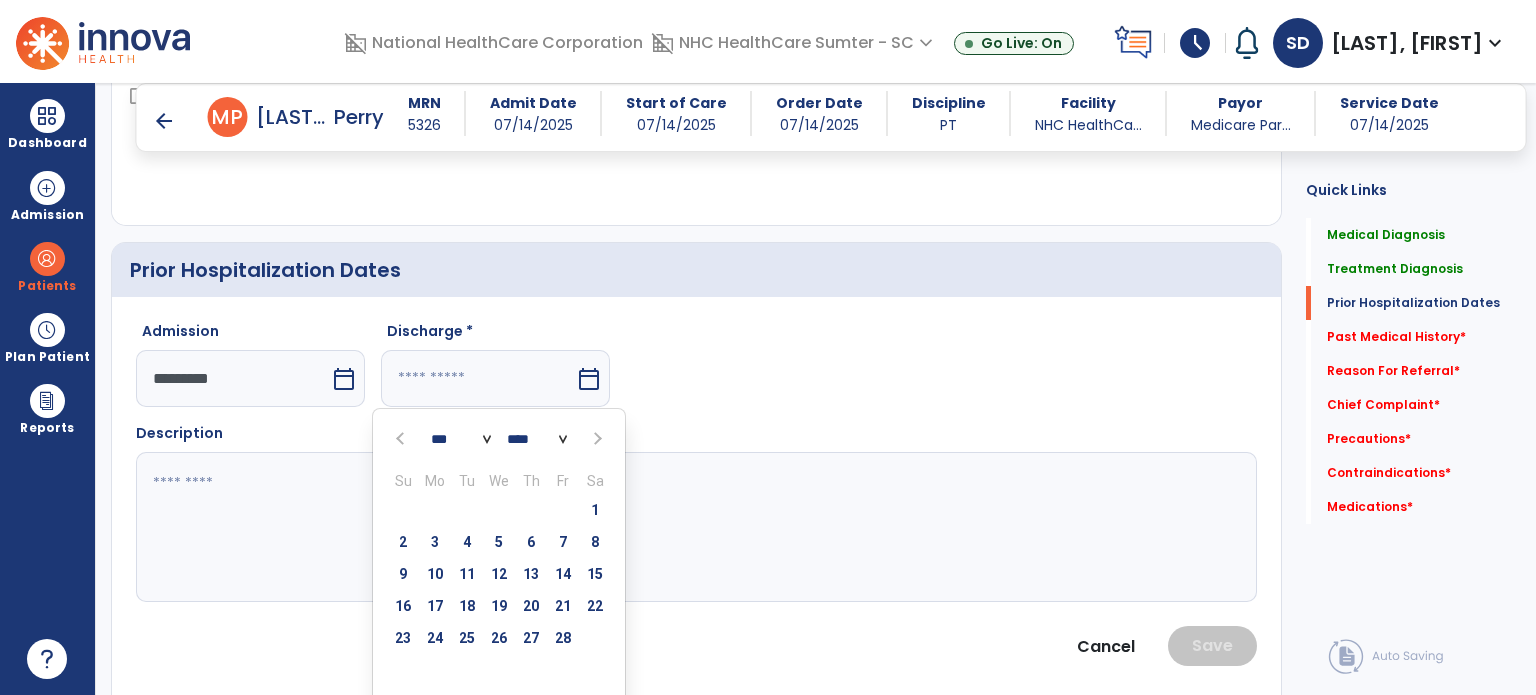 click on "21" at bounding box center (563, 606) 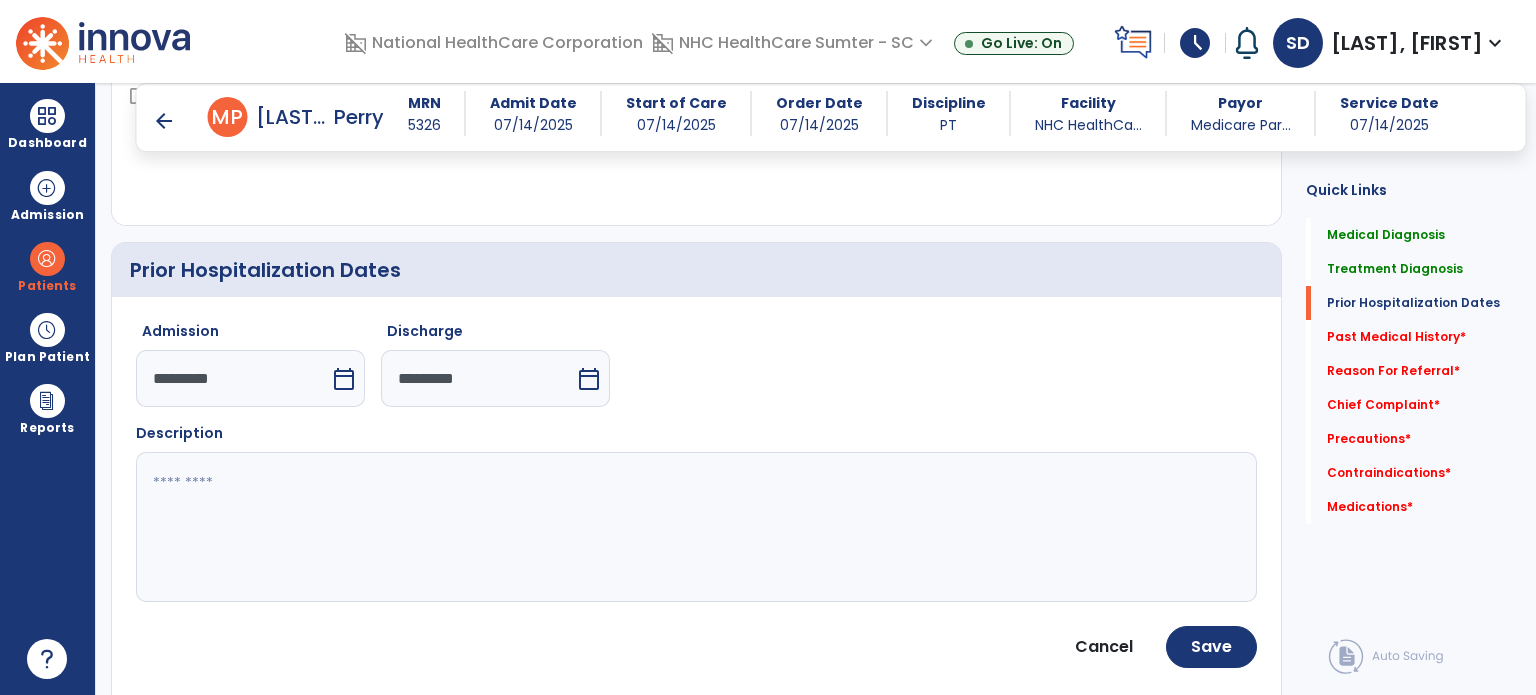 click 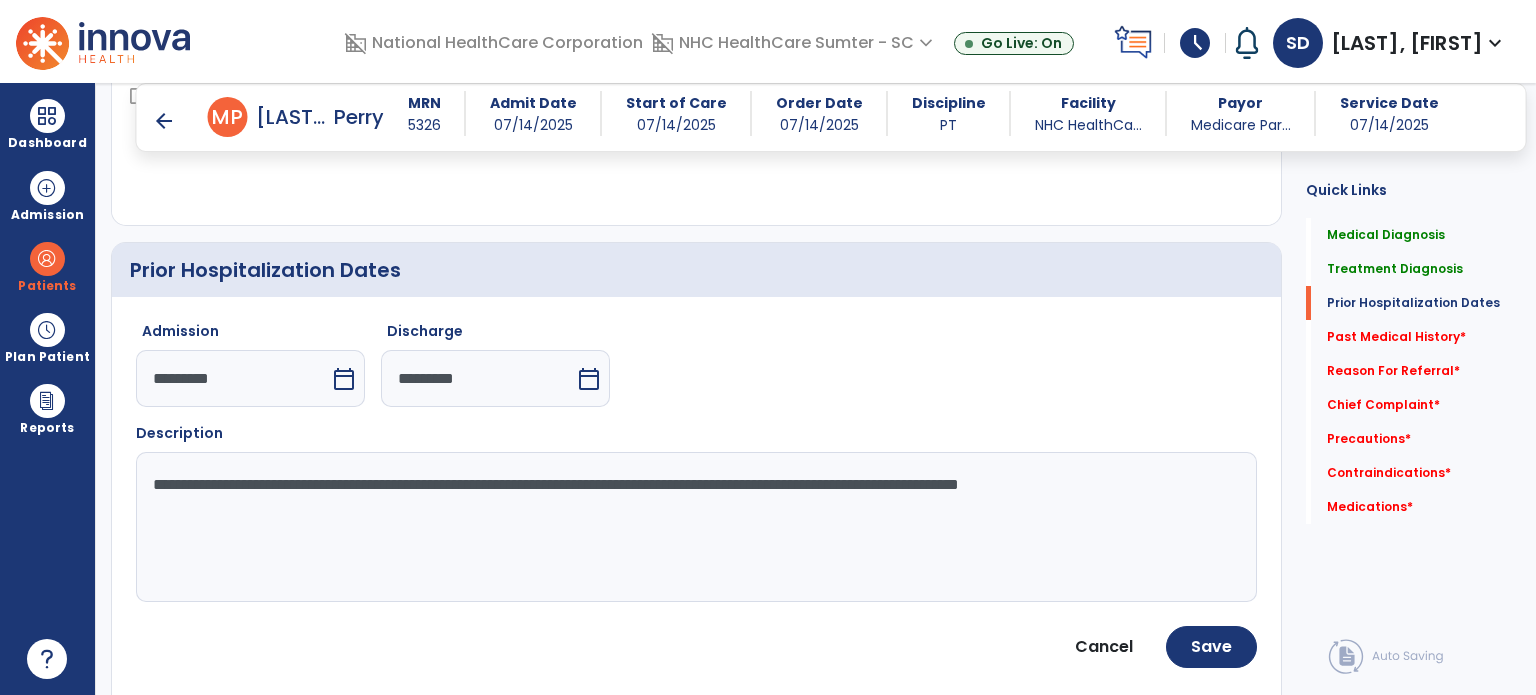 click on "**********" 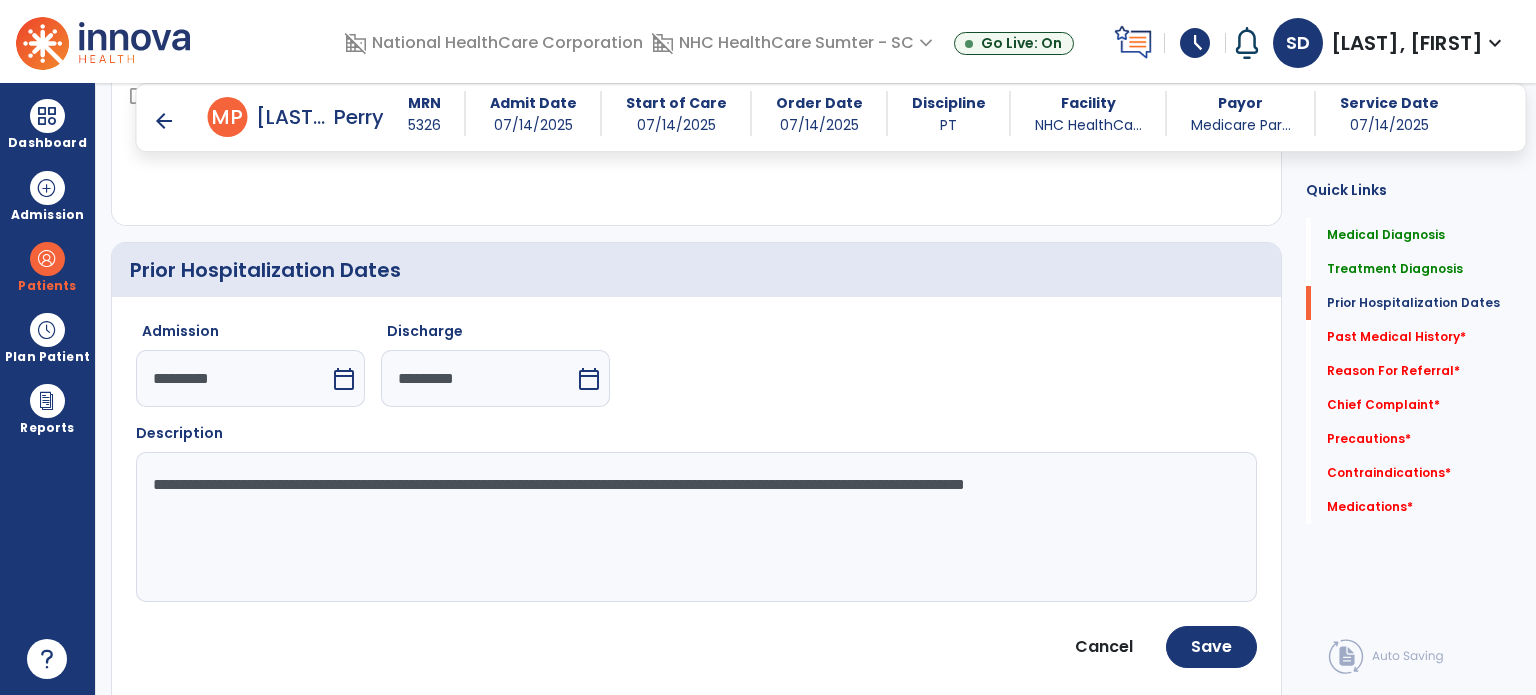 click on "**********" 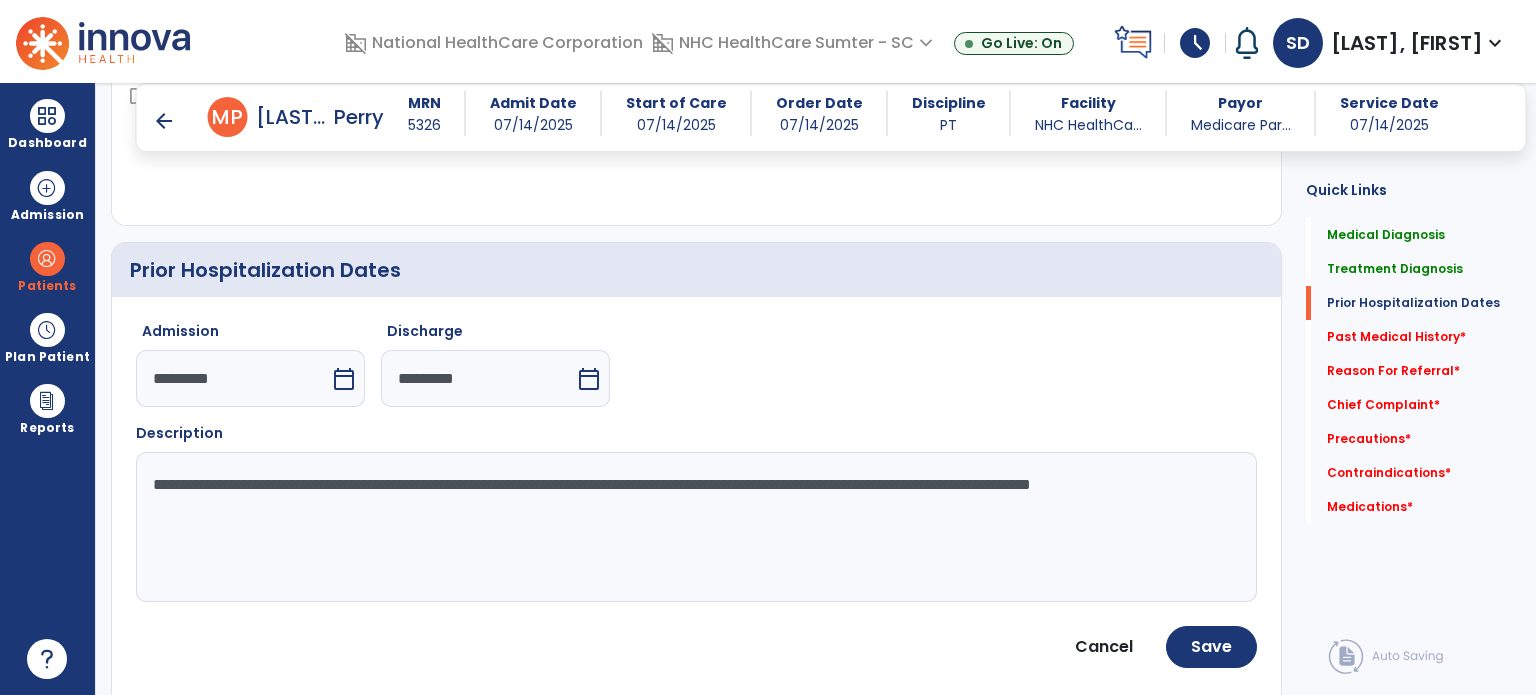 click on "**********" 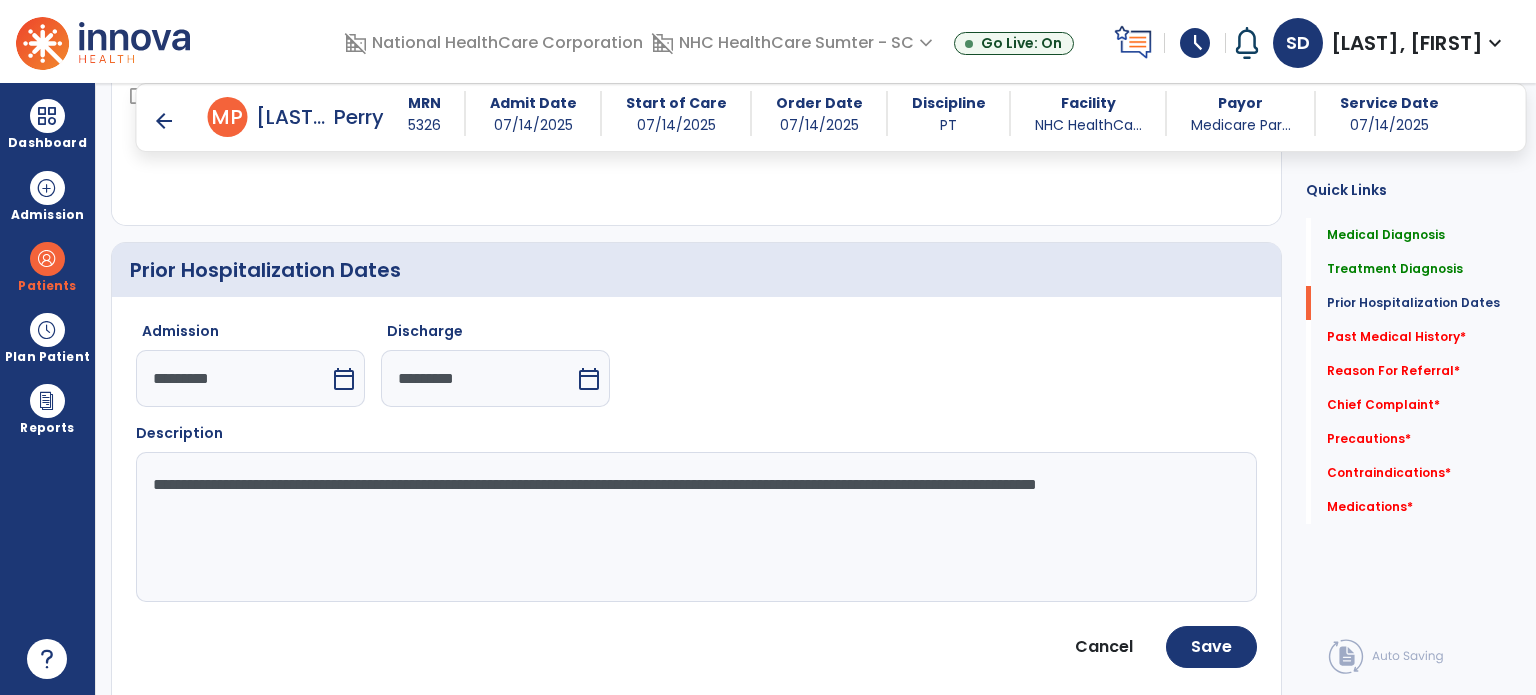 click on "**********" 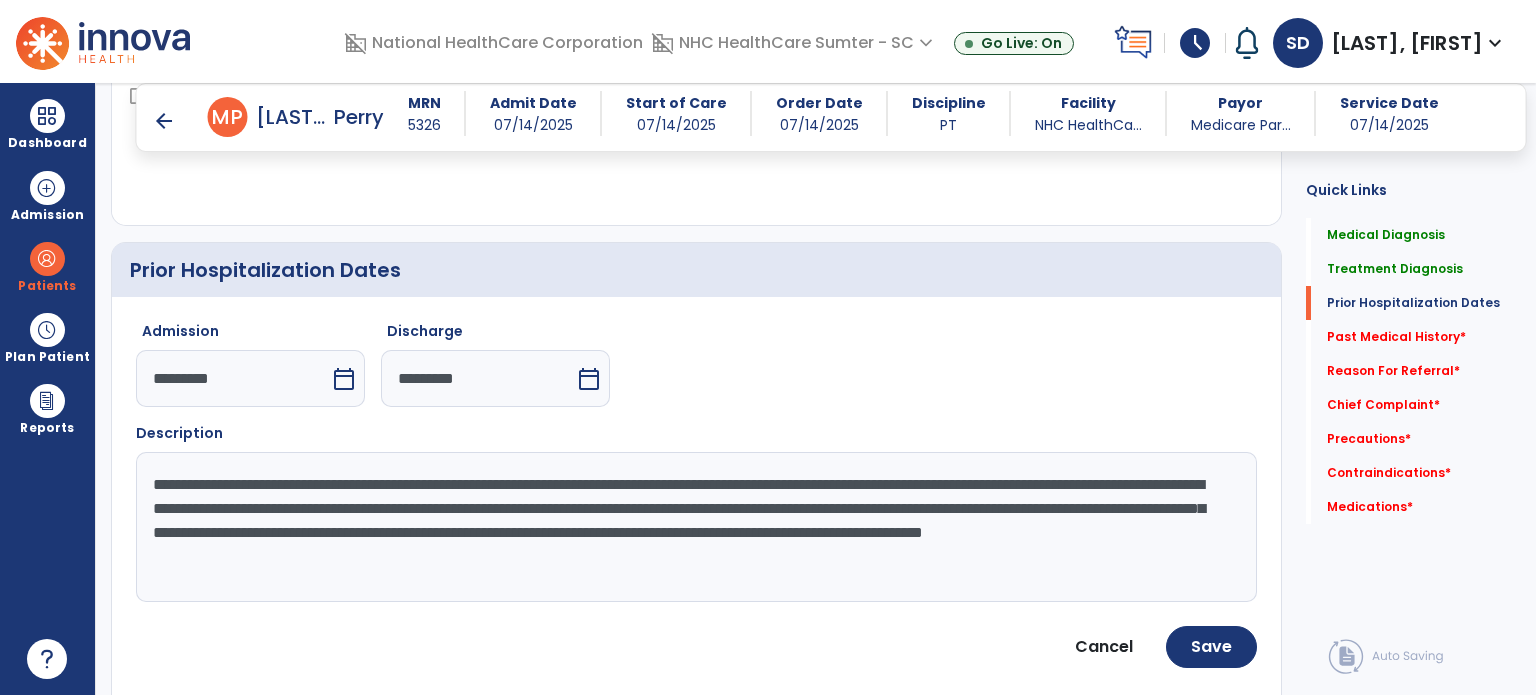 type on "**********" 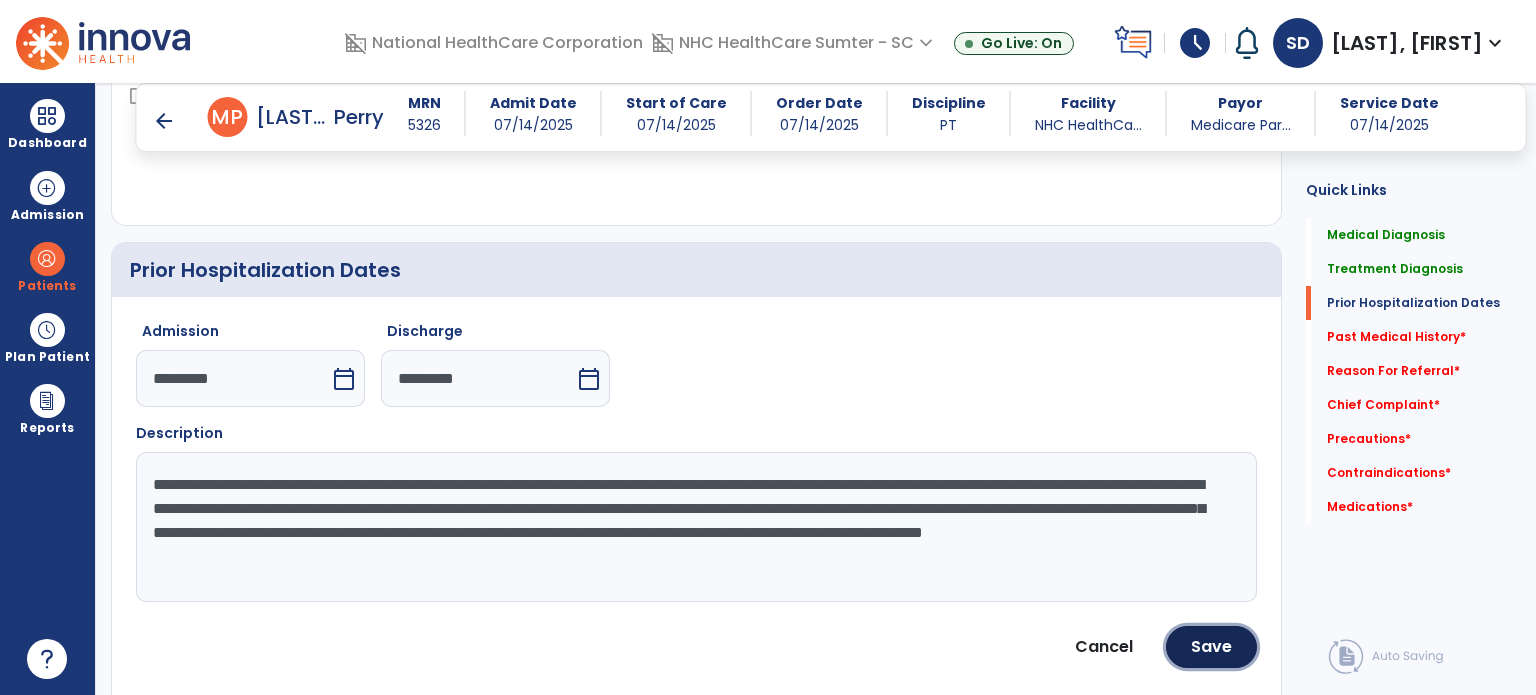 click on "Save" 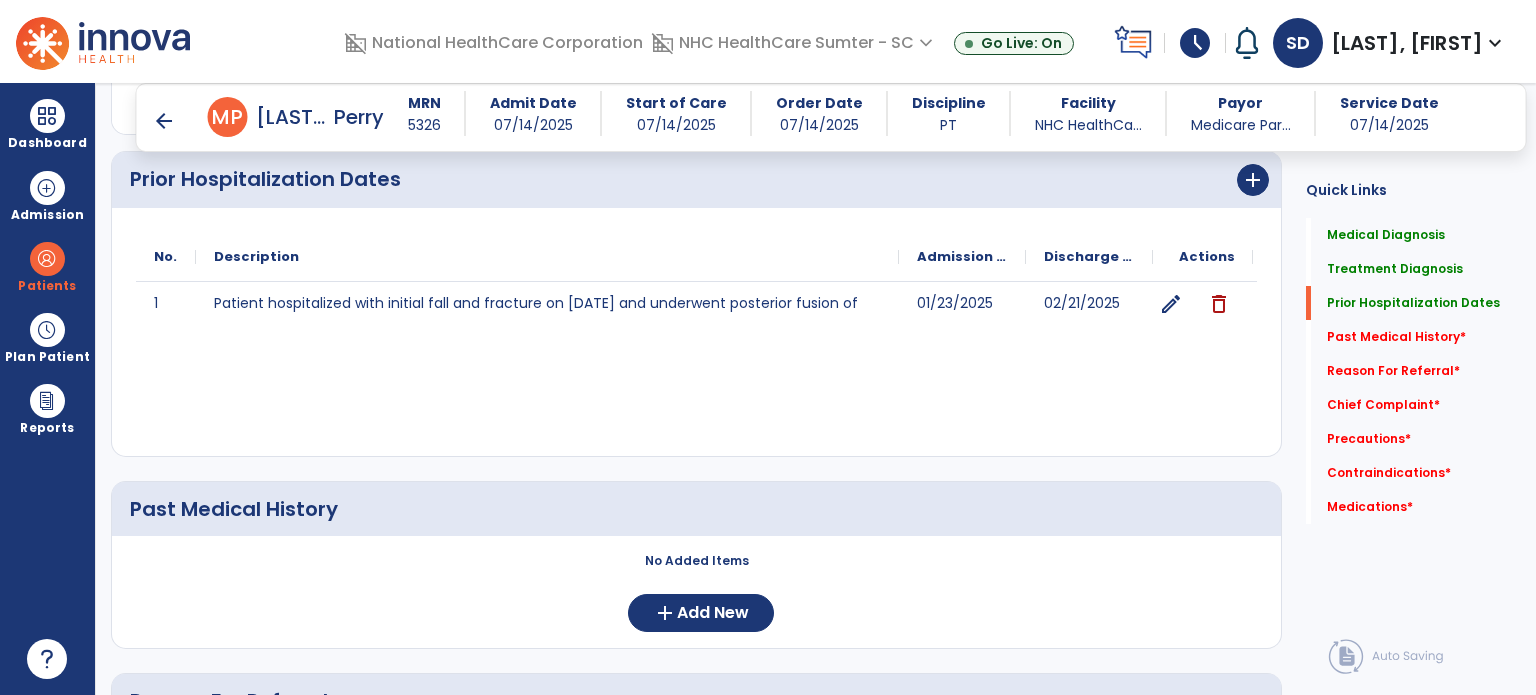 scroll, scrollTop: 732, scrollLeft: 0, axis: vertical 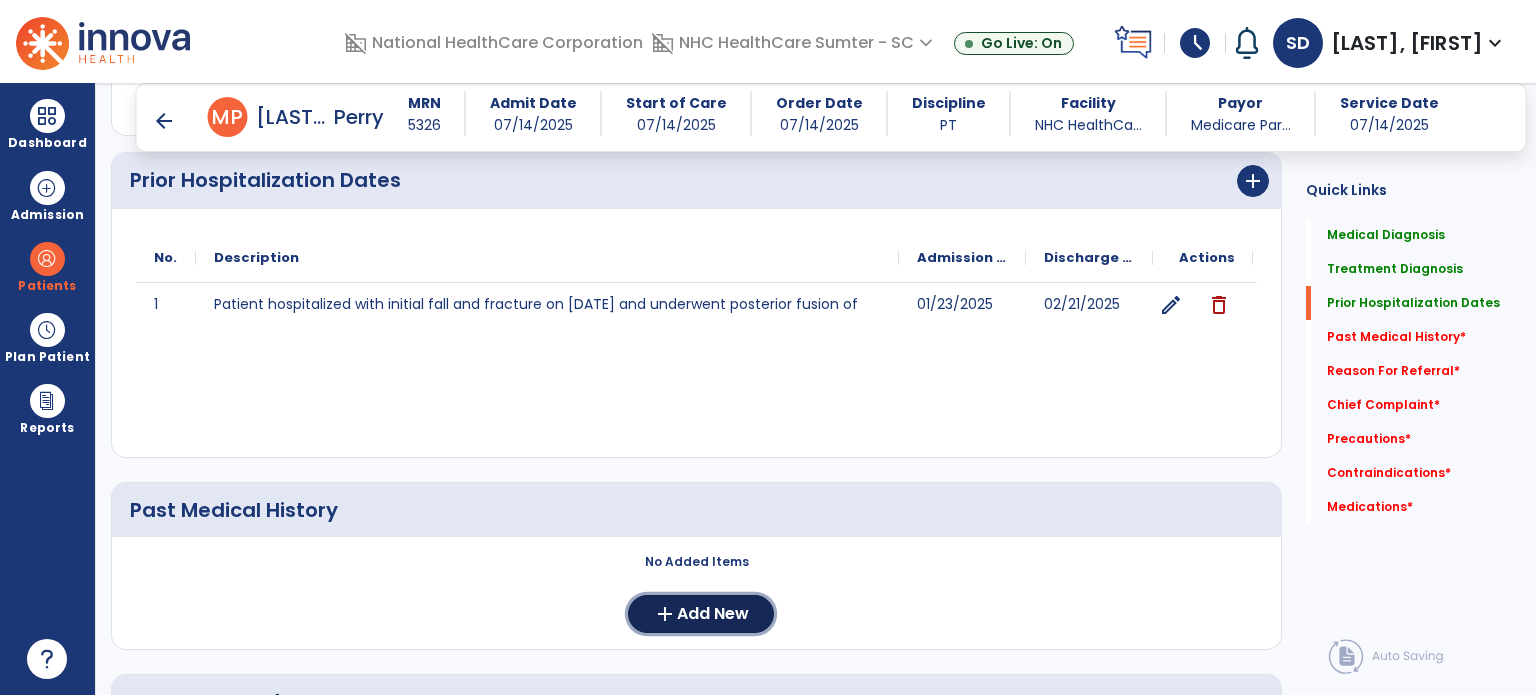 click on "add  Add New" 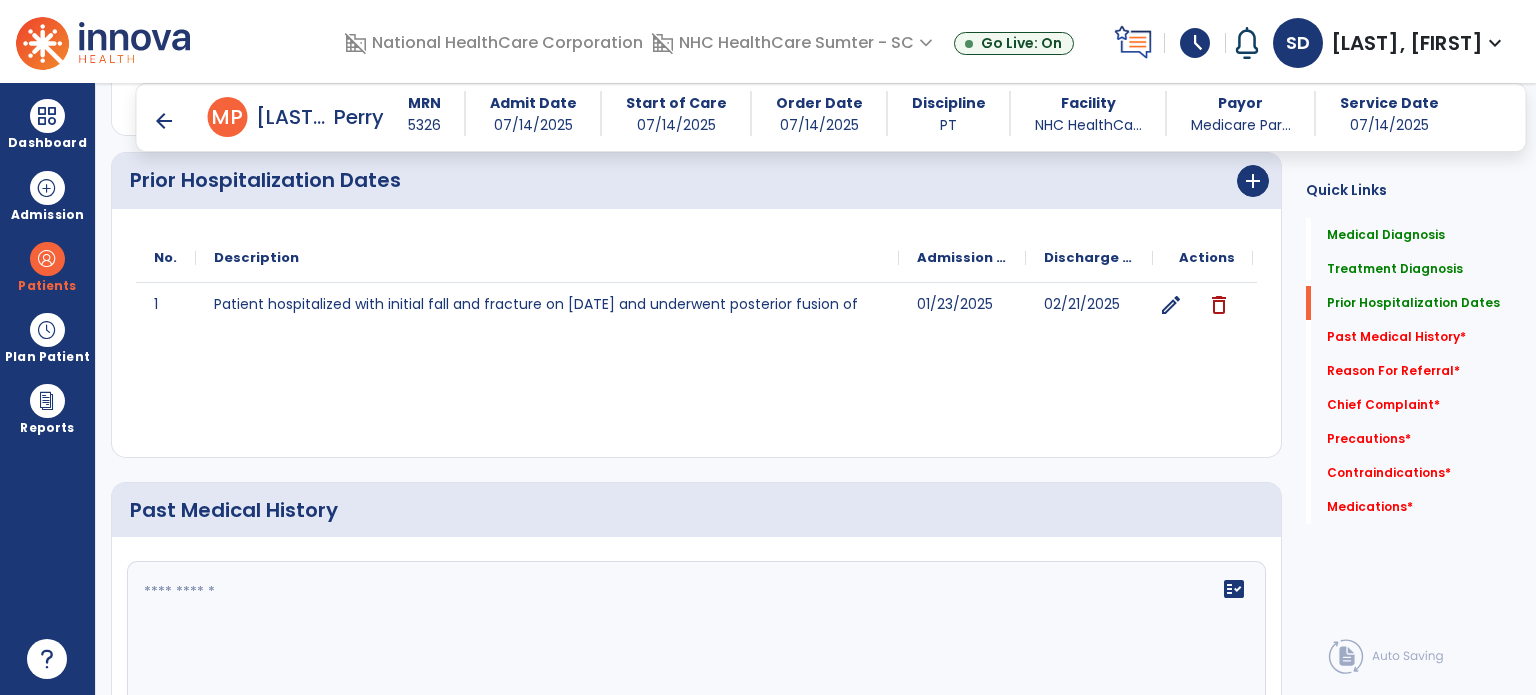click 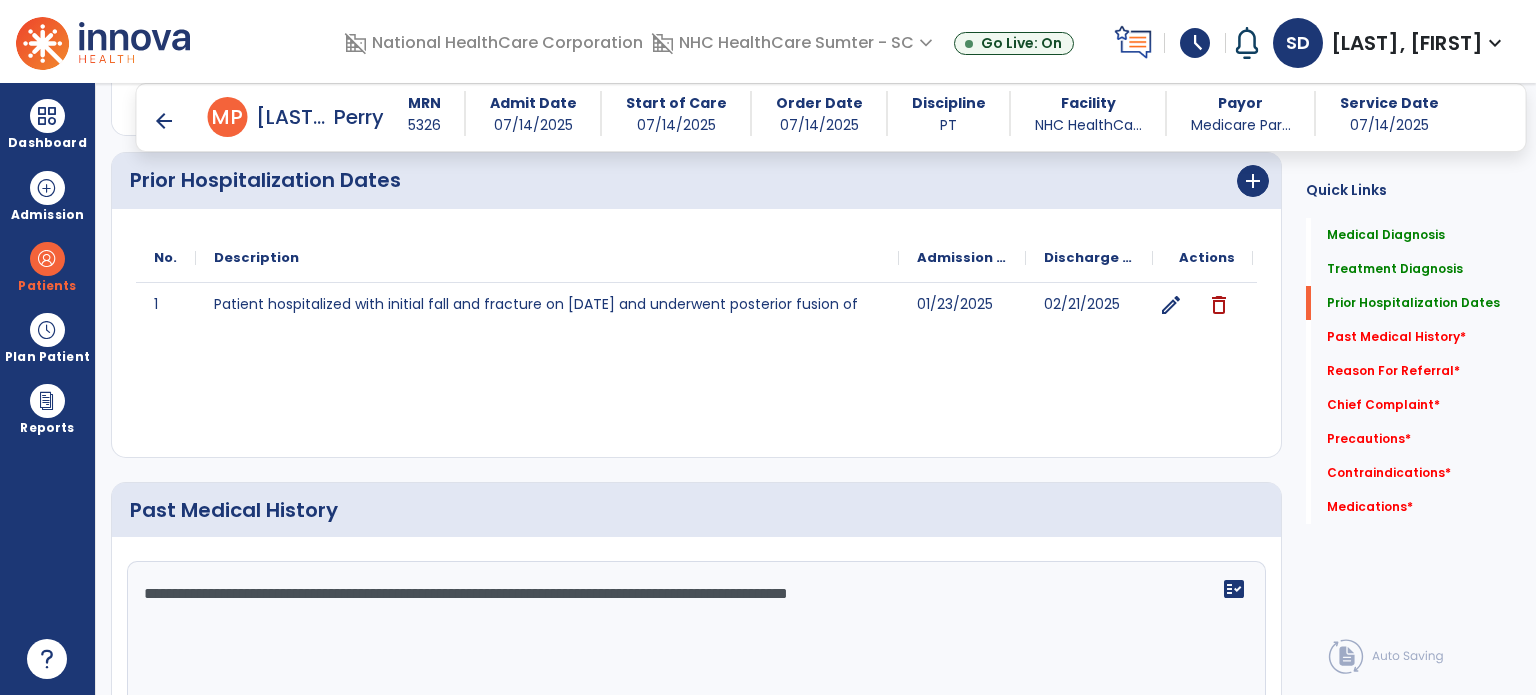 type on "**********" 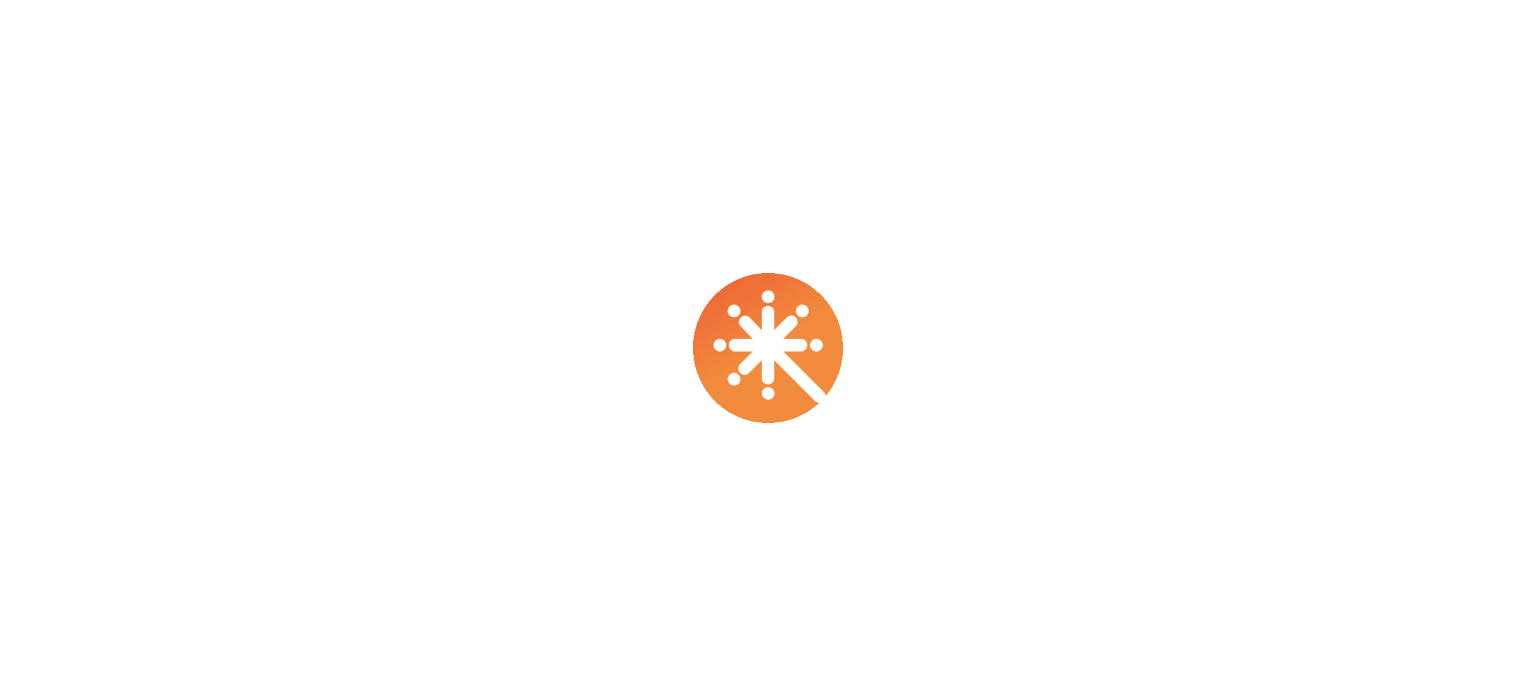 scroll, scrollTop: 0, scrollLeft: 0, axis: both 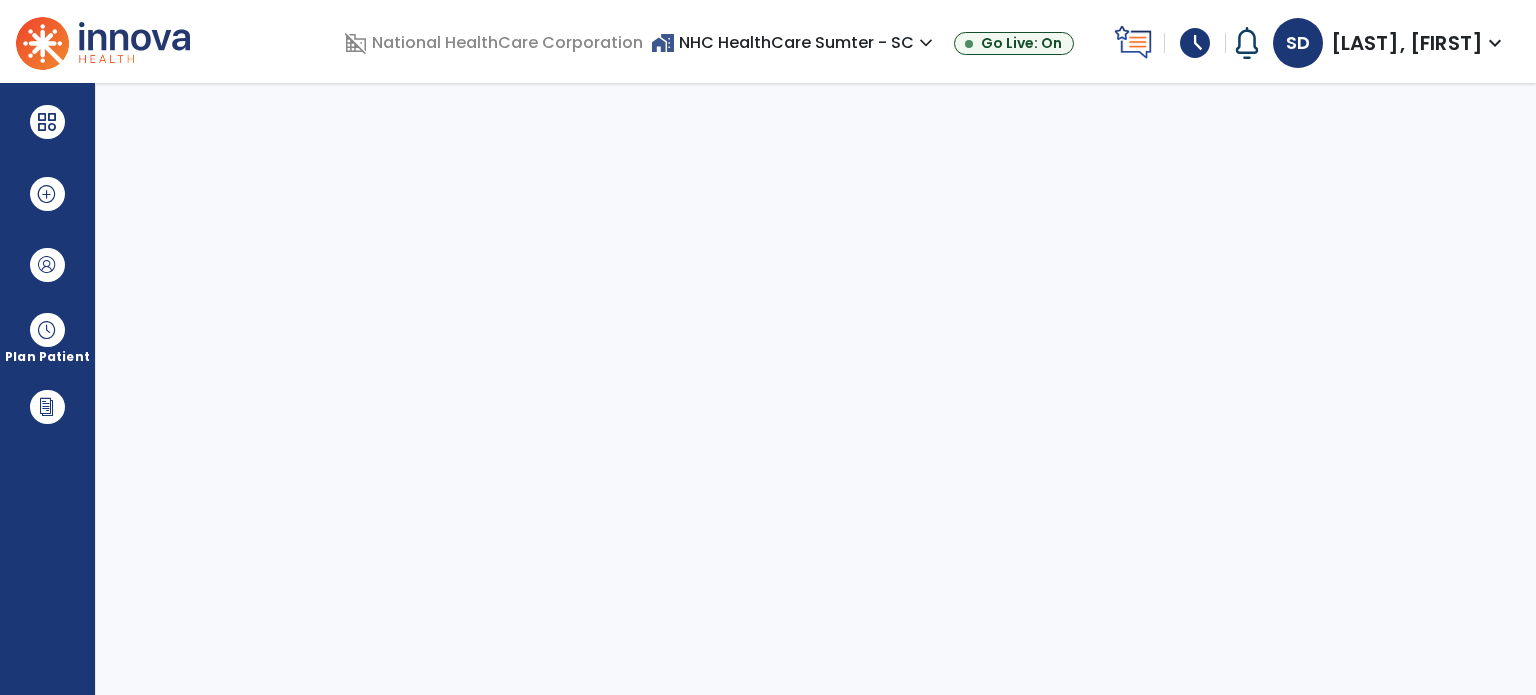 select on "****" 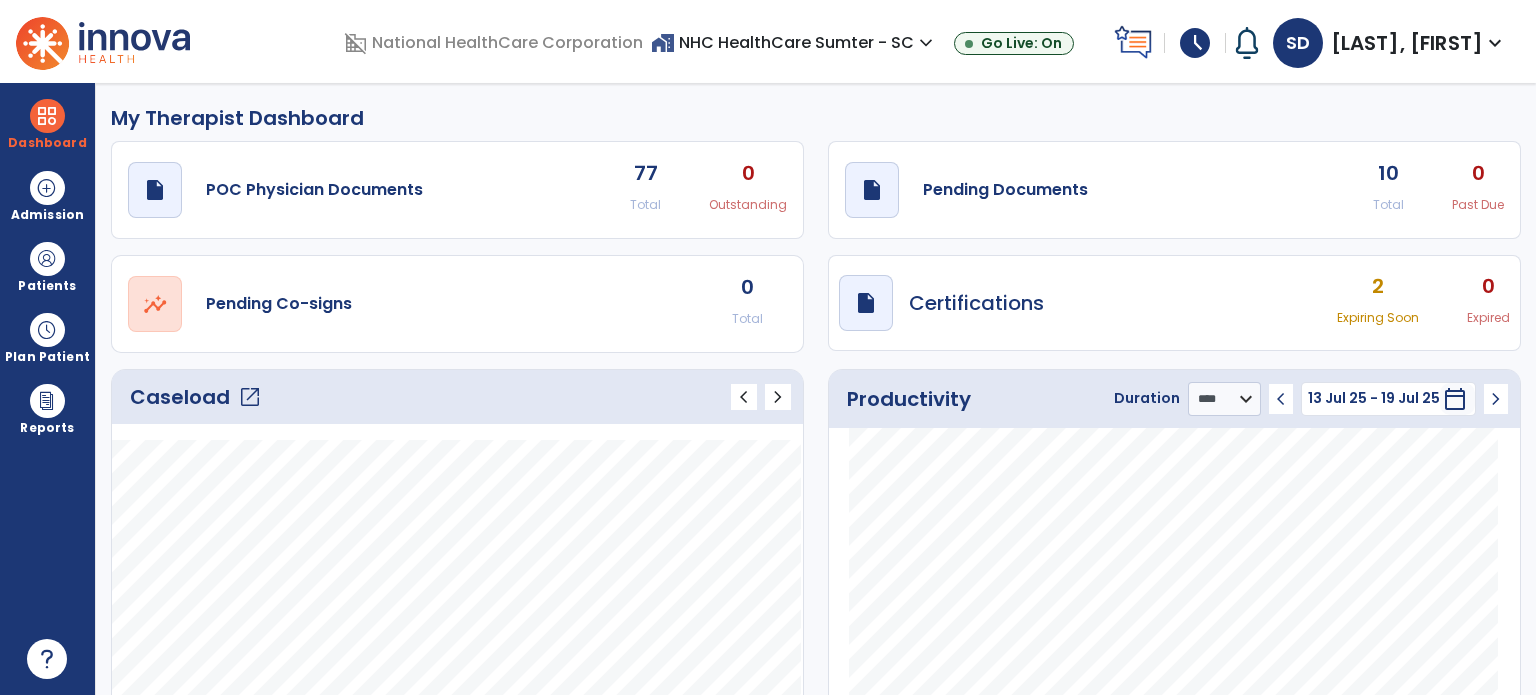 click on "open_in_new" 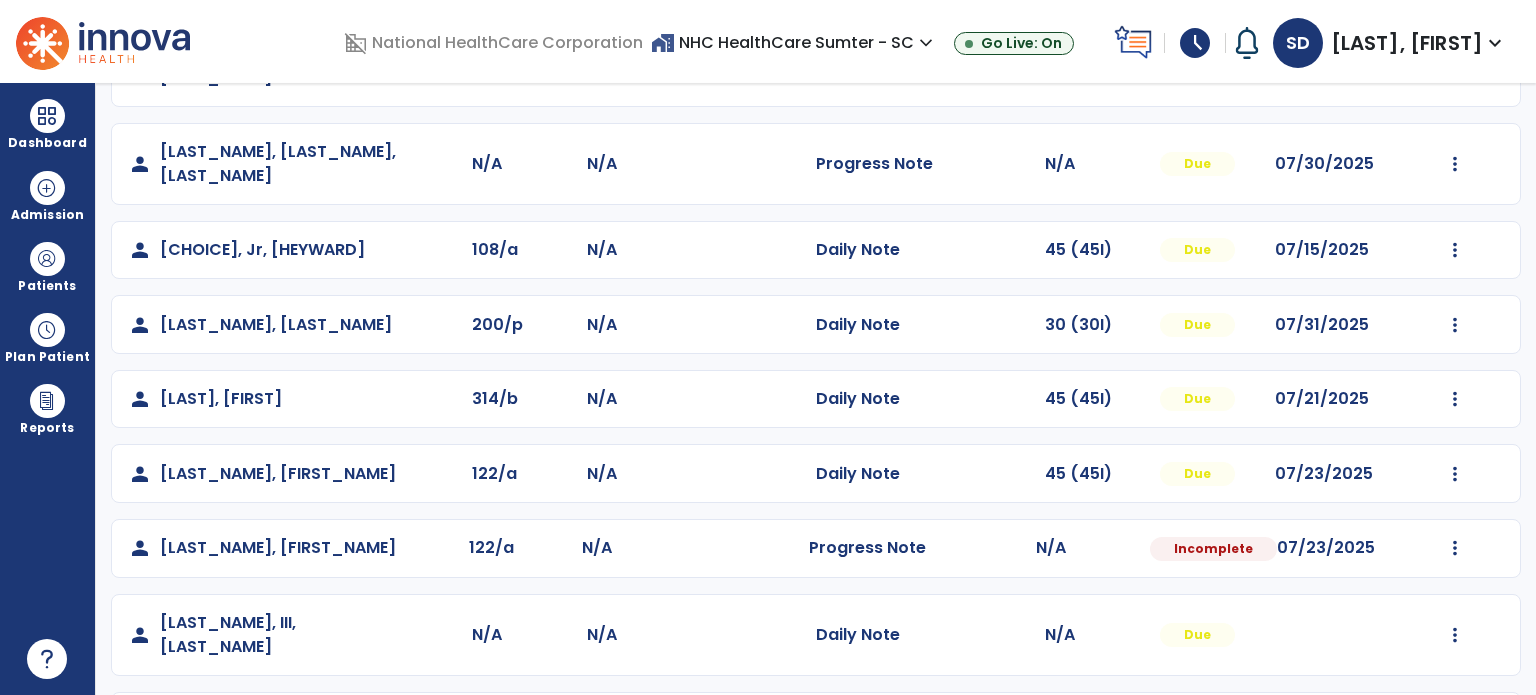 scroll, scrollTop: 319, scrollLeft: 0, axis: vertical 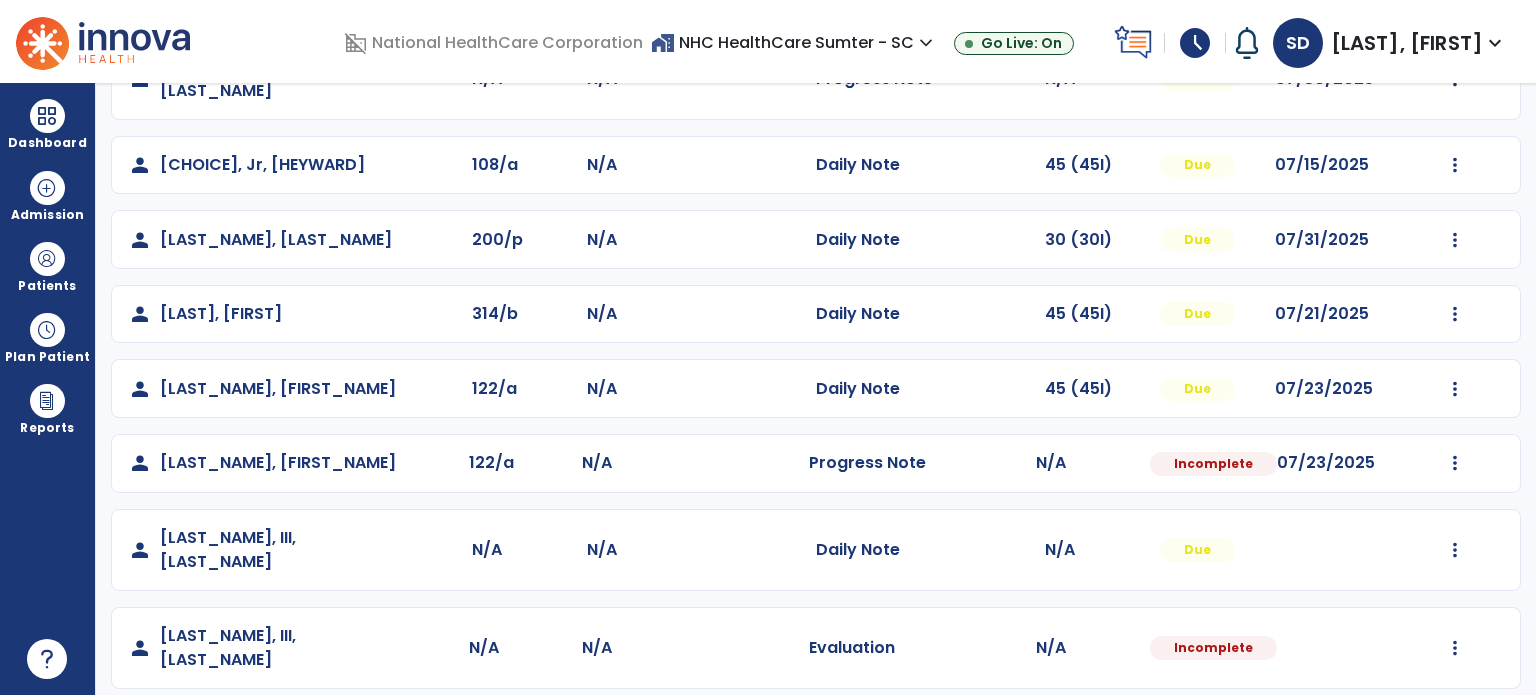 click at bounding box center (1455, -19) 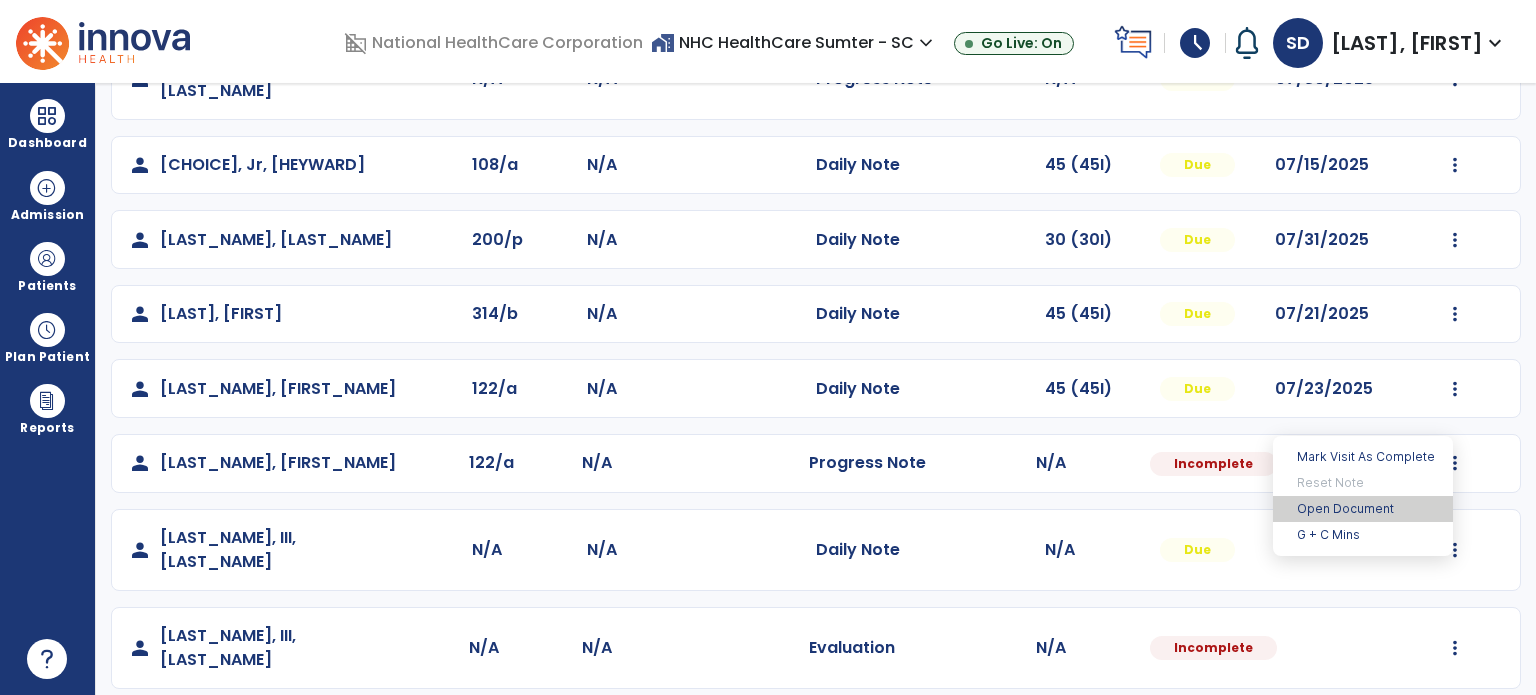 click on "Open Document" at bounding box center (1363, 509) 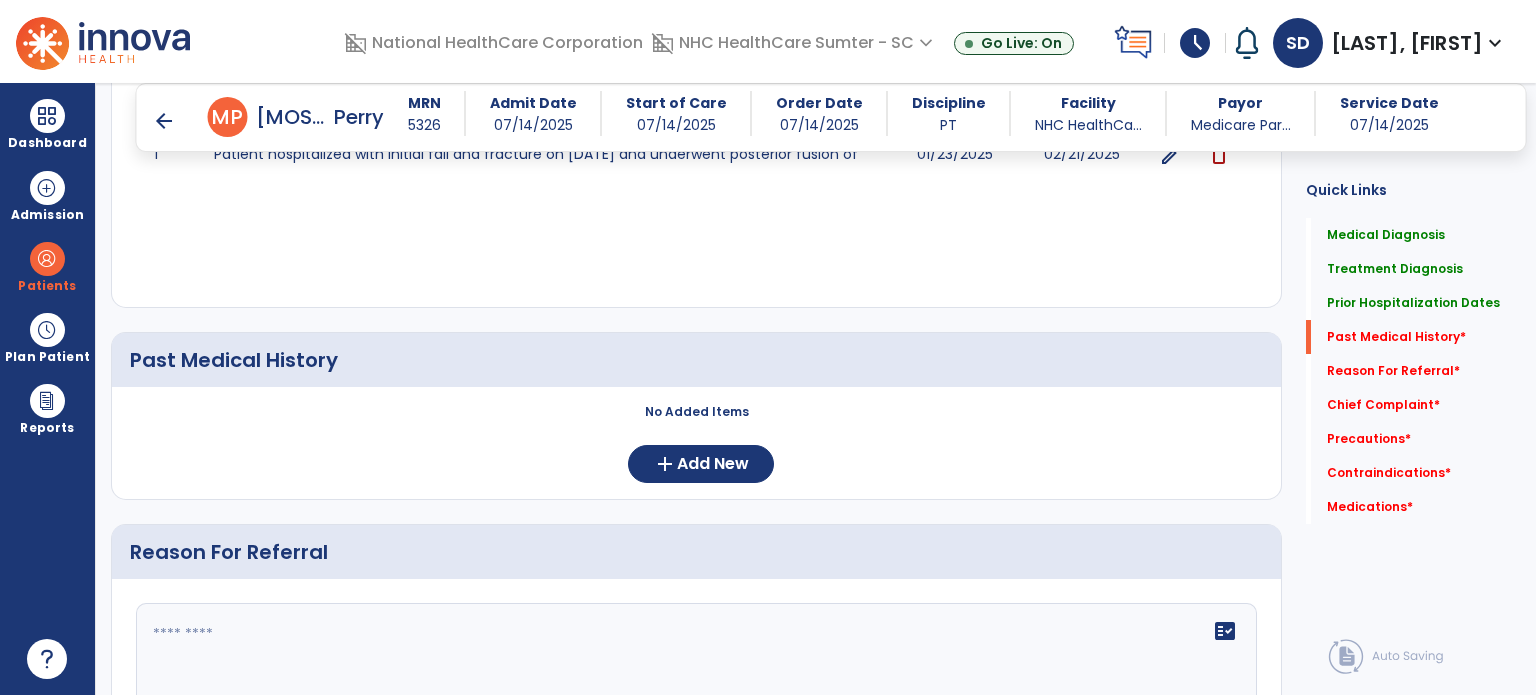 scroll, scrollTop: 1008, scrollLeft: 0, axis: vertical 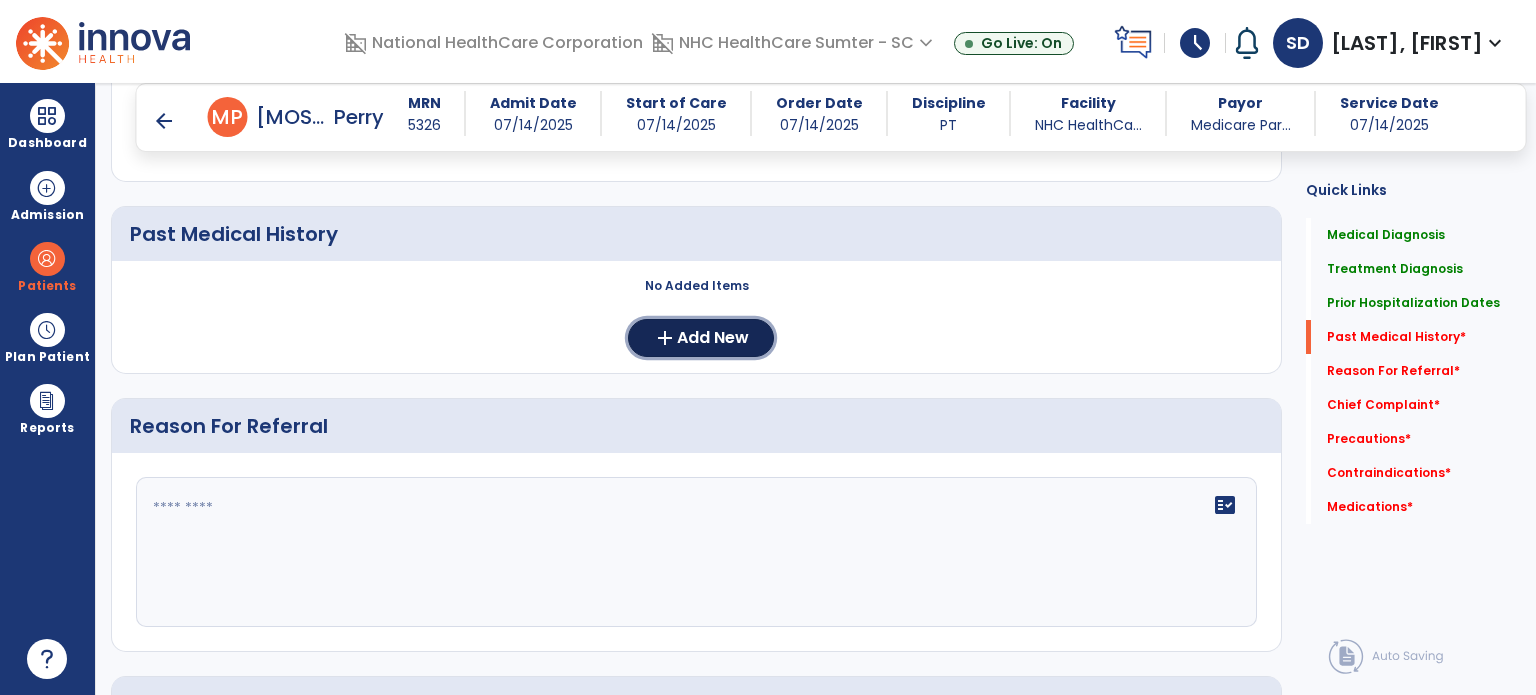 click on "Add New" 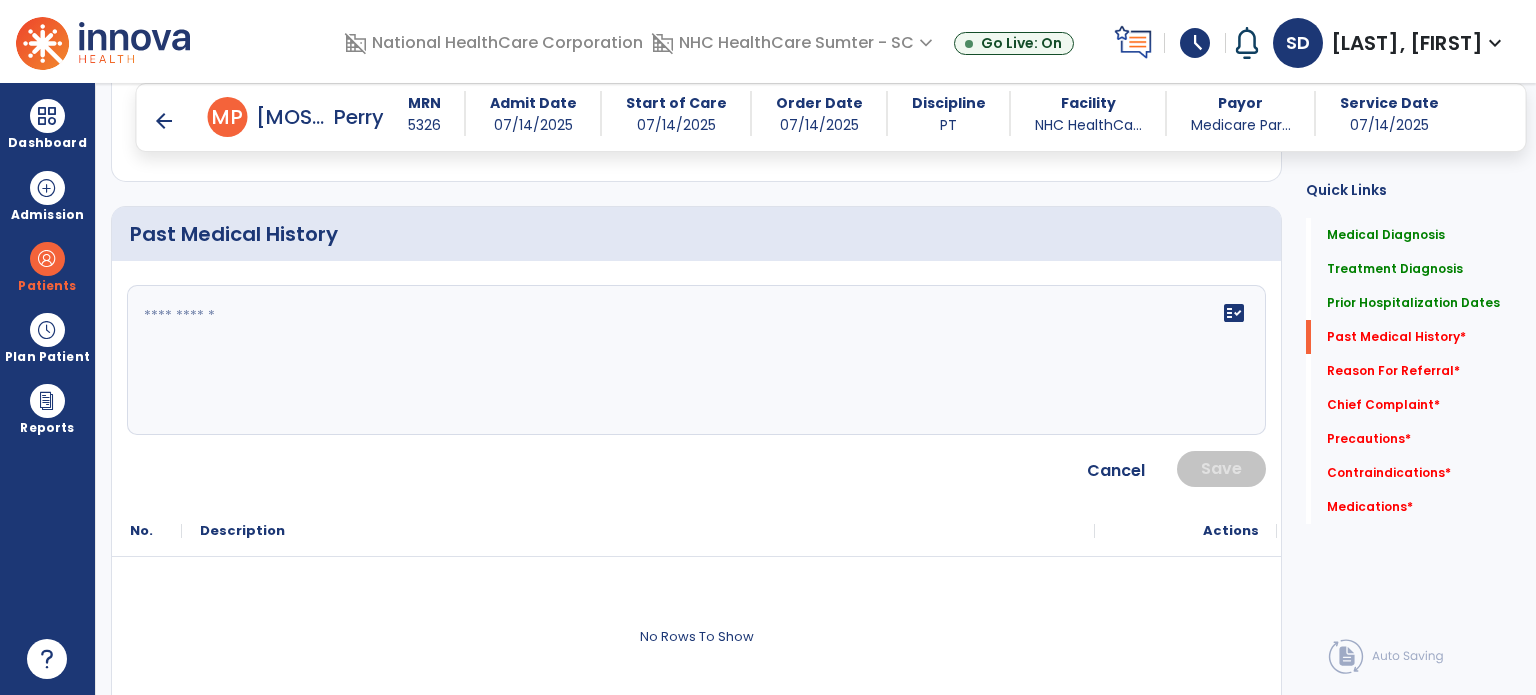 click on "fact_check" 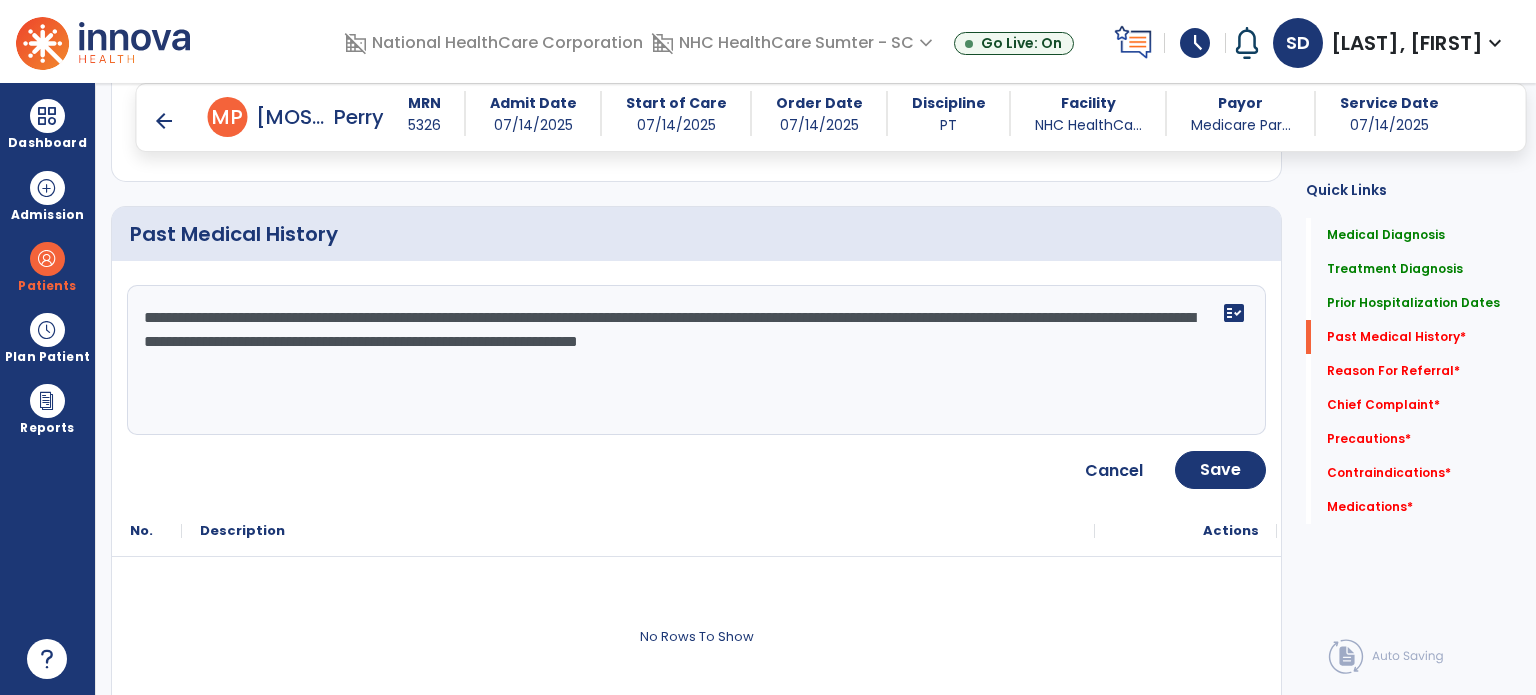 type on "**********" 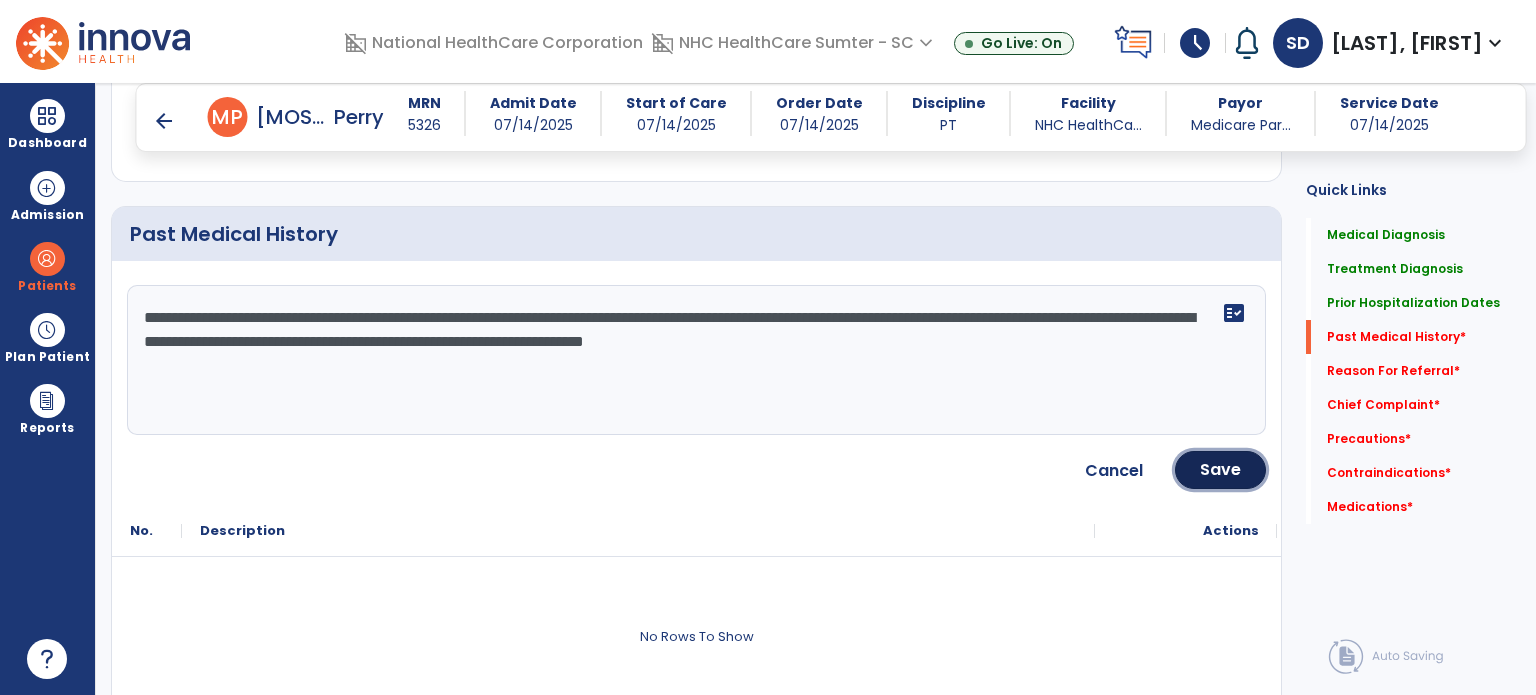 click on "Save" 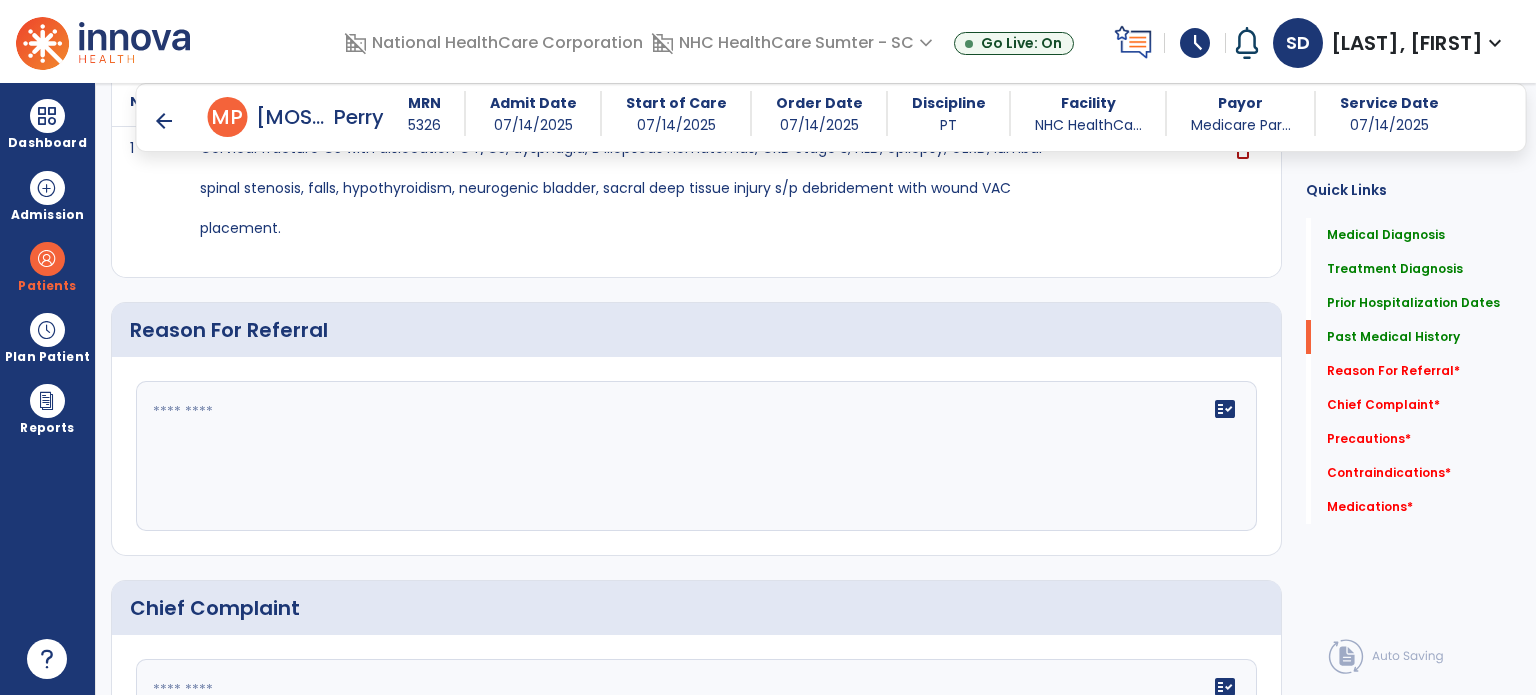 scroll, scrollTop: 1233, scrollLeft: 0, axis: vertical 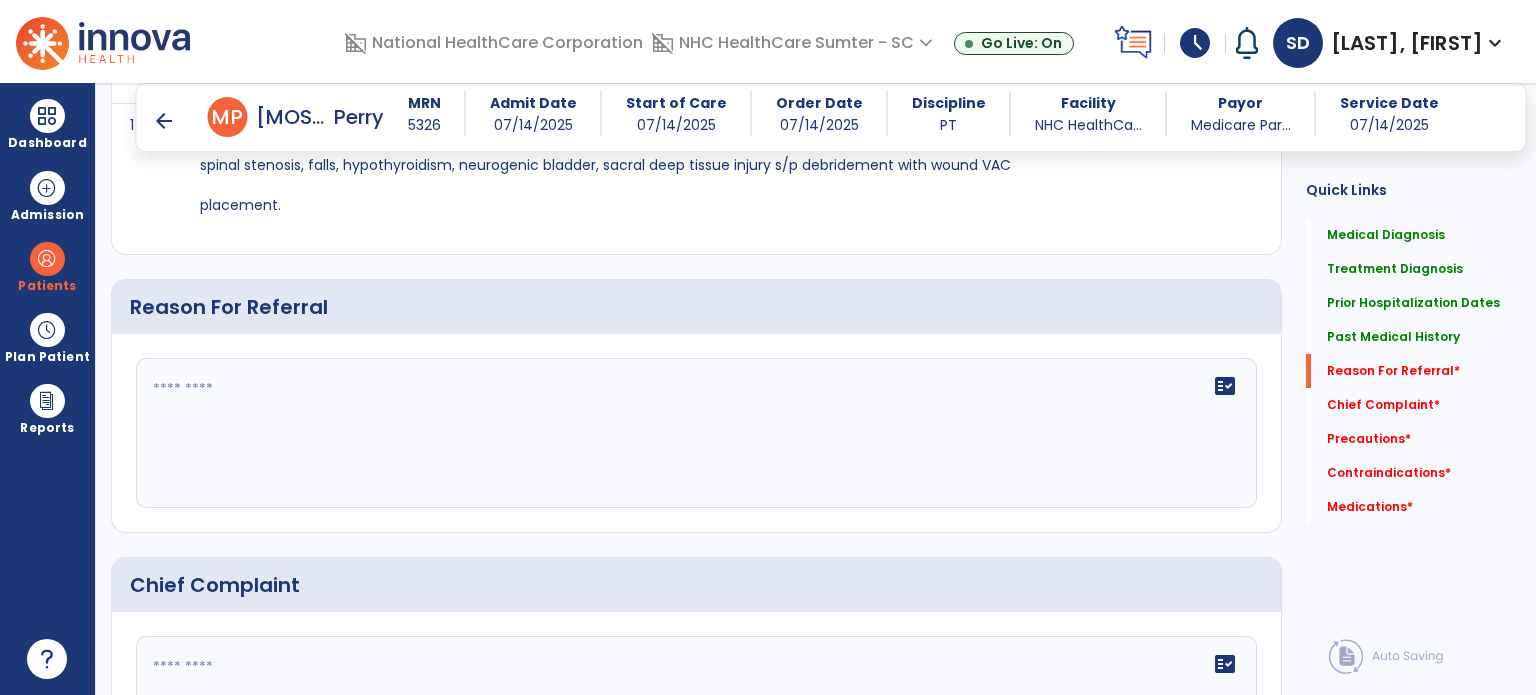 click on "fact_check" 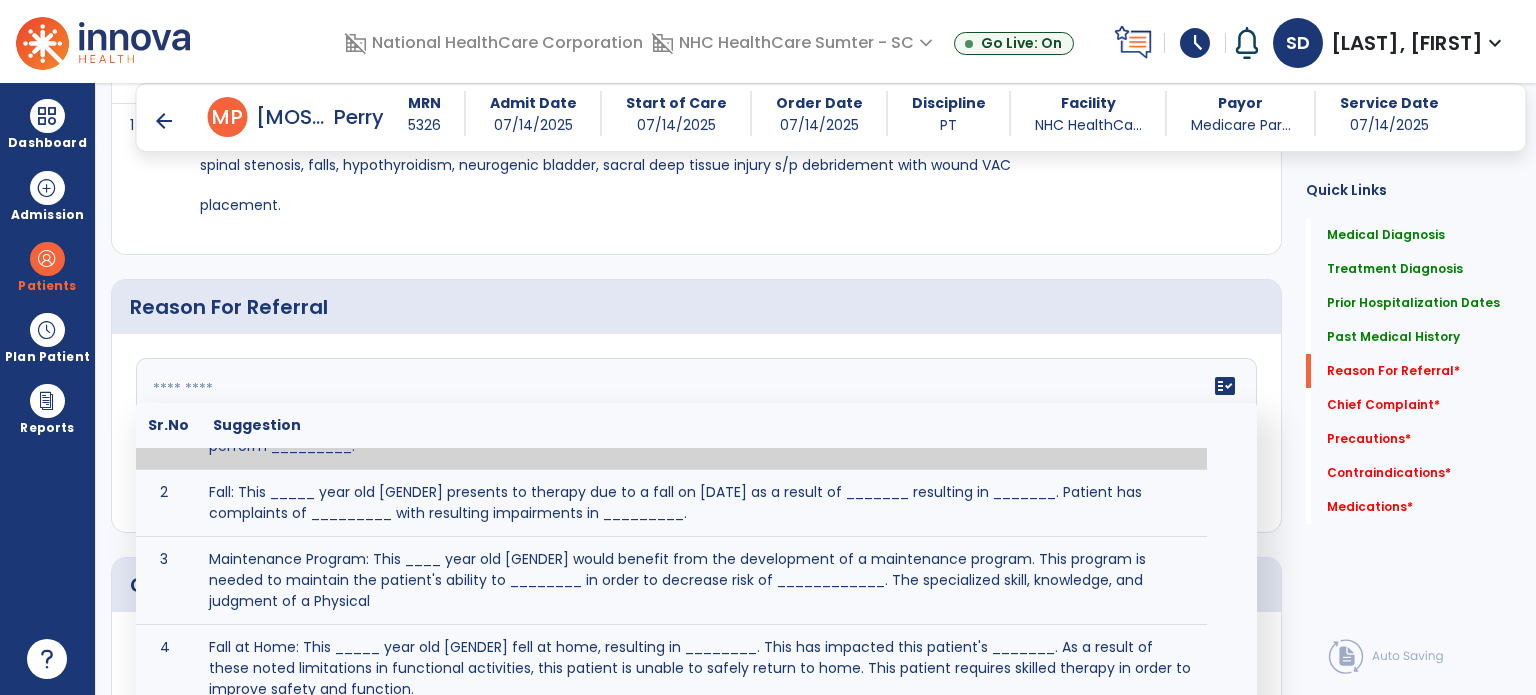 scroll, scrollTop: 37, scrollLeft: 0, axis: vertical 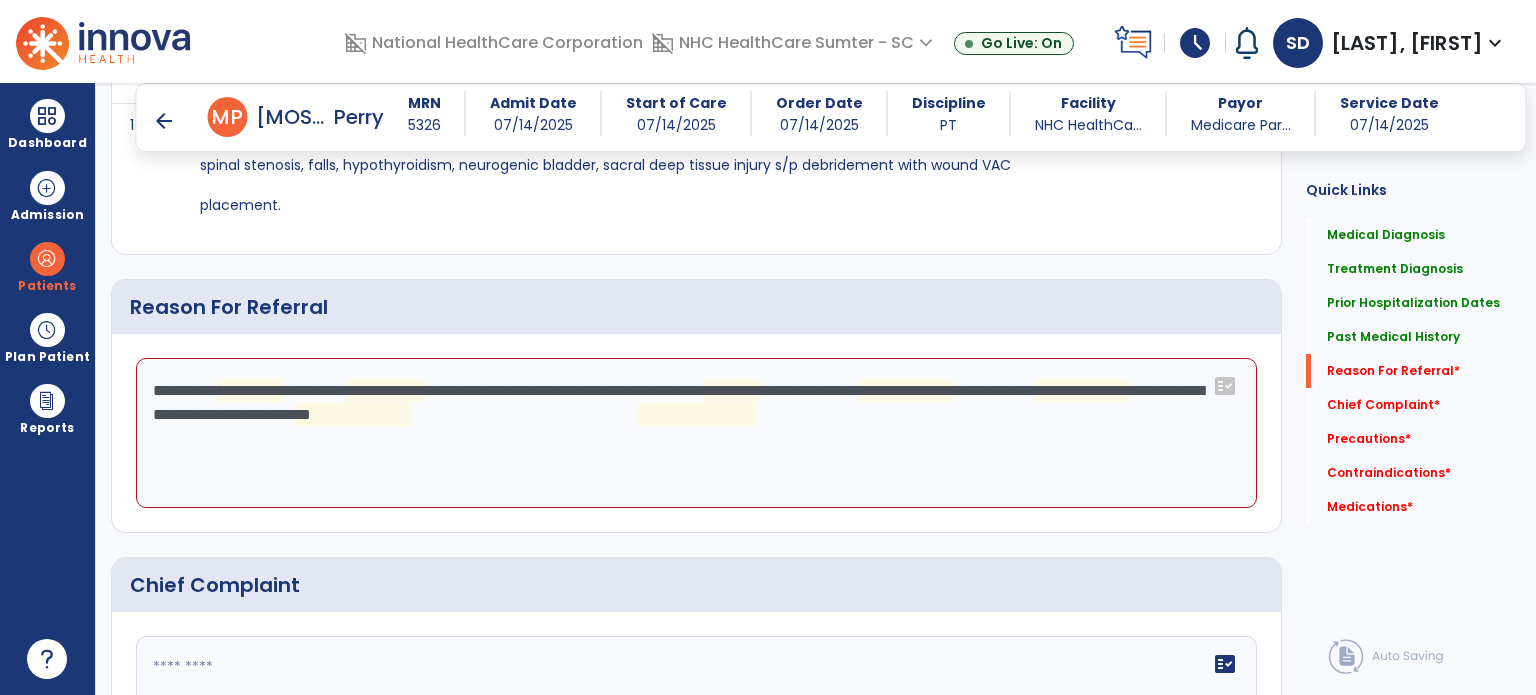 click on "**********" 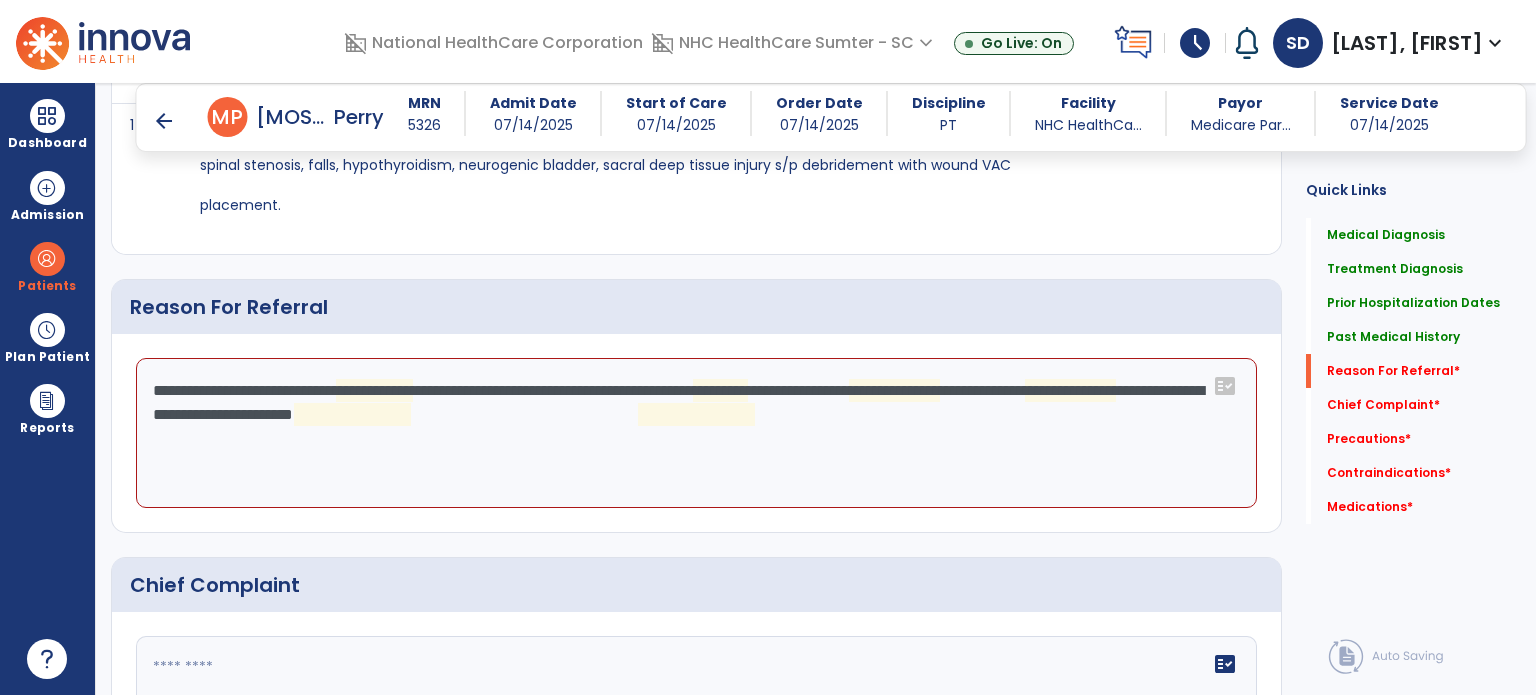 click on "**********" 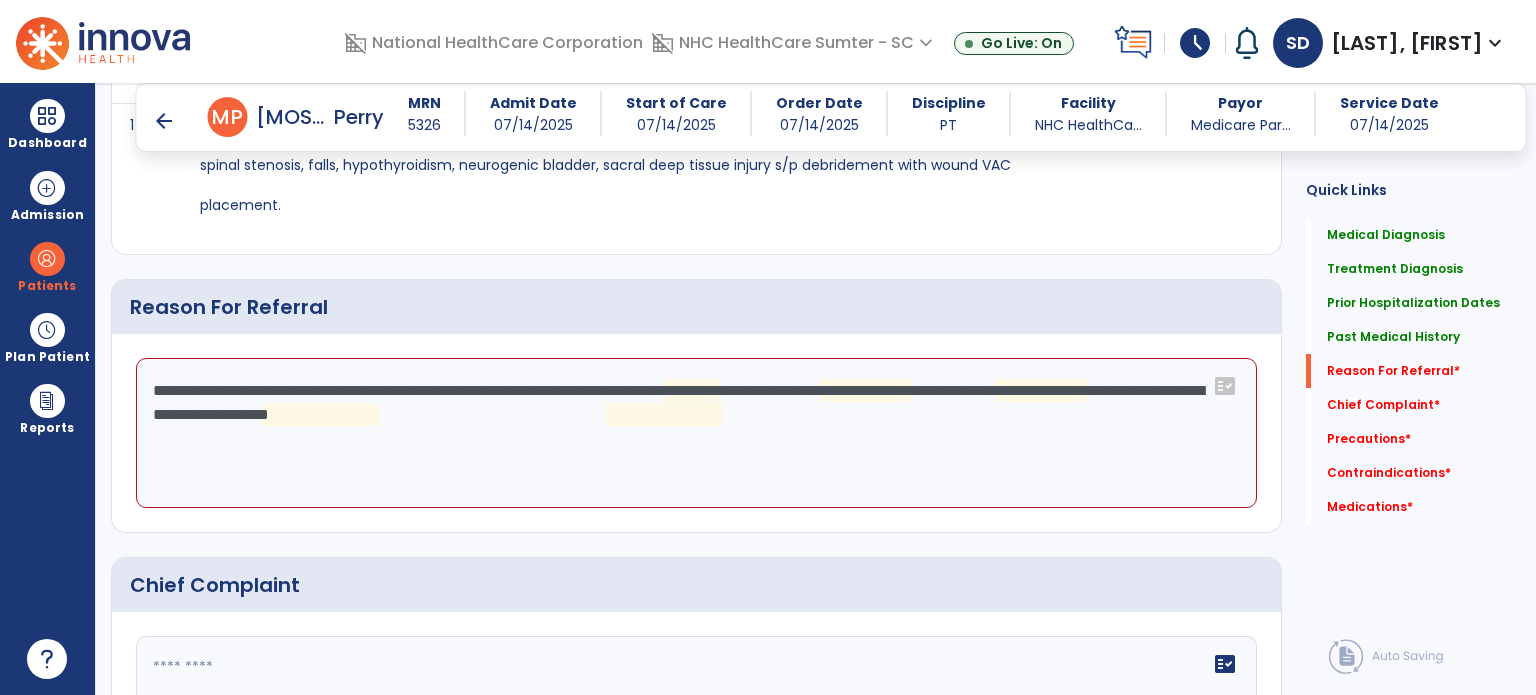 click on "**********" 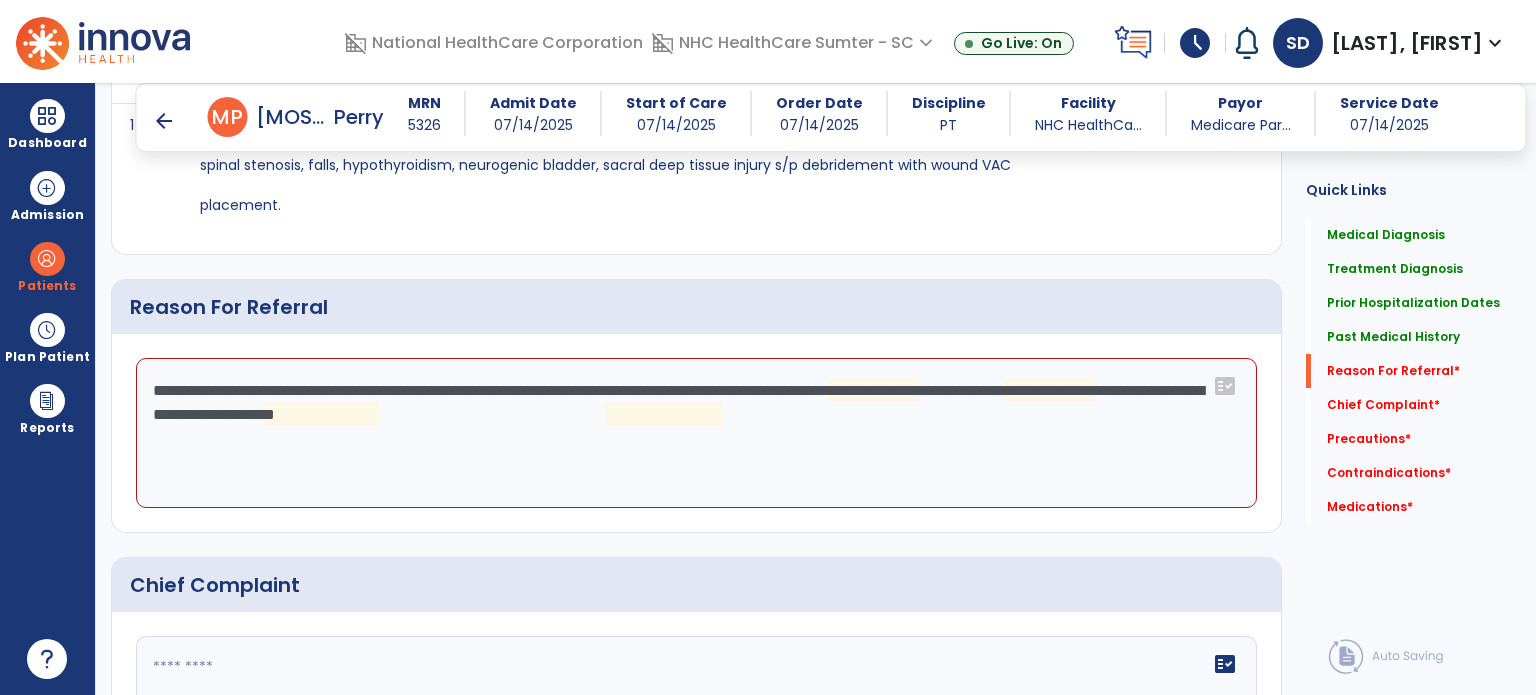 click on "**********" 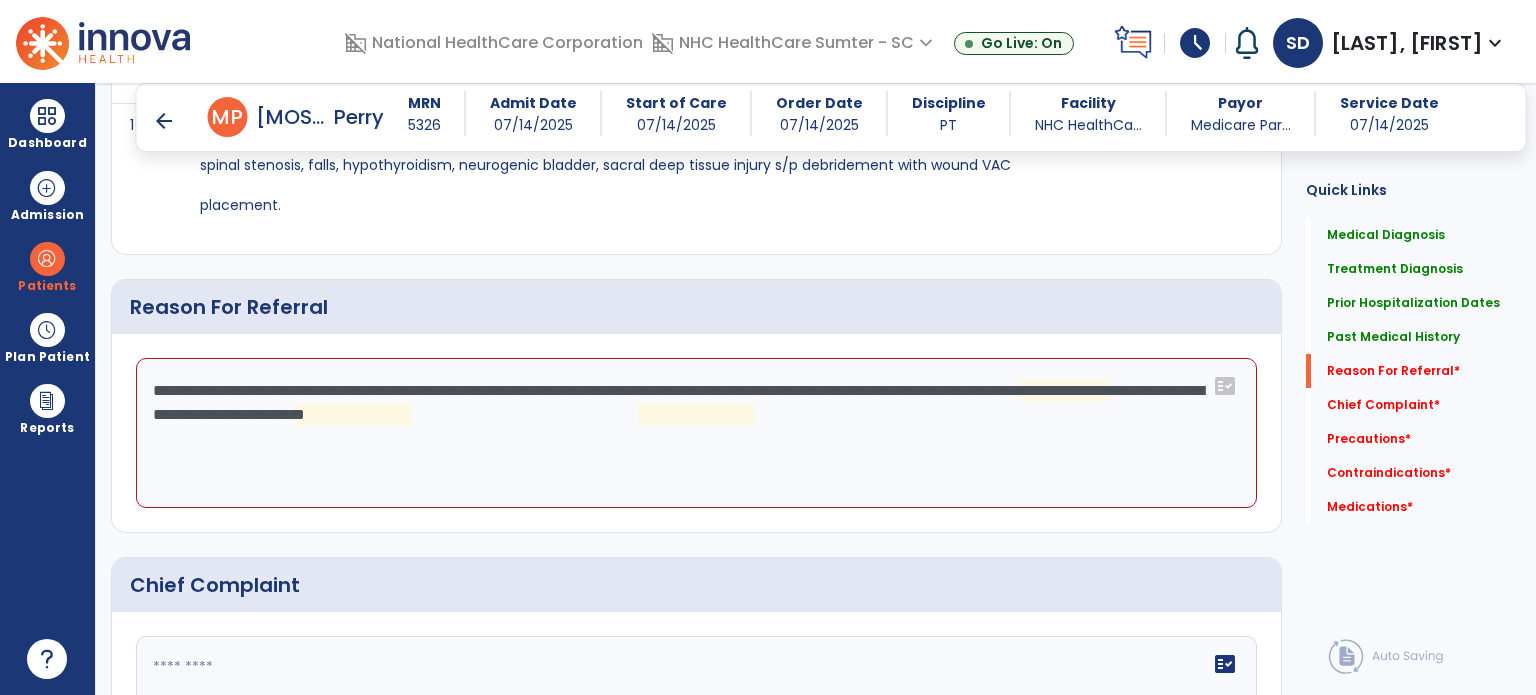 click on "**********" 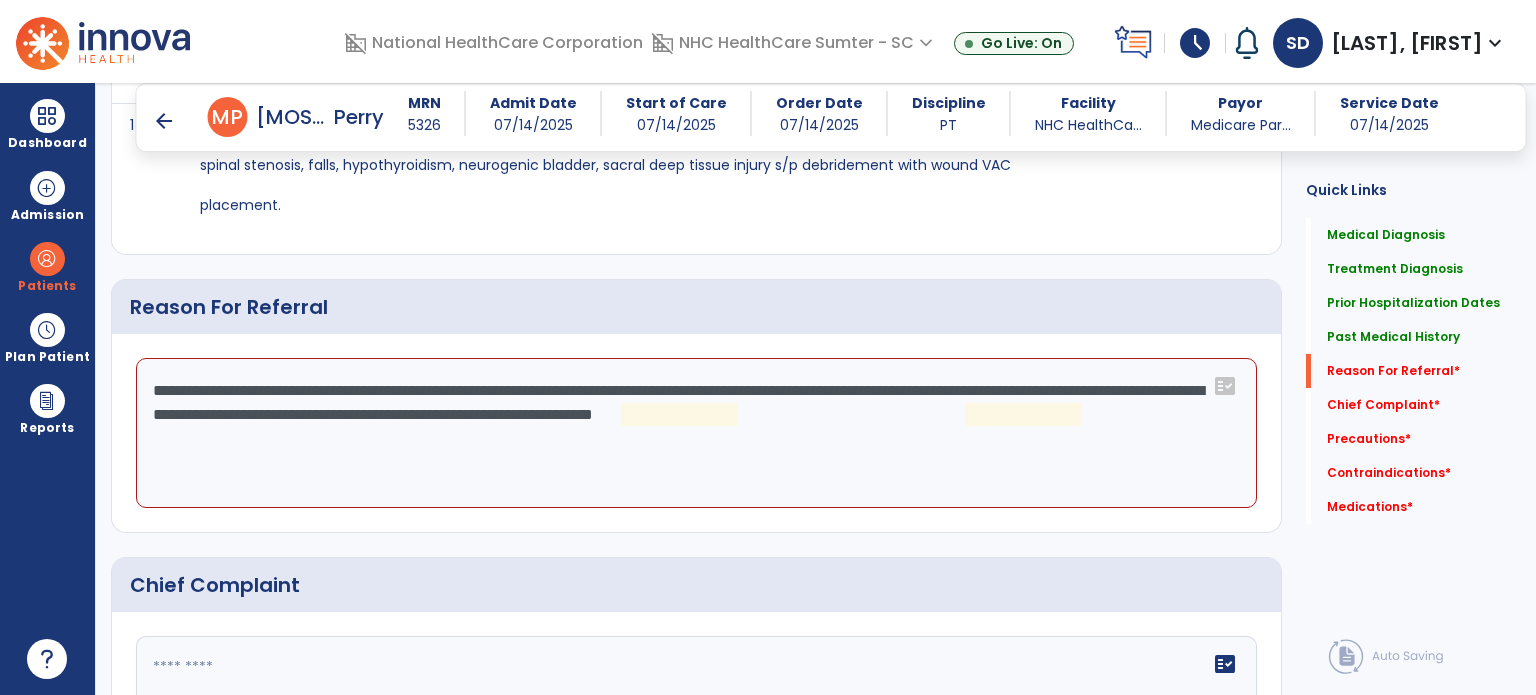 click on "**********" 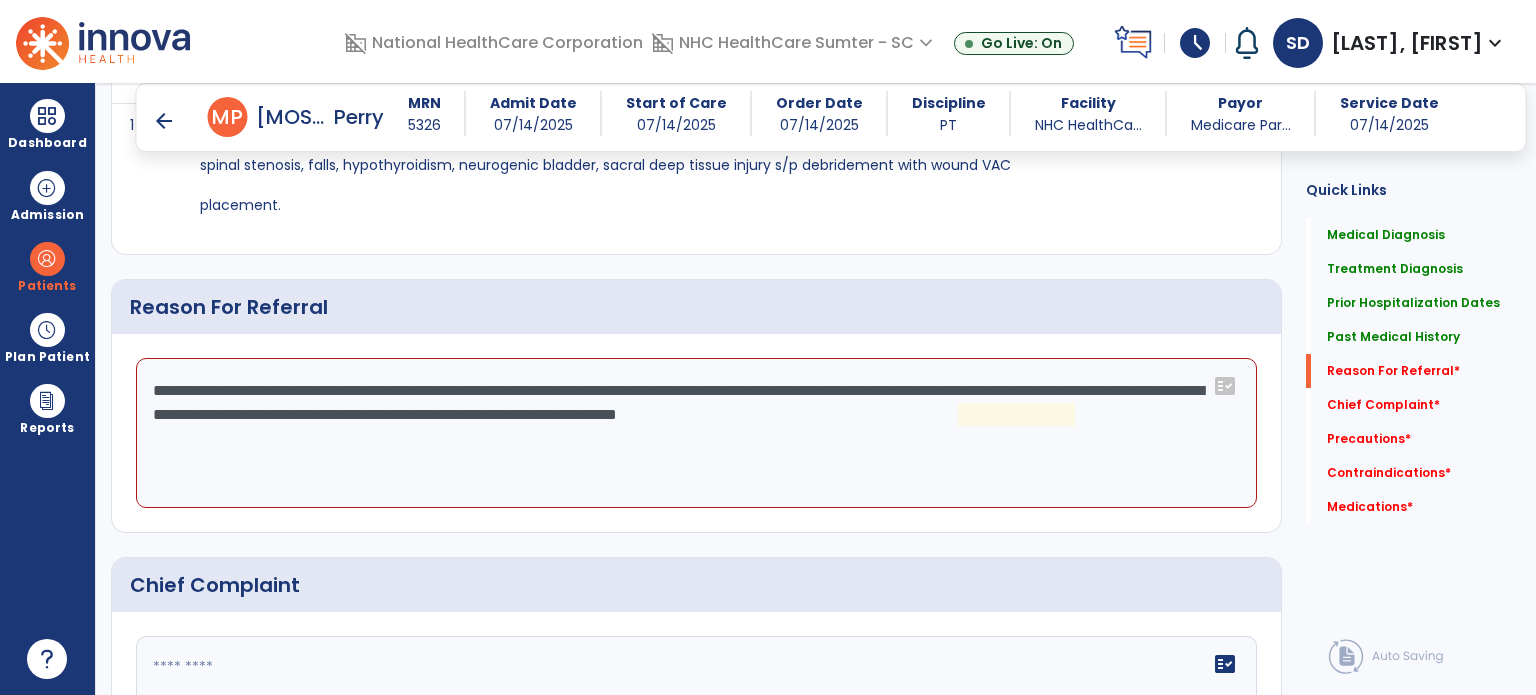 click on "**********" 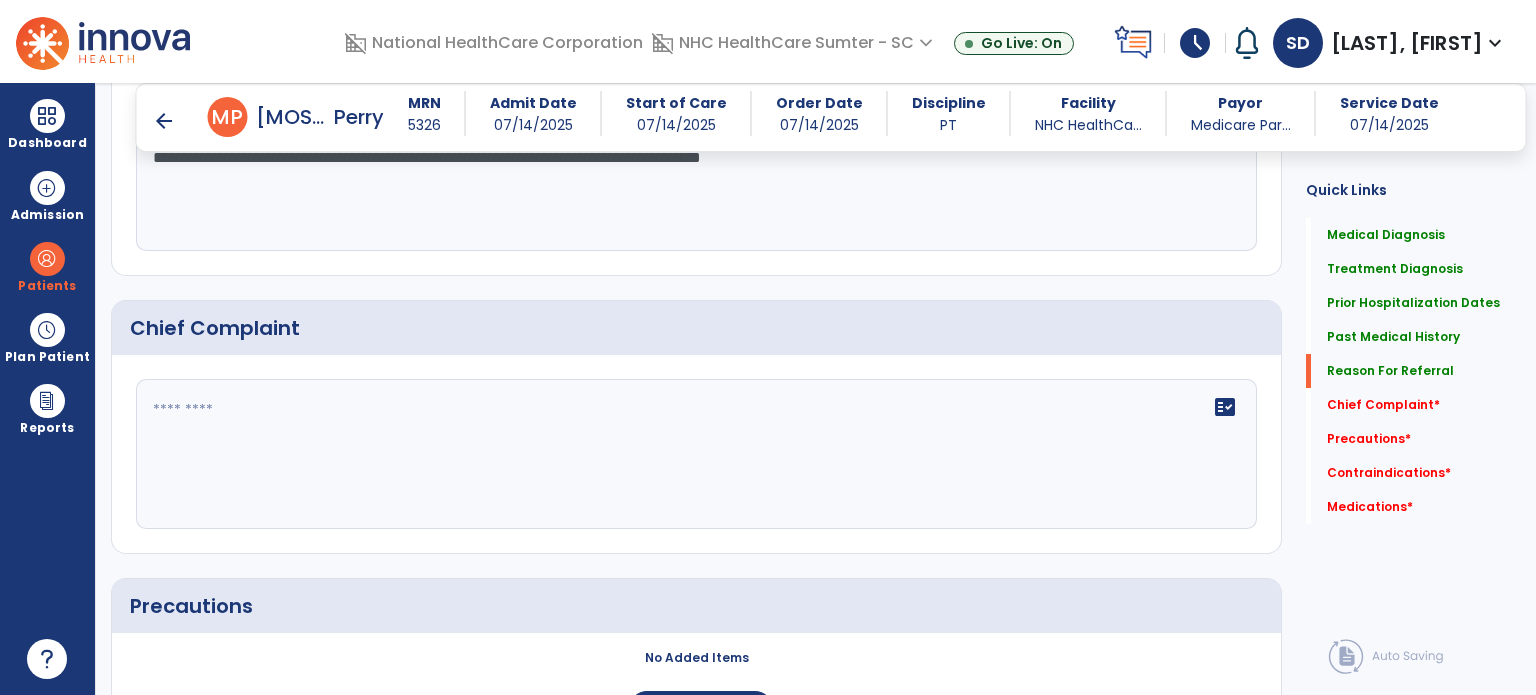 scroll, scrollTop: 1492, scrollLeft: 0, axis: vertical 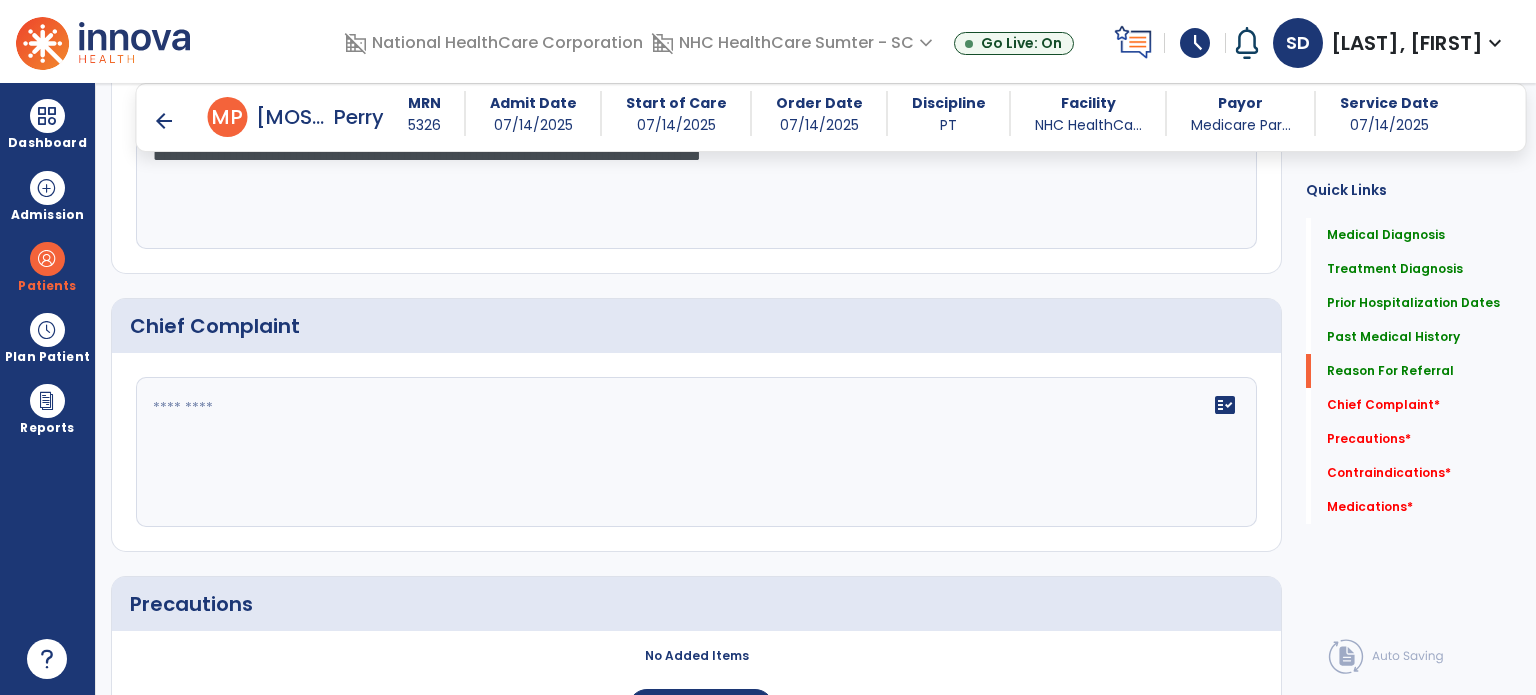 type on "**********" 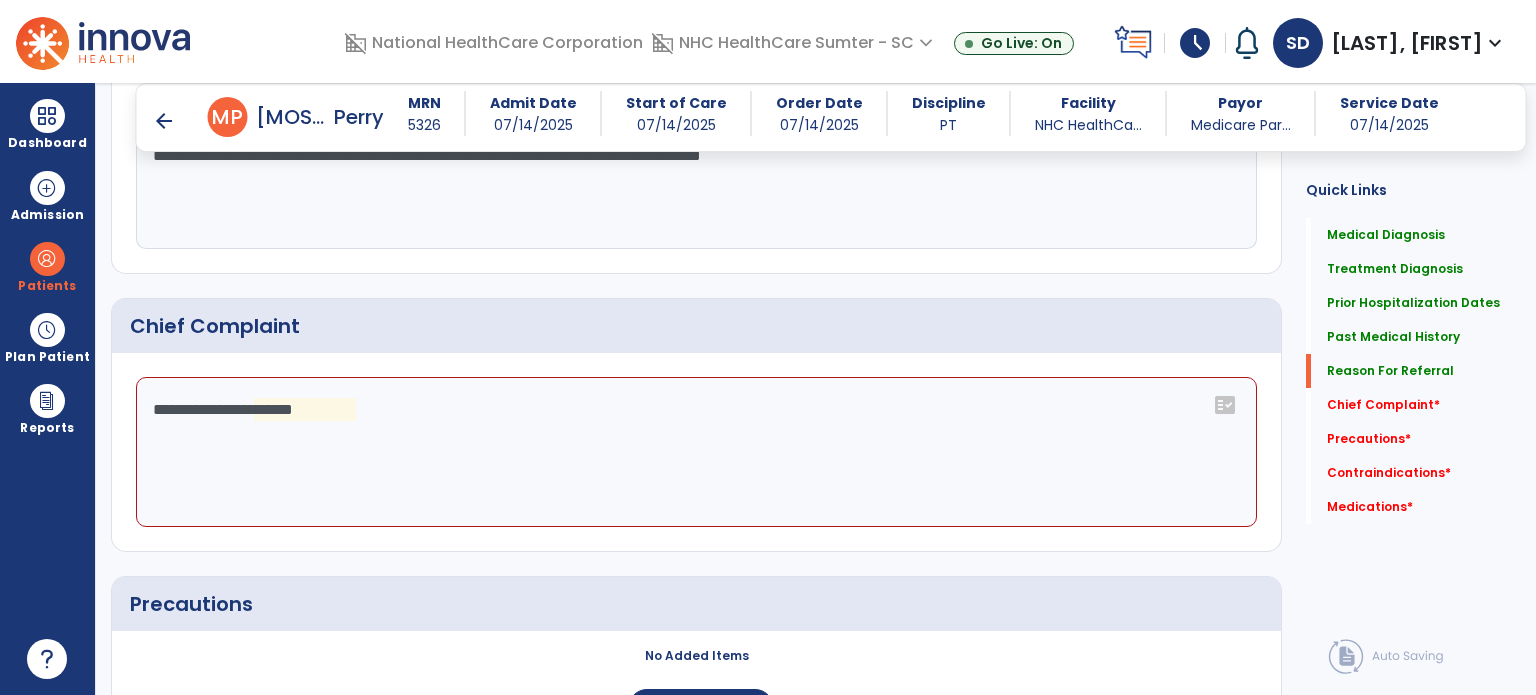 click on "**********" 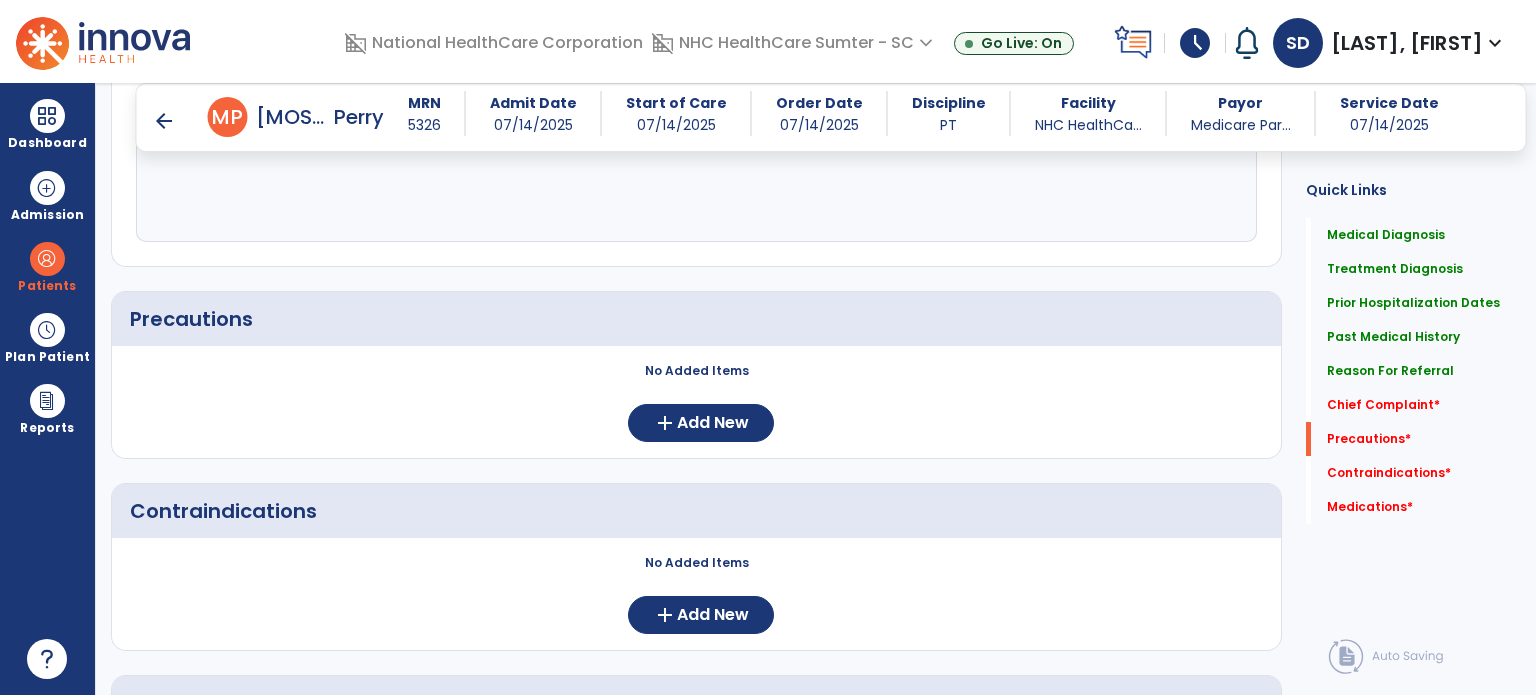 scroll, scrollTop: 1791, scrollLeft: 0, axis: vertical 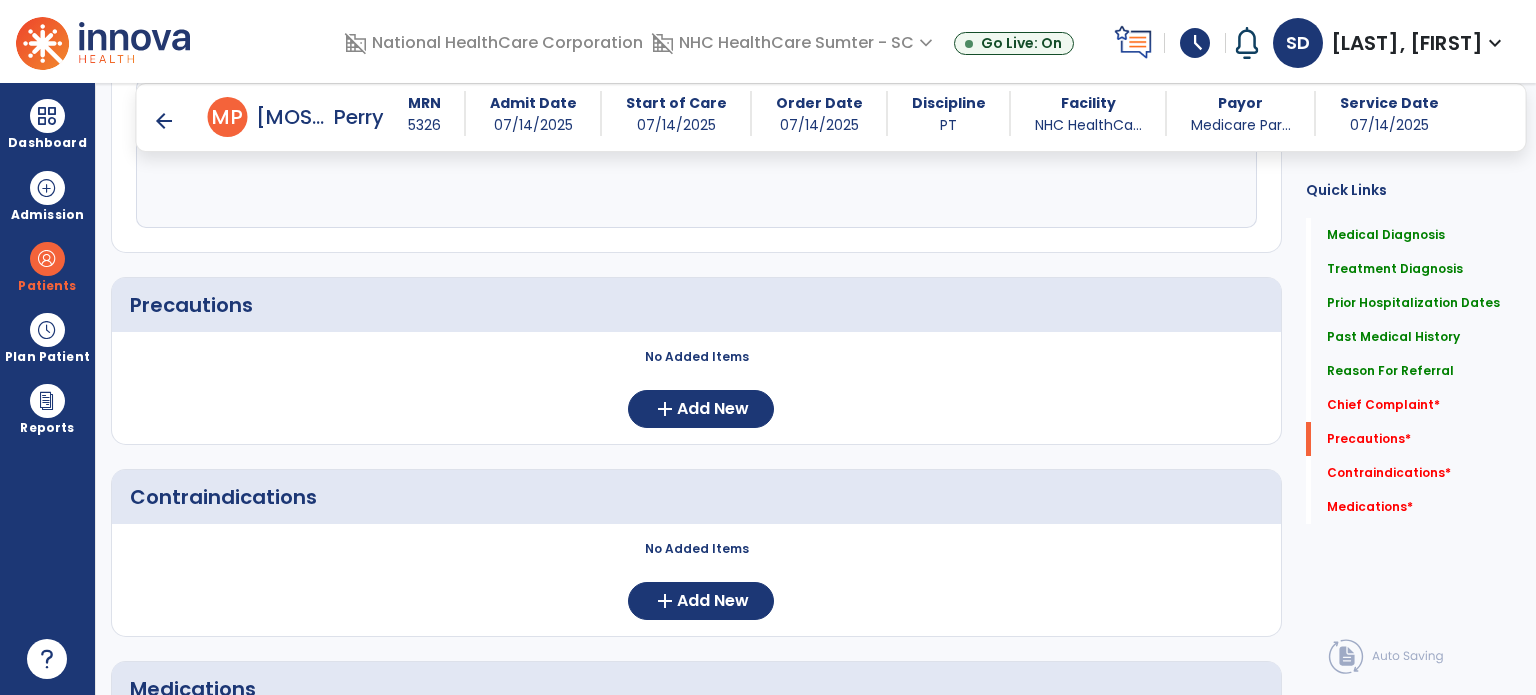 type on "**********" 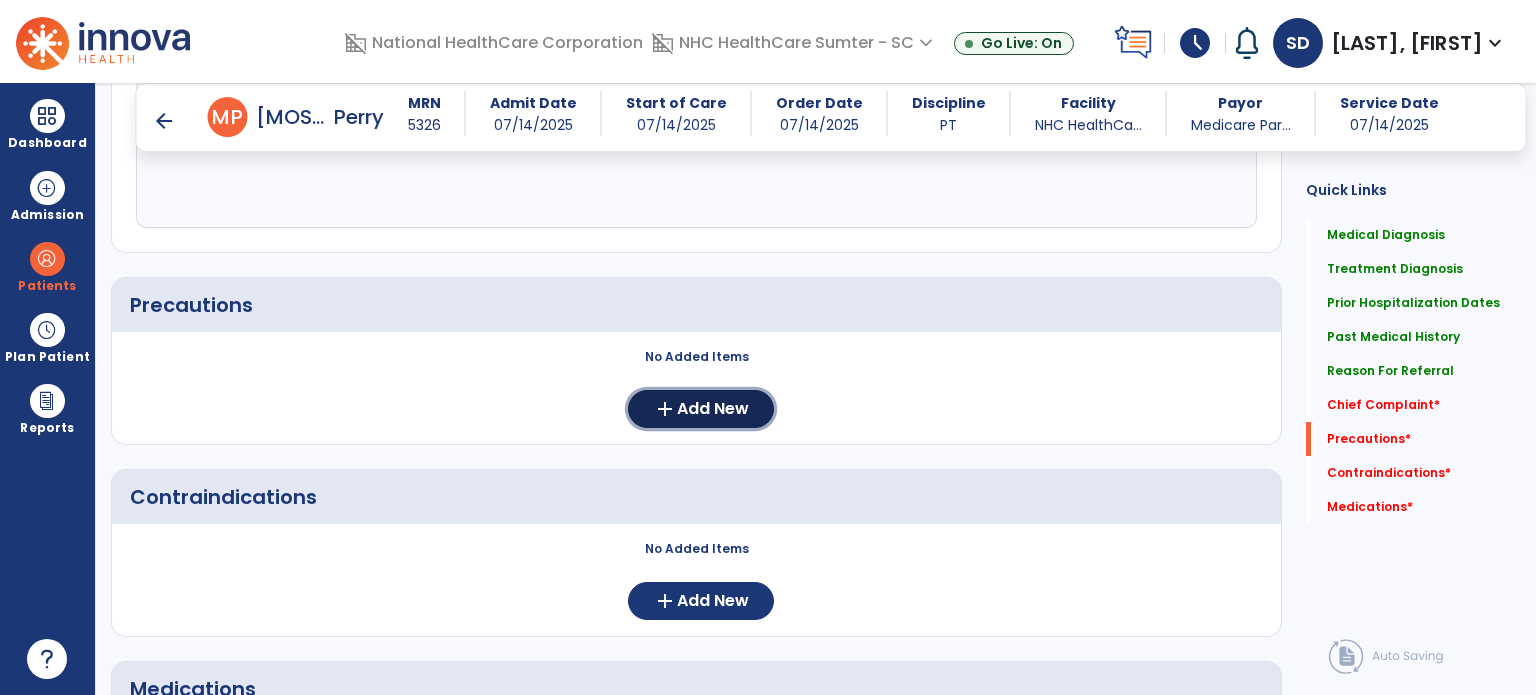 click on "Add New" 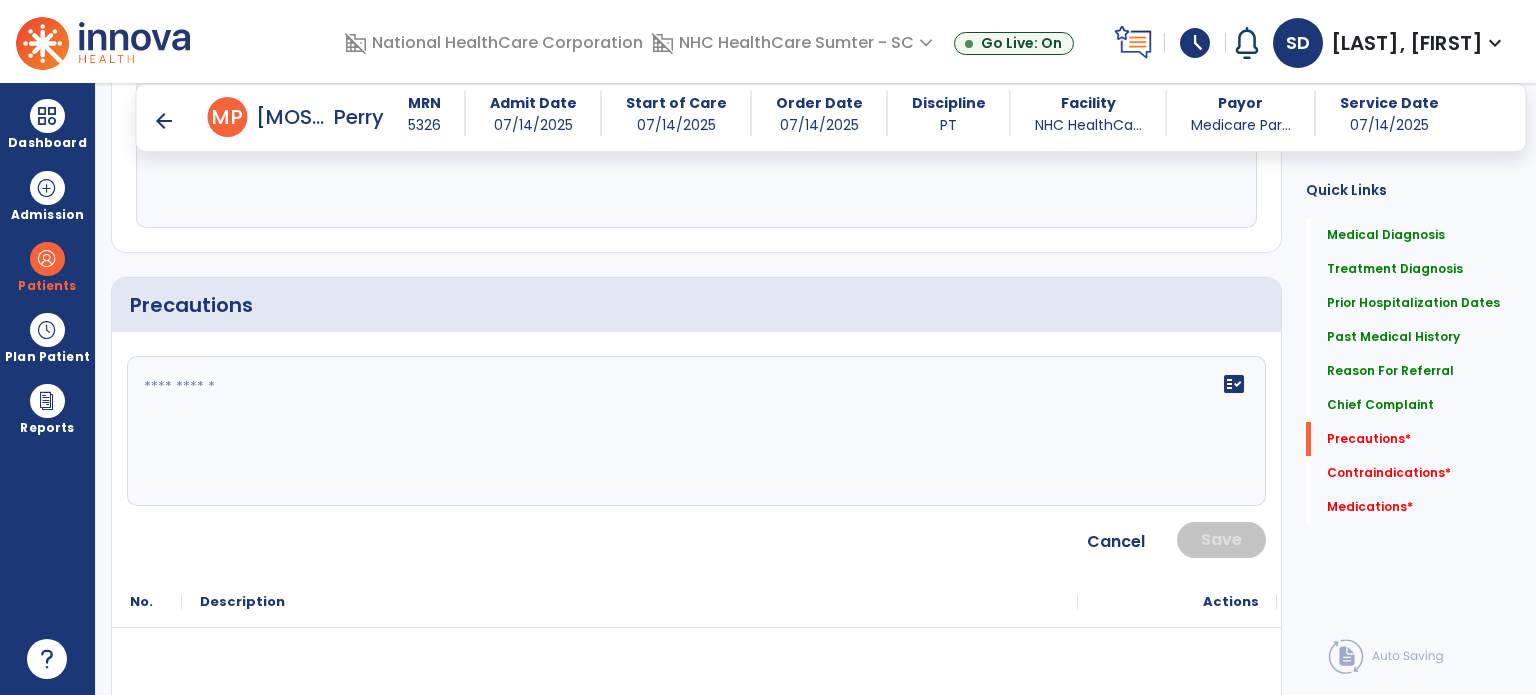 click 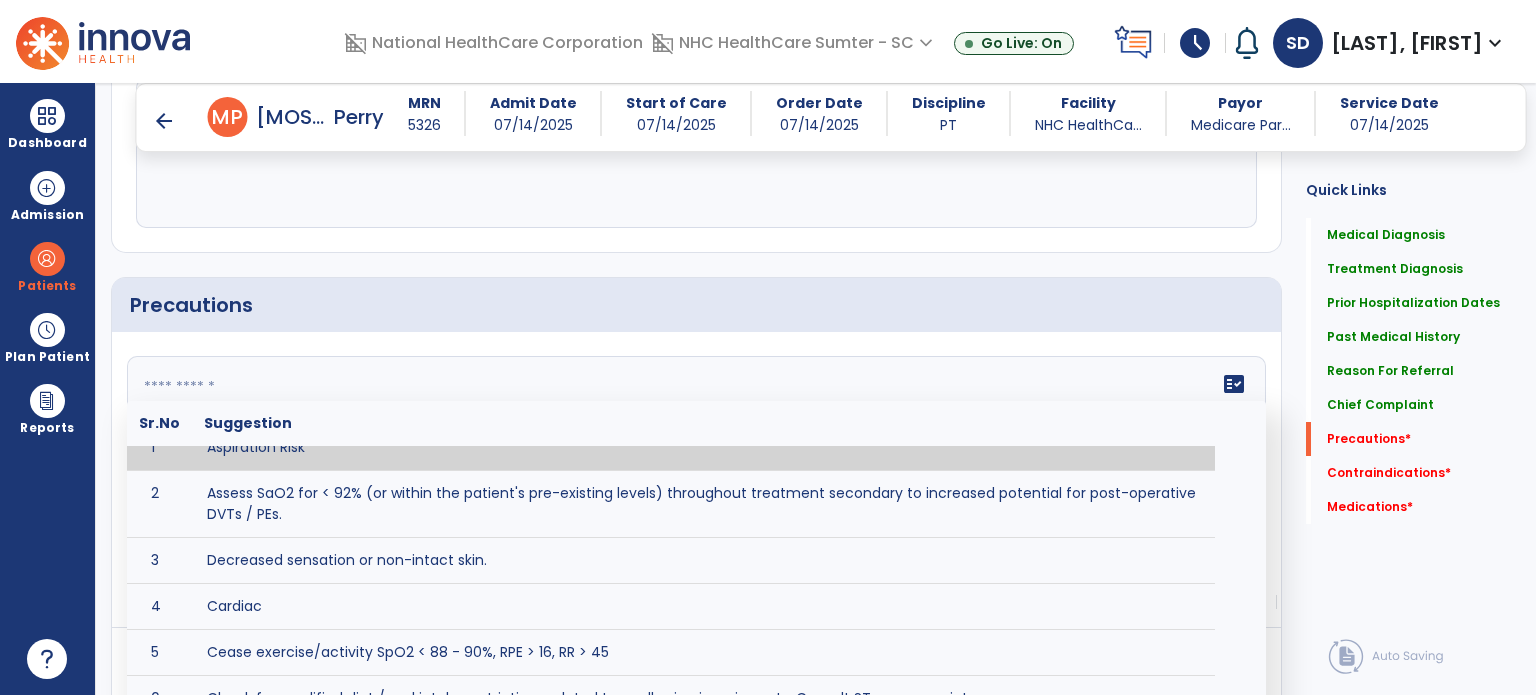 scroll, scrollTop: 0, scrollLeft: 0, axis: both 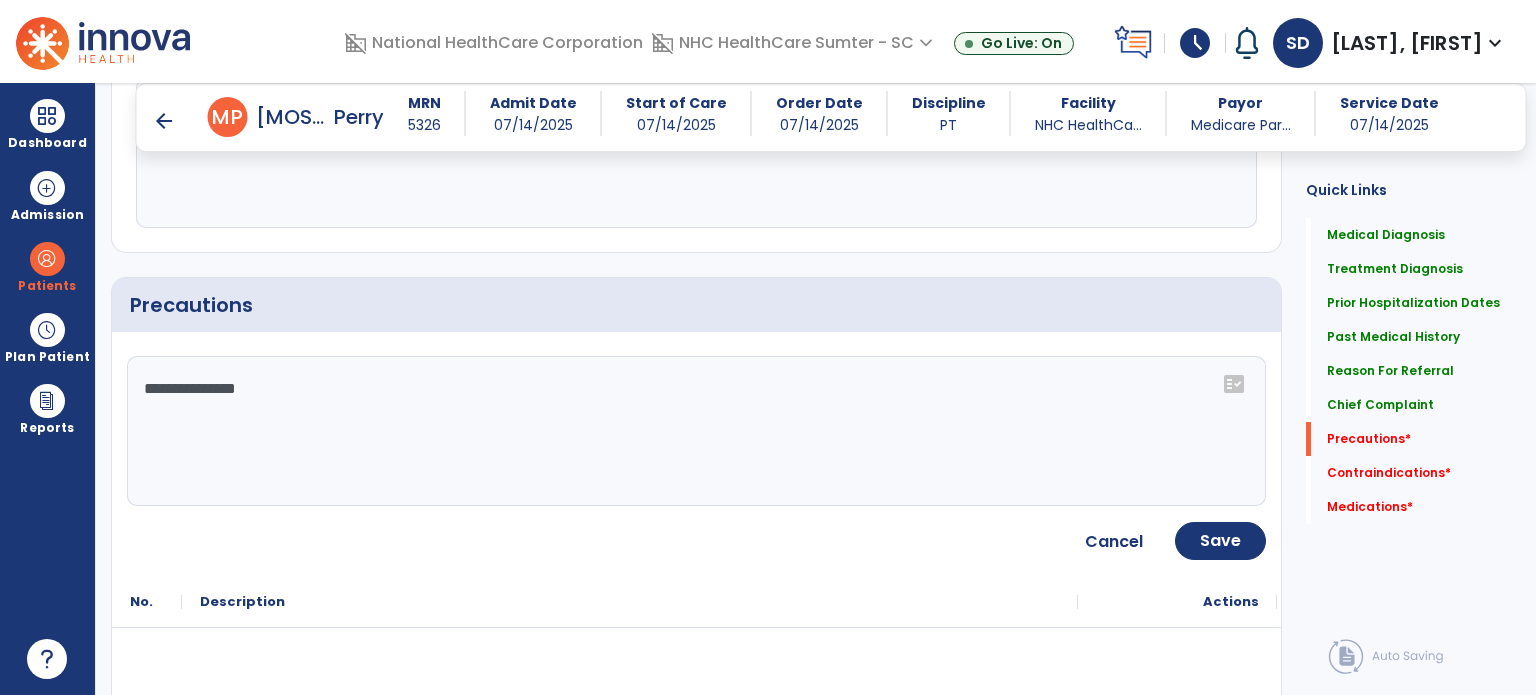 click on "**********" 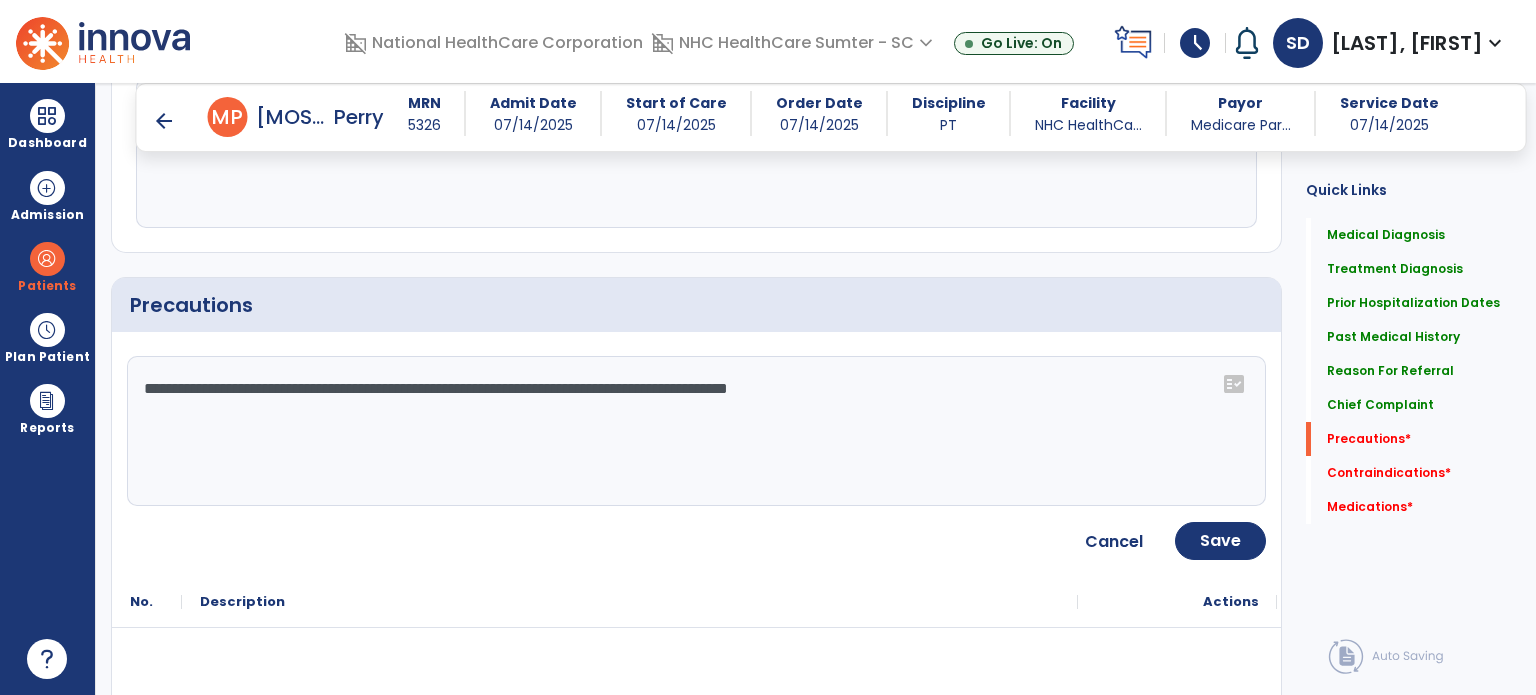 type on "**********" 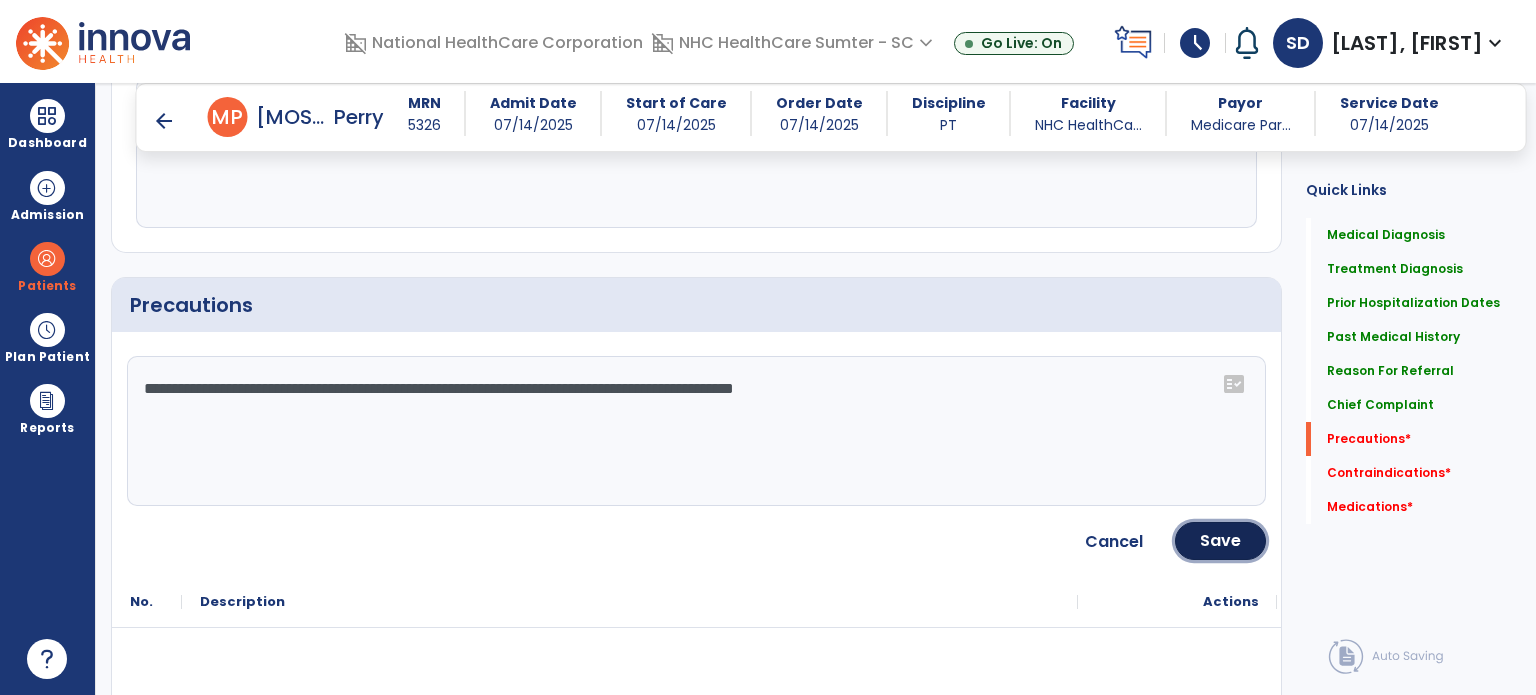 click on "Save" 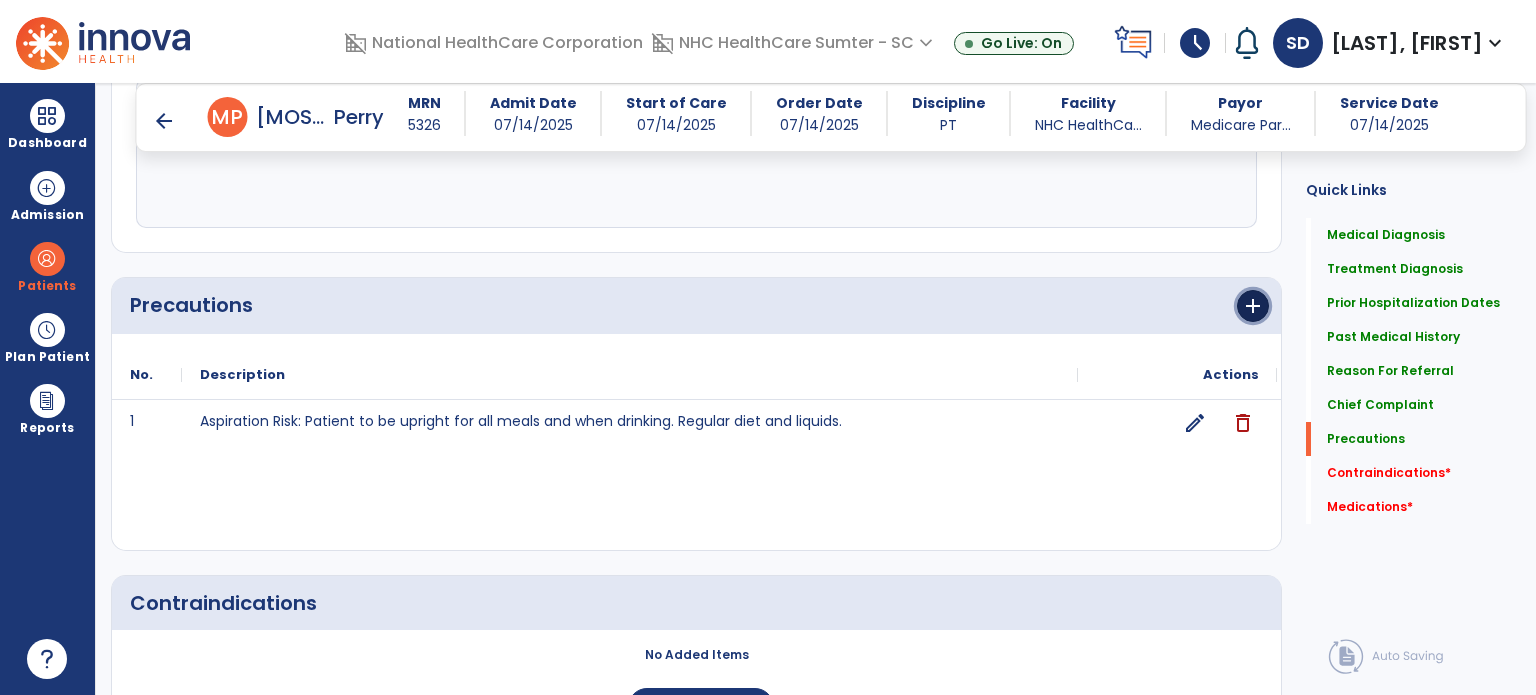 click on "add" 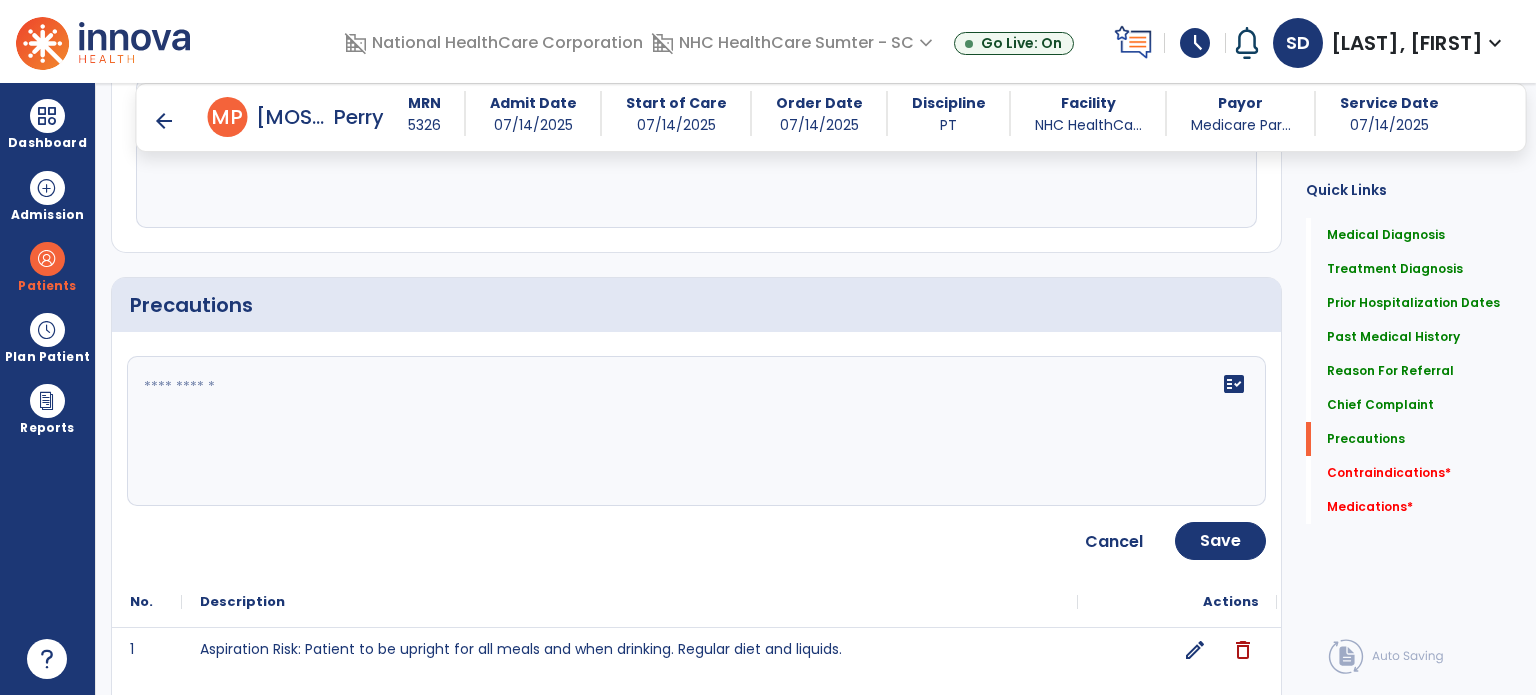 click on "fact_check" 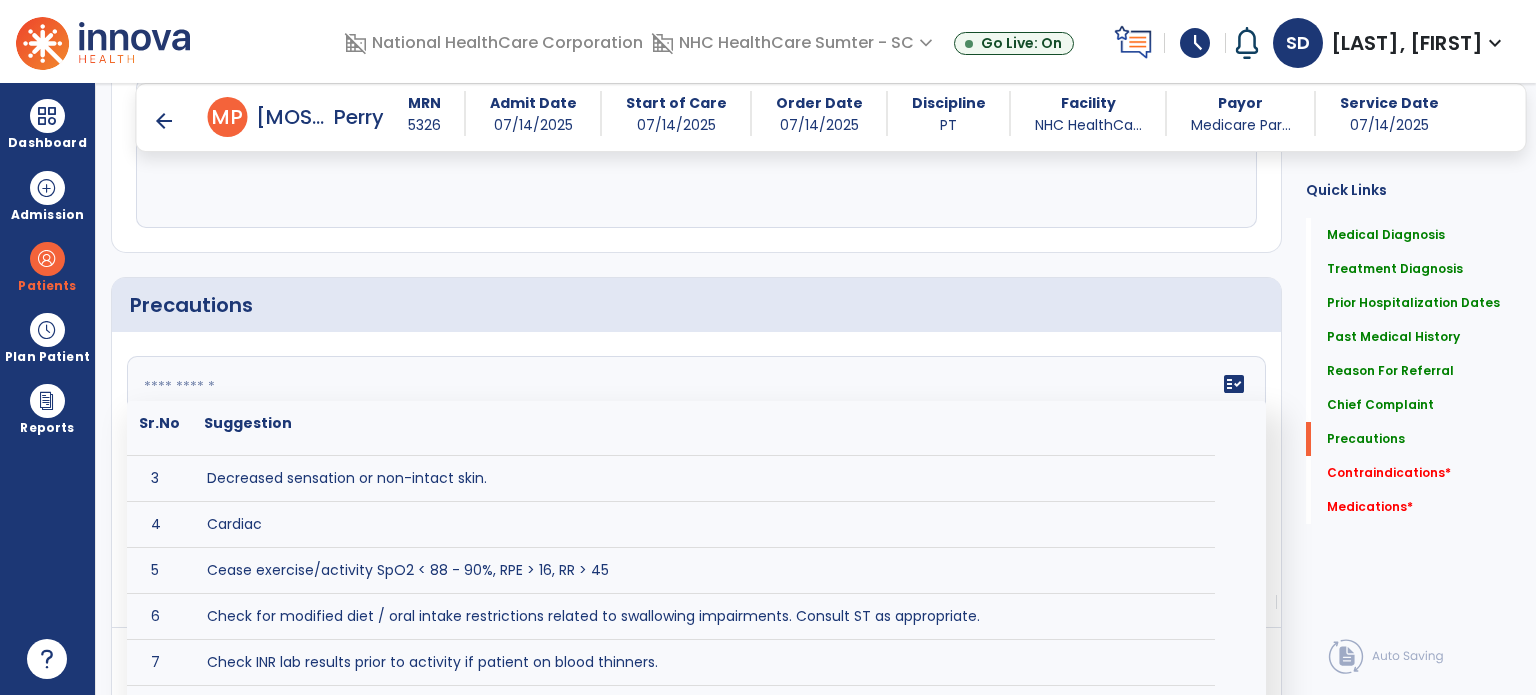 scroll, scrollTop: 104, scrollLeft: 0, axis: vertical 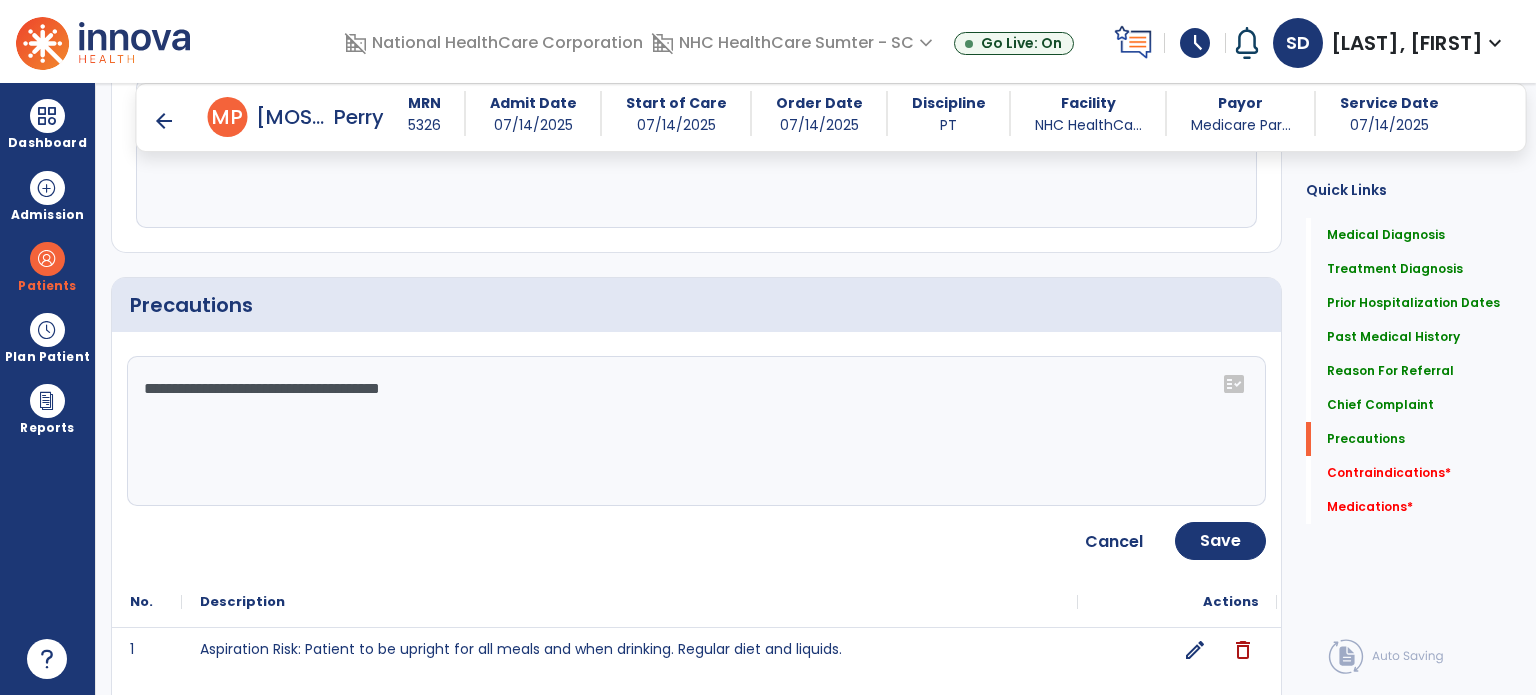click on "**********" 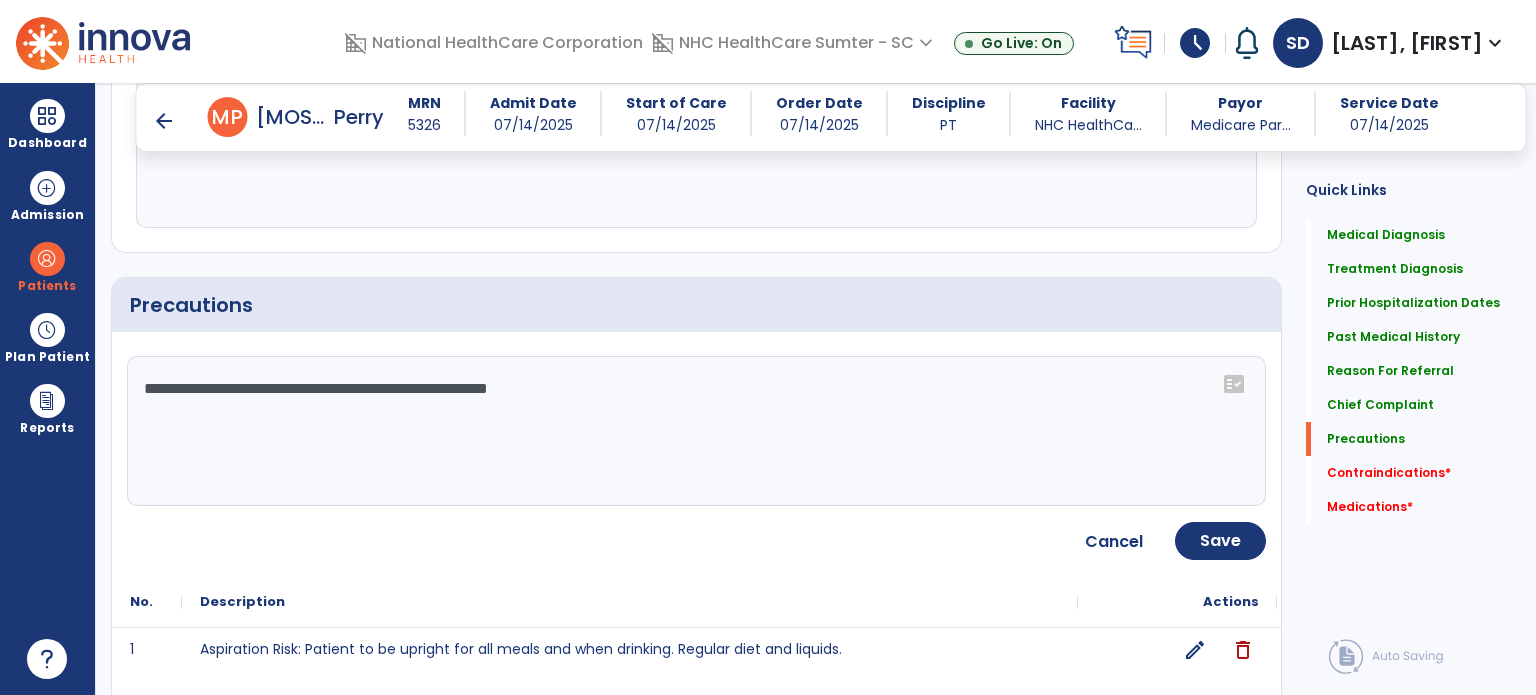 type on "**********" 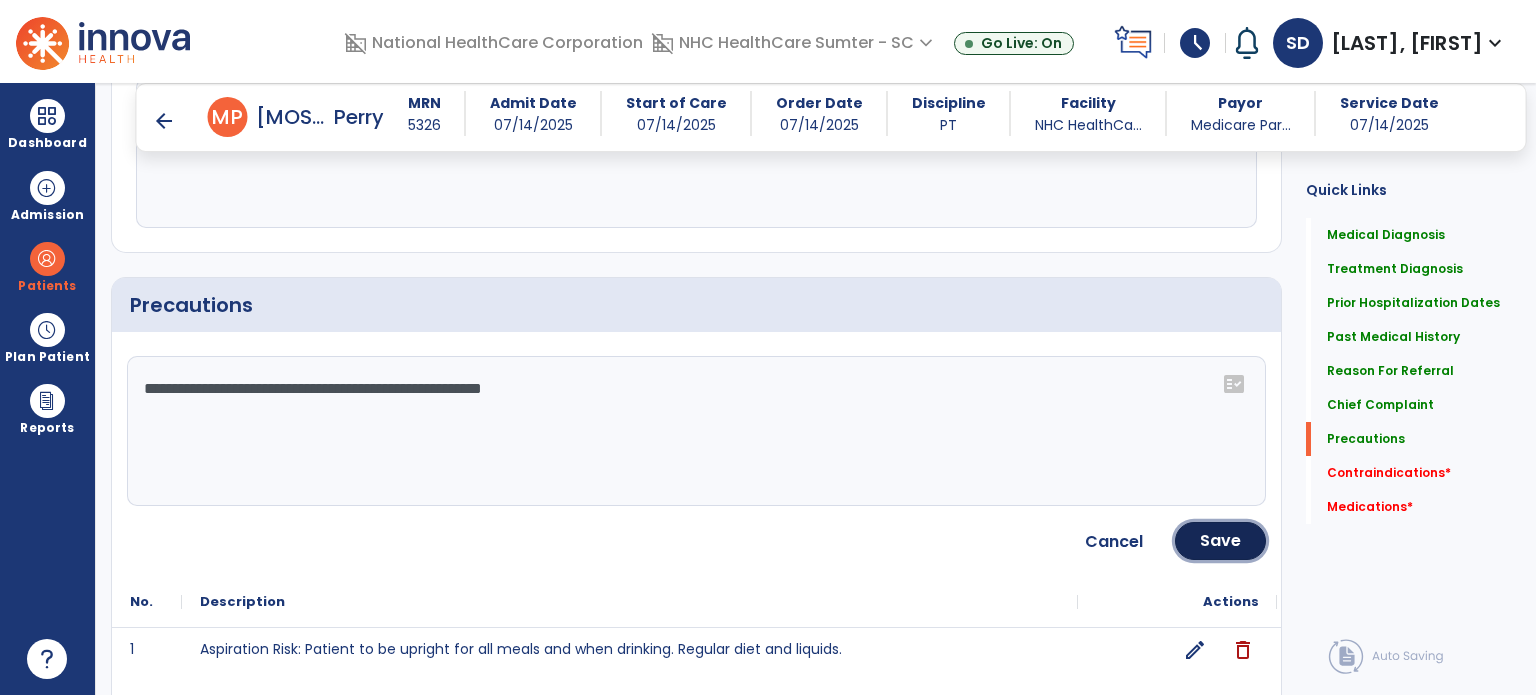 click on "Save" 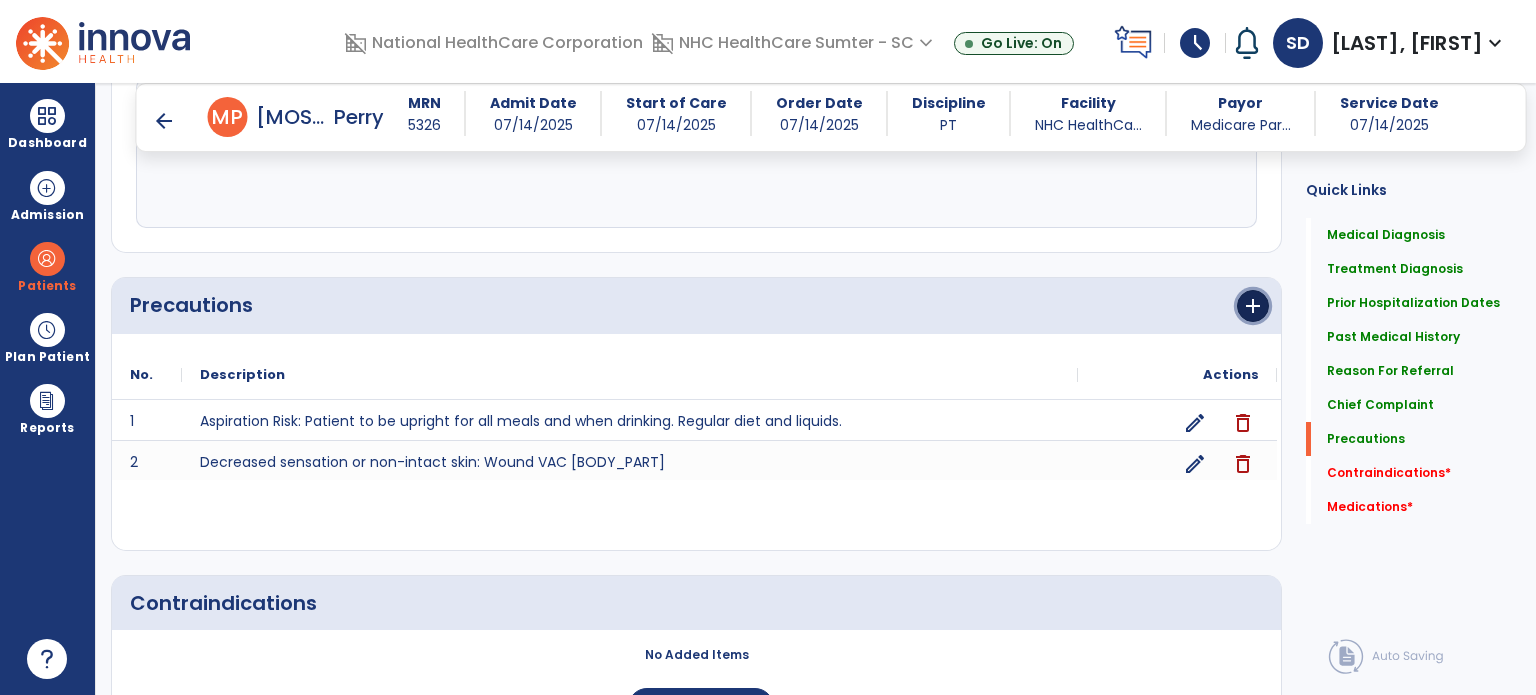 click on "add" 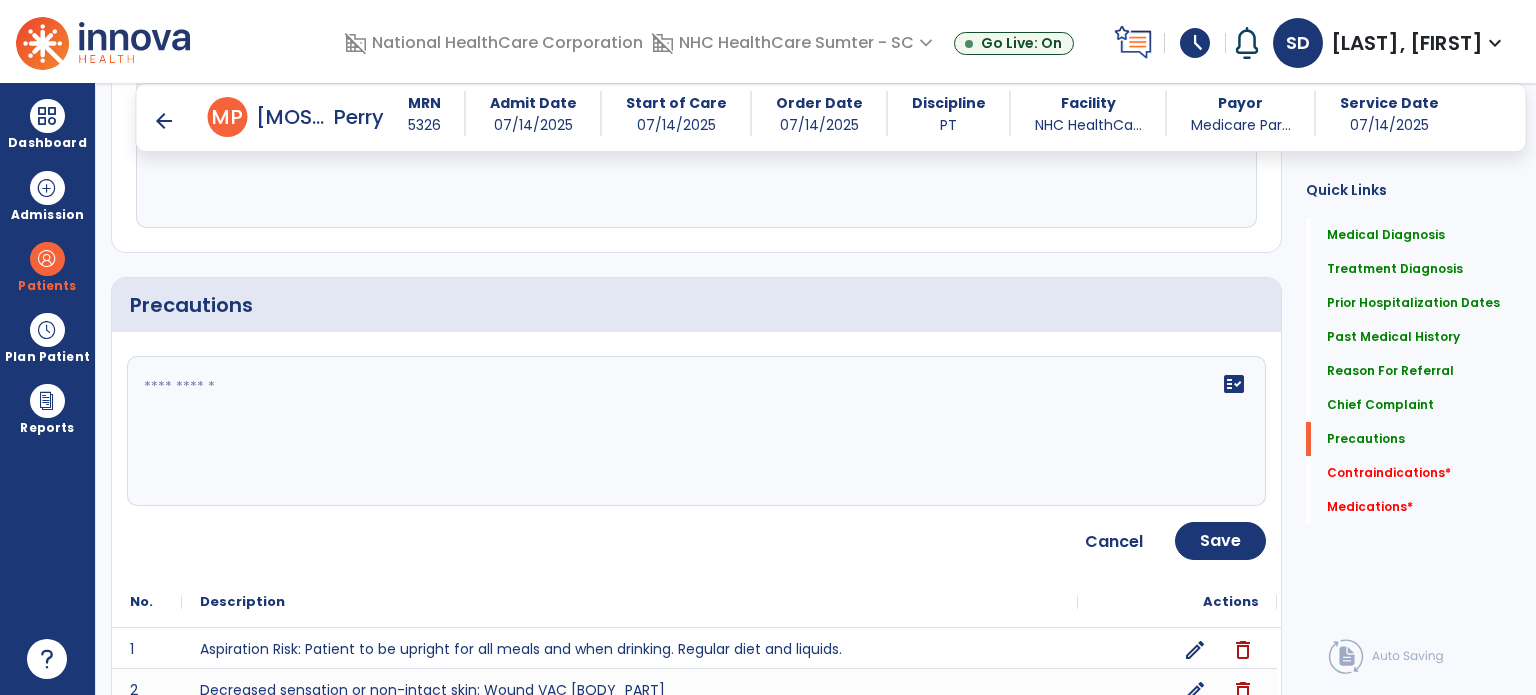 click on "fact_check" 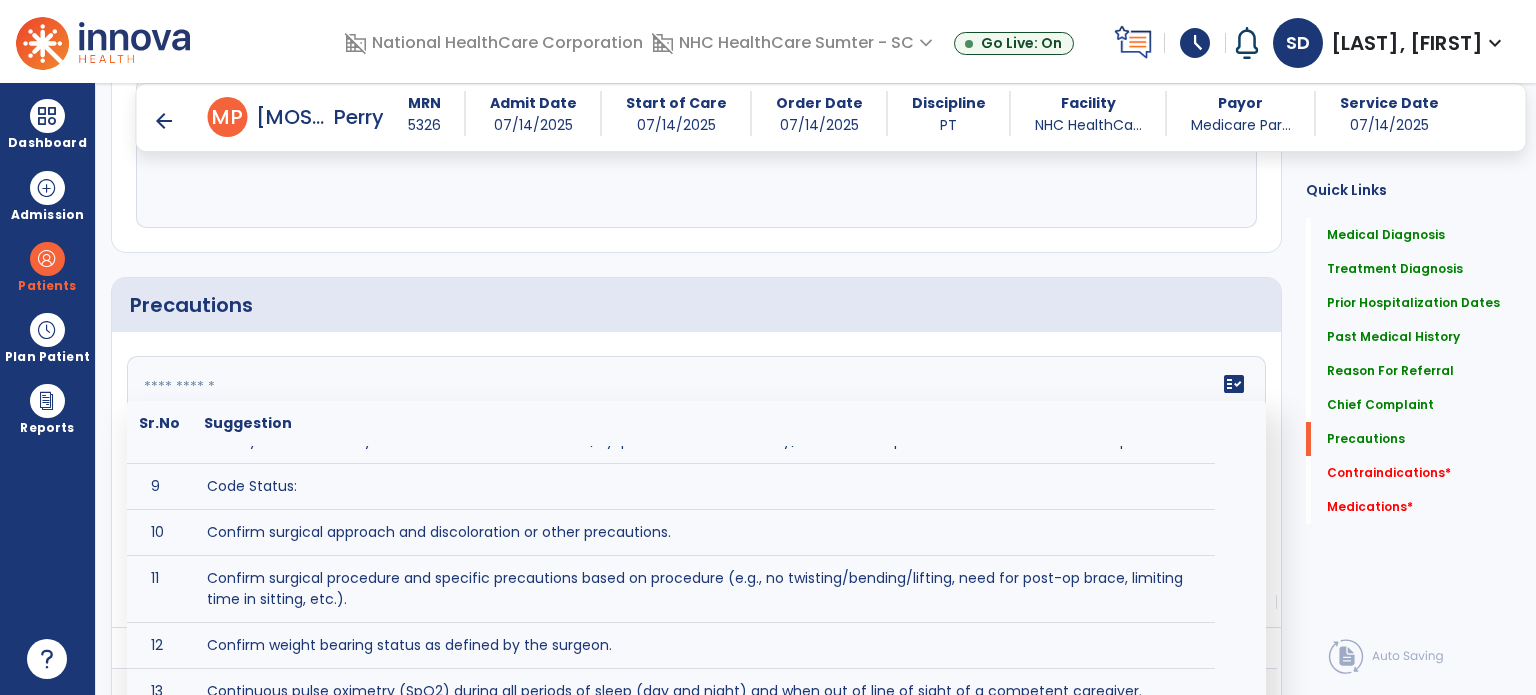 scroll, scrollTop: 370, scrollLeft: 0, axis: vertical 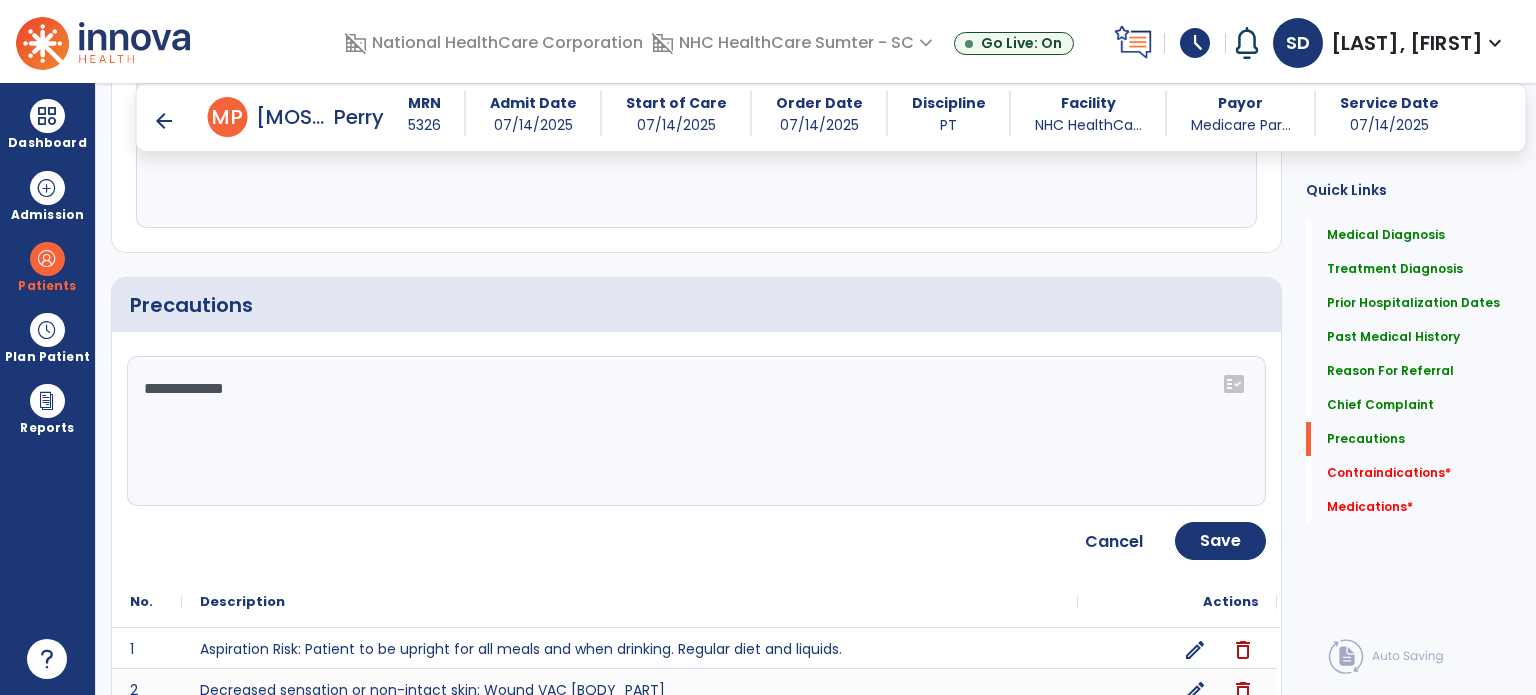 click on "**********" 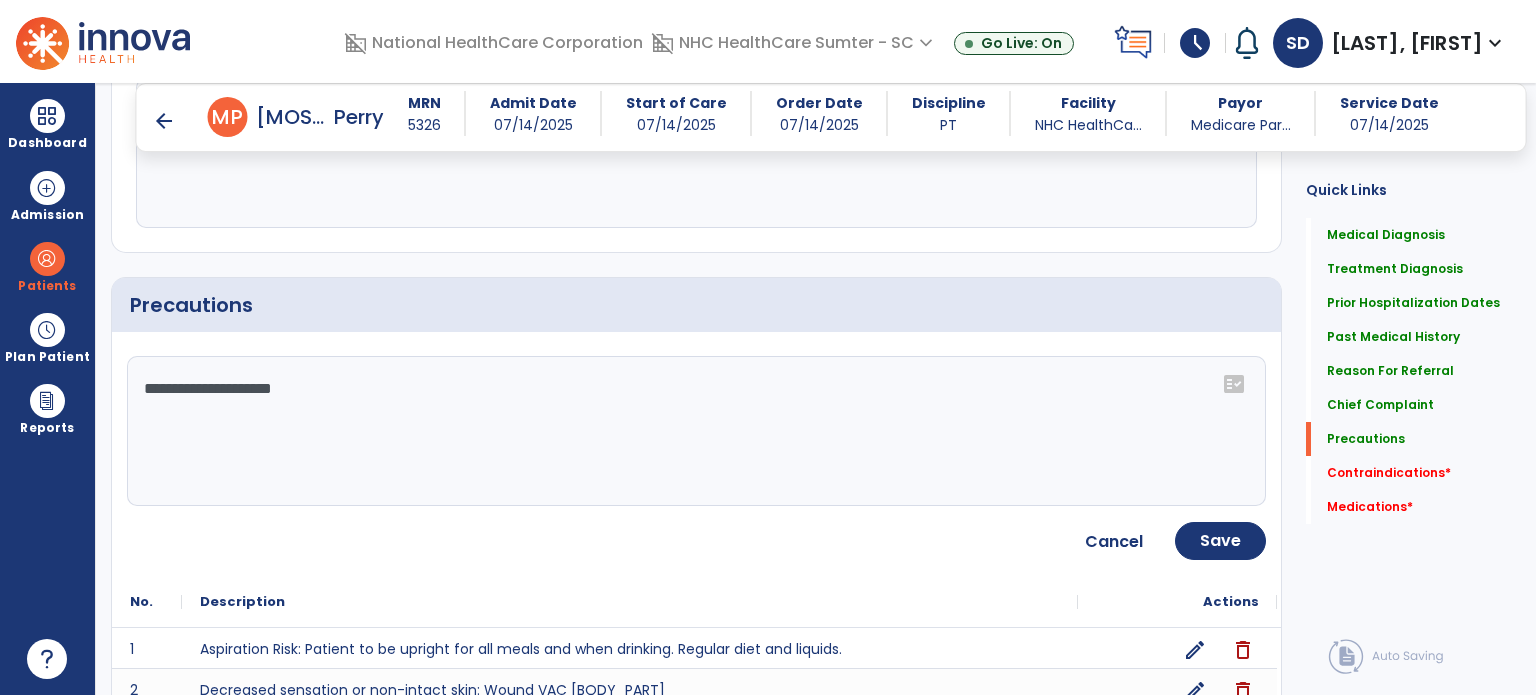 type on "**********" 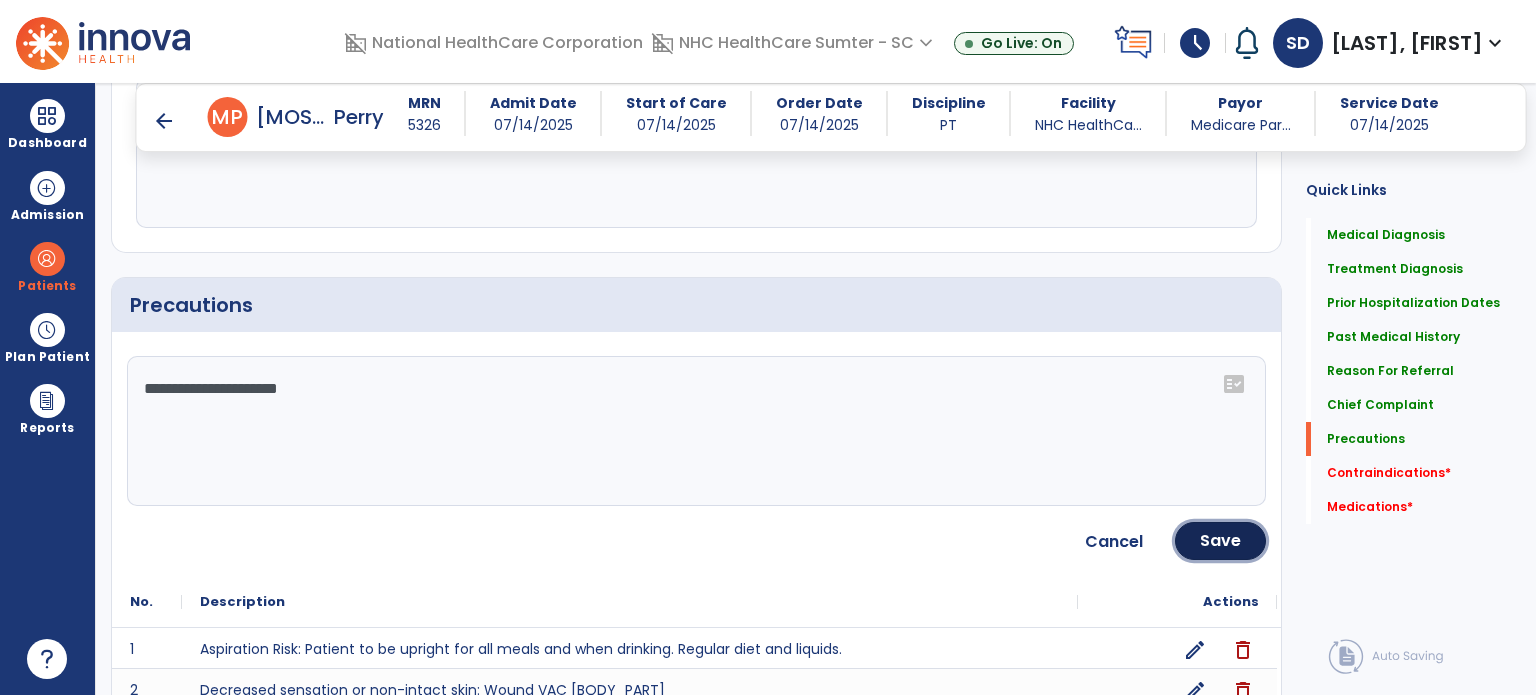 click on "Save" 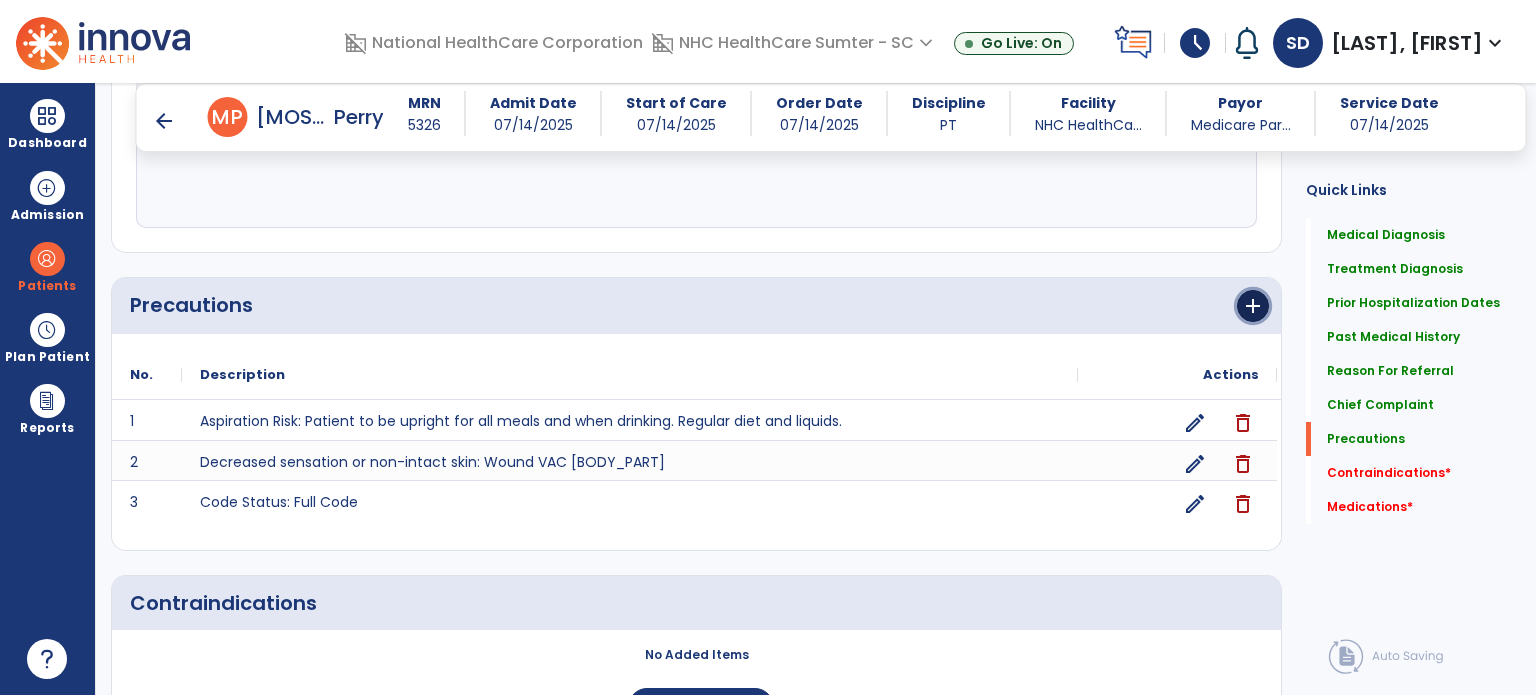 click on "add" 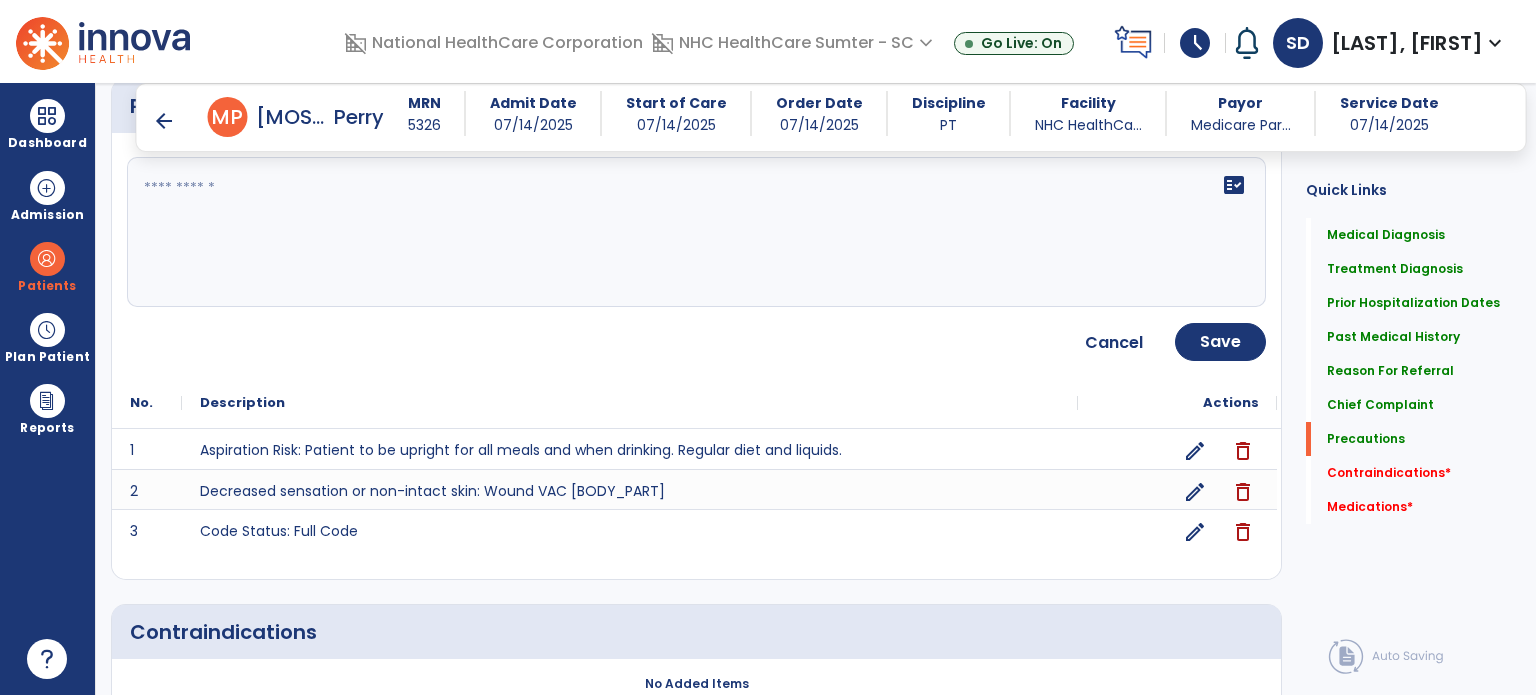 scroll, scrollTop: 1988, scrollLeft: 0, axis: vertical 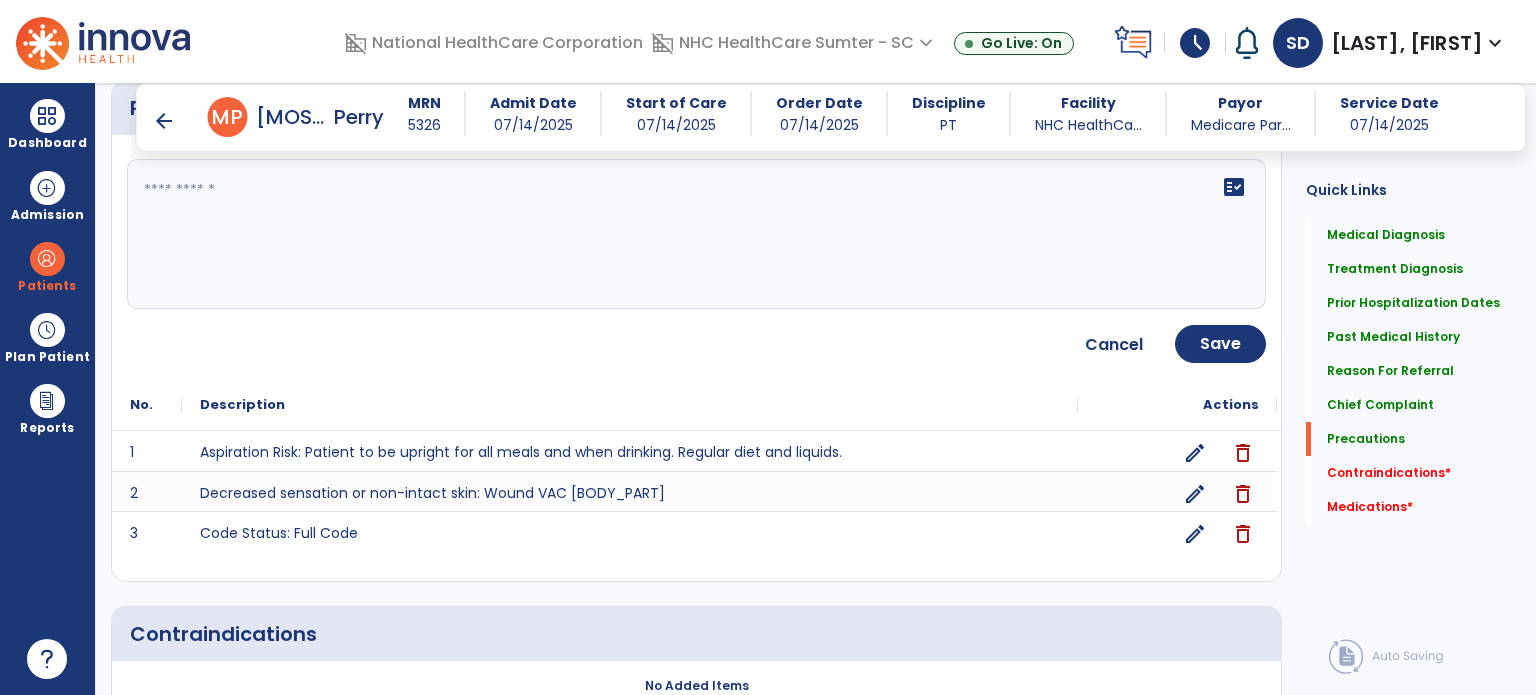 click on "fact_check" 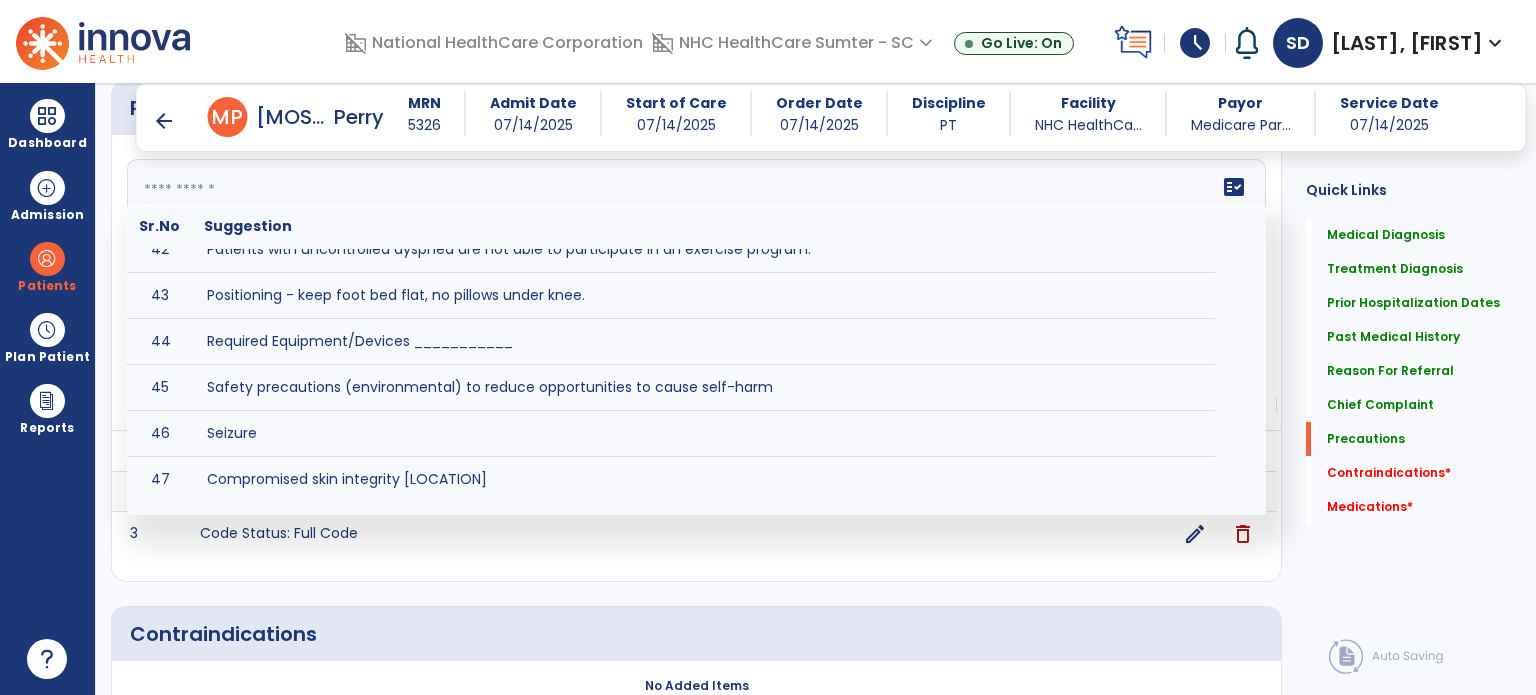 scroll, scrollTop: 2017, scrollLeft: 0, axis: vertical 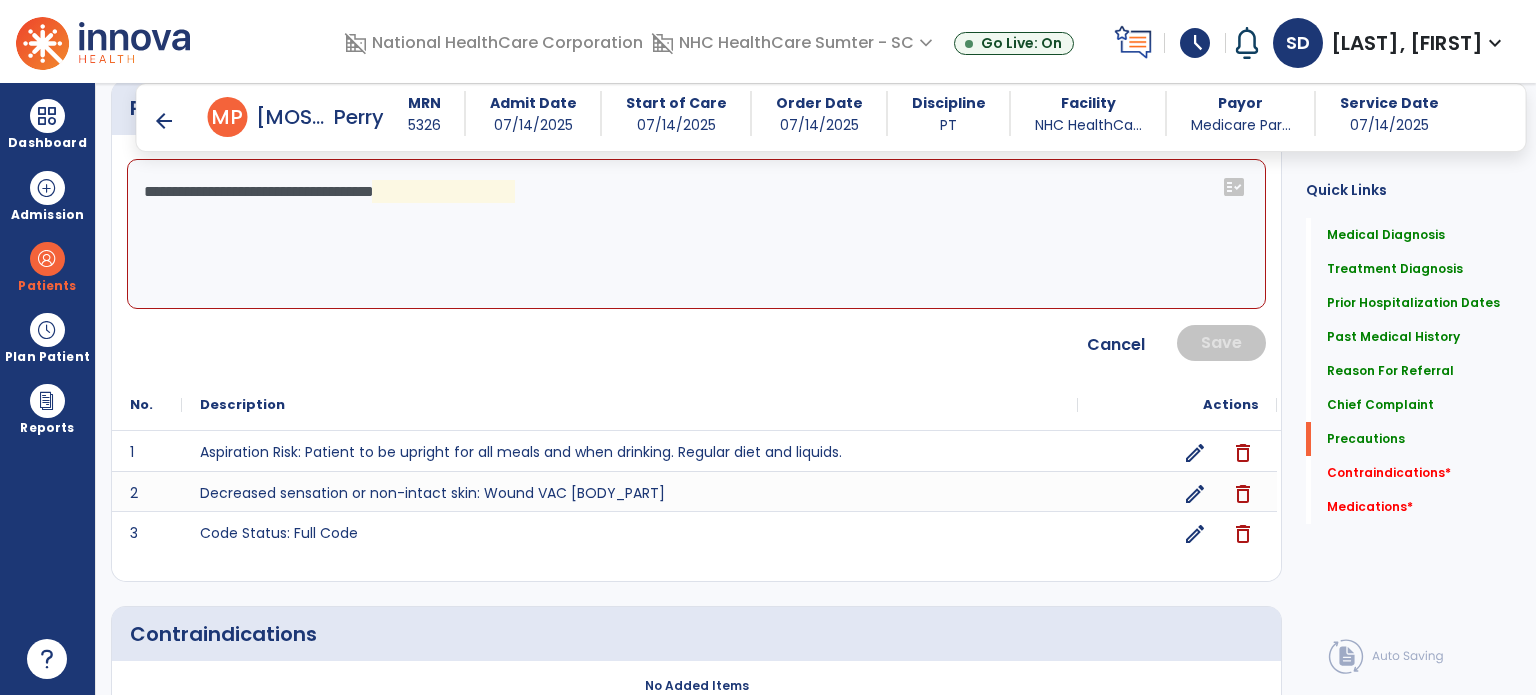 click on "**********" 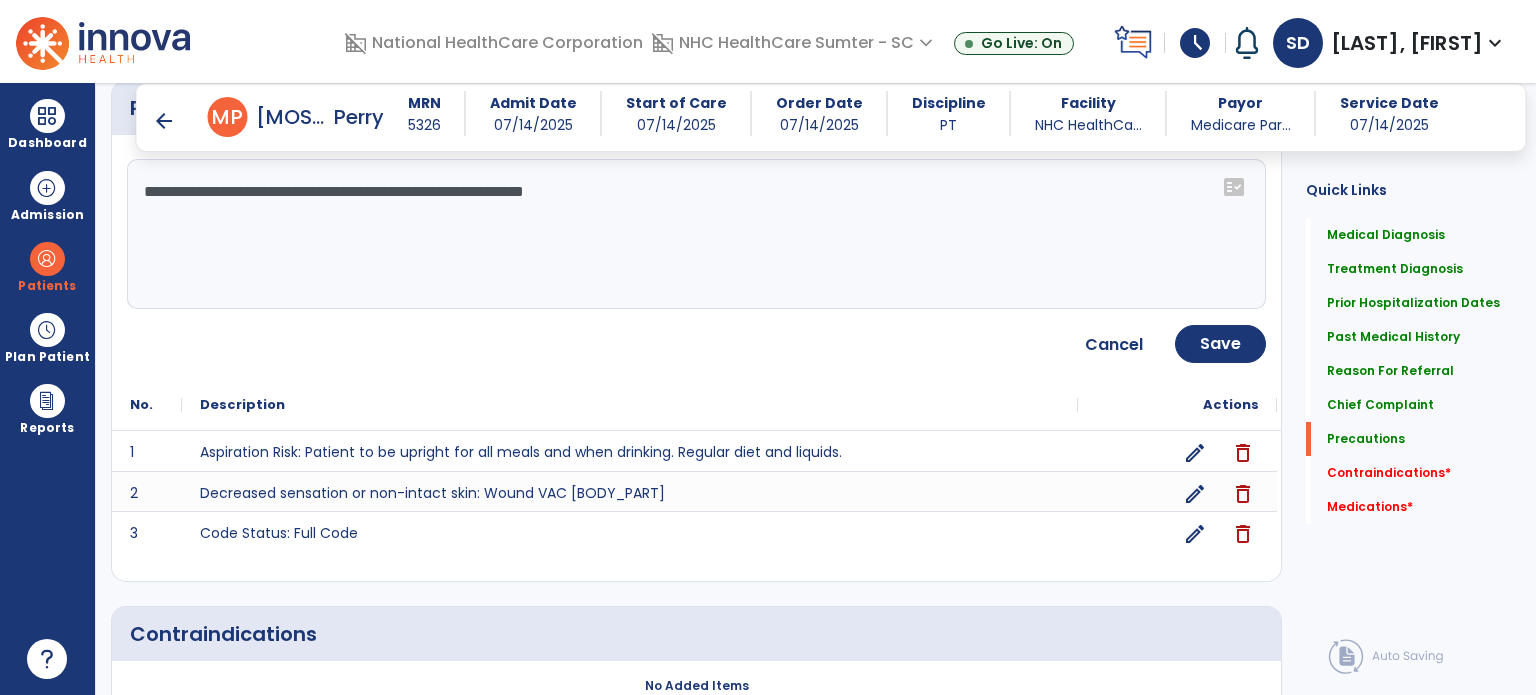type on "**********" 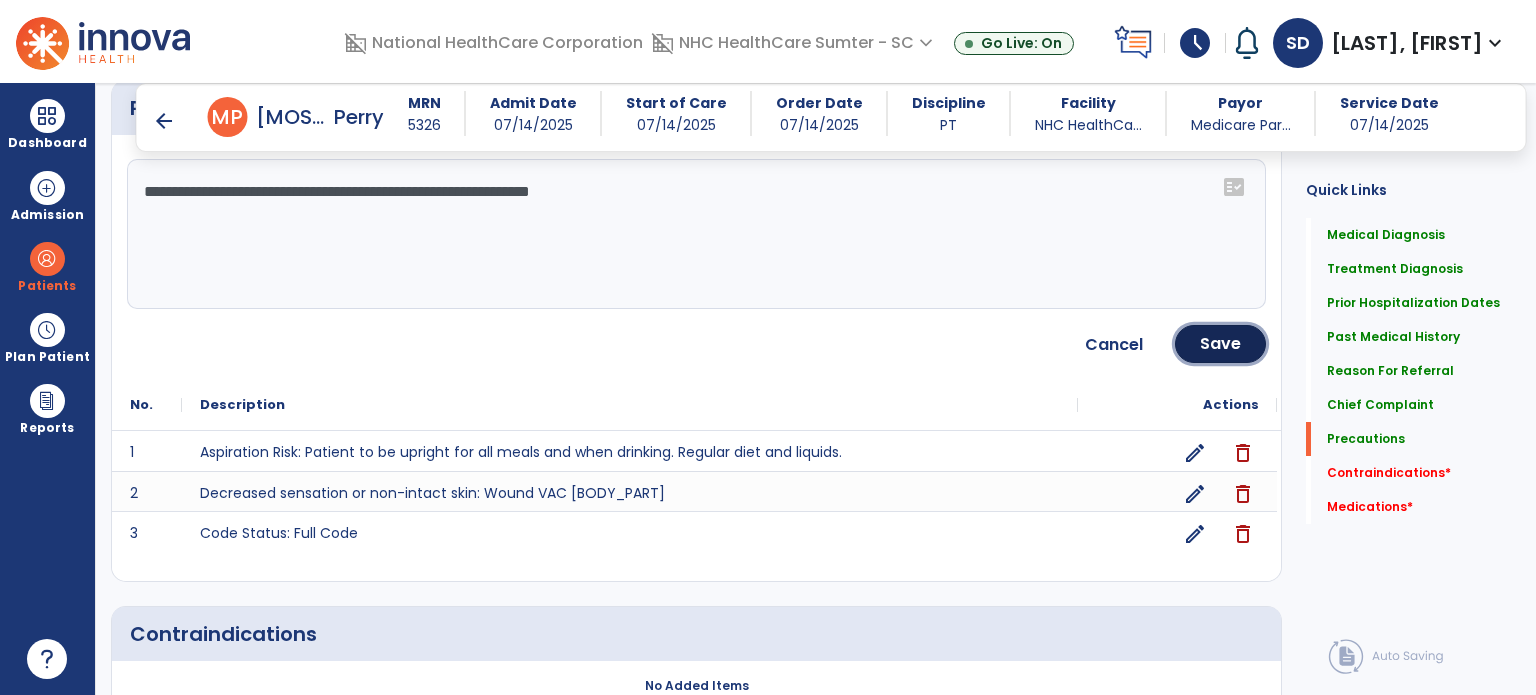 click on "Save" 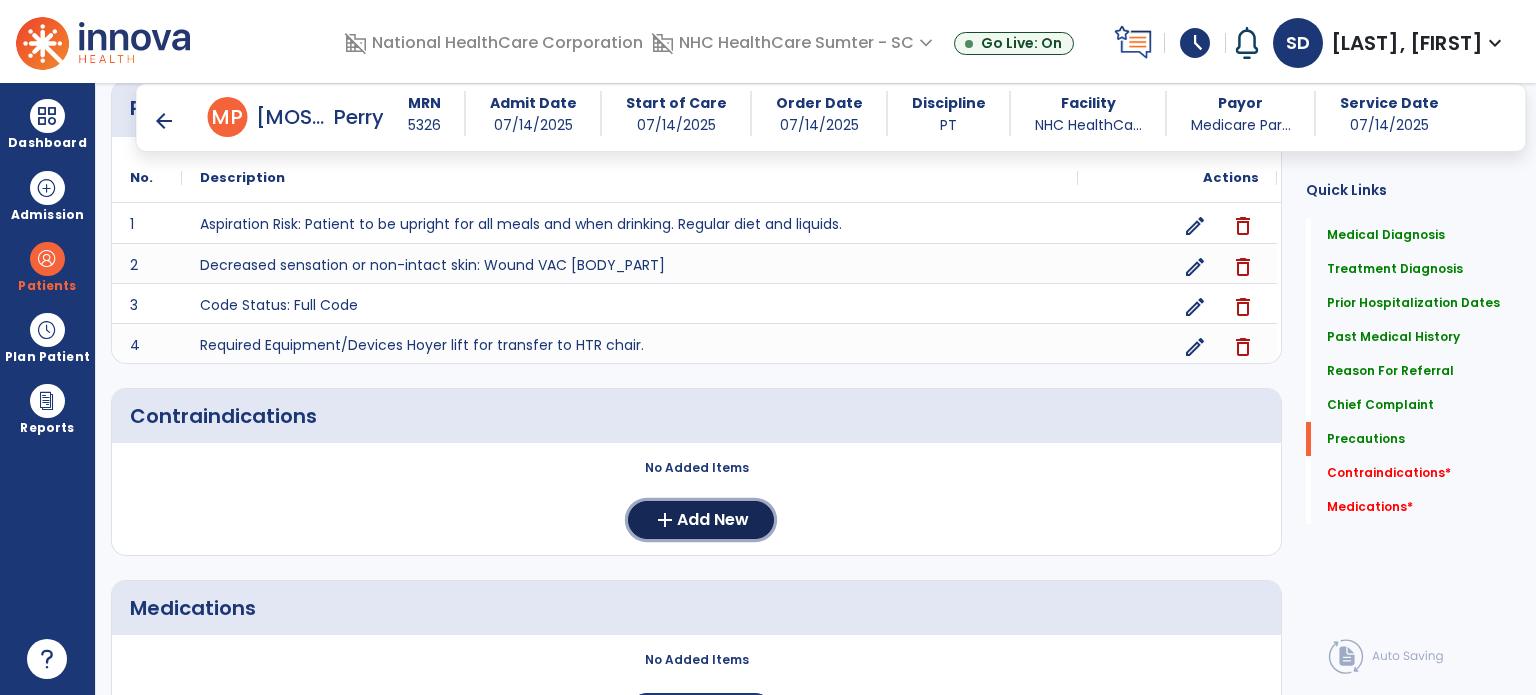 click on "Add New" 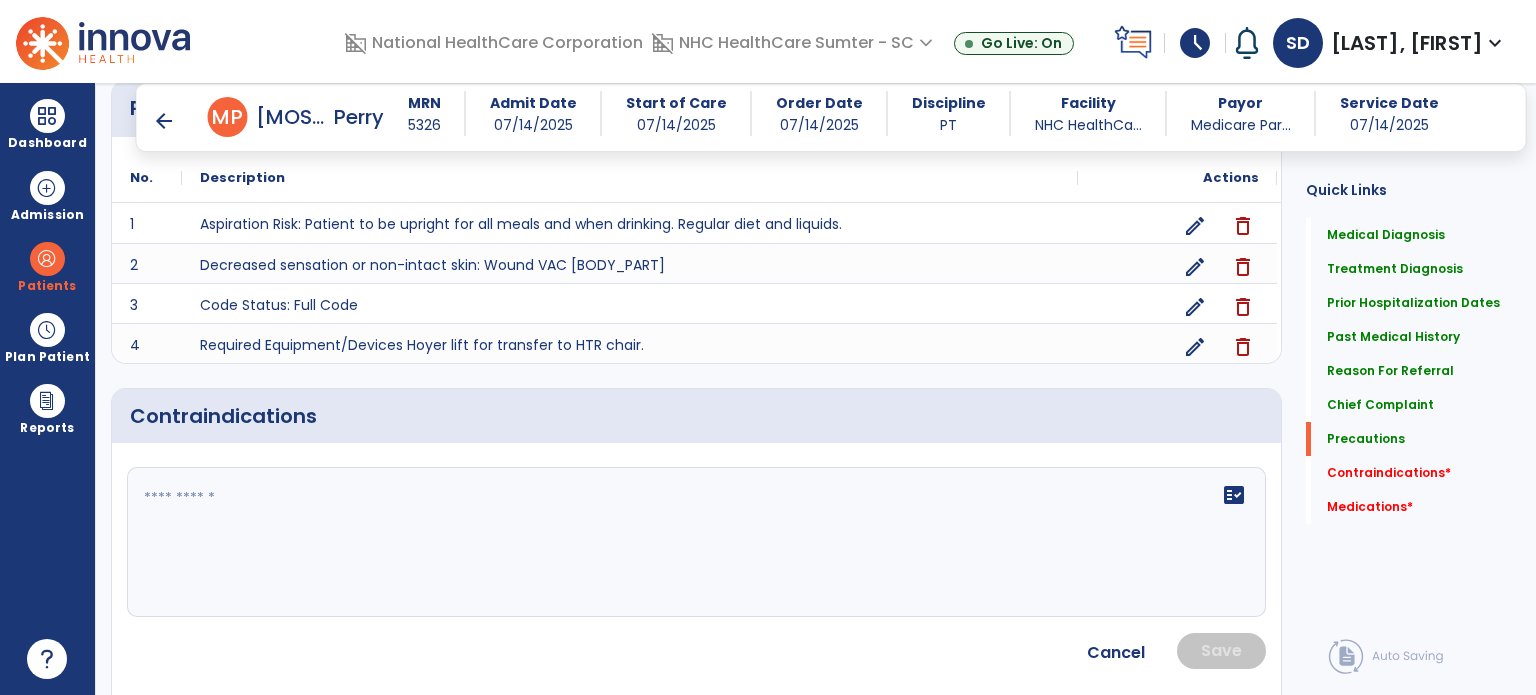 click on "fact_check" 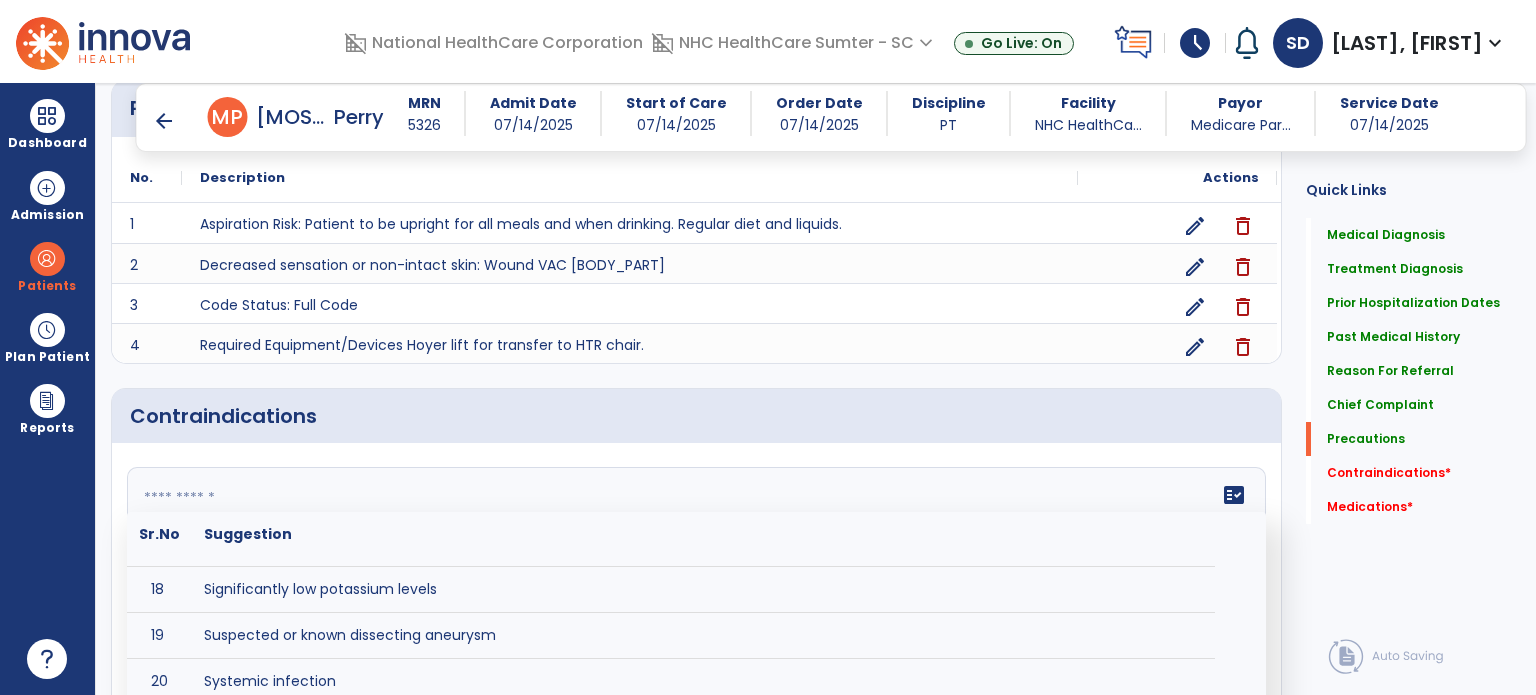 scroll, scrollTop: 803, scrollLeft: 0, axis: vertical 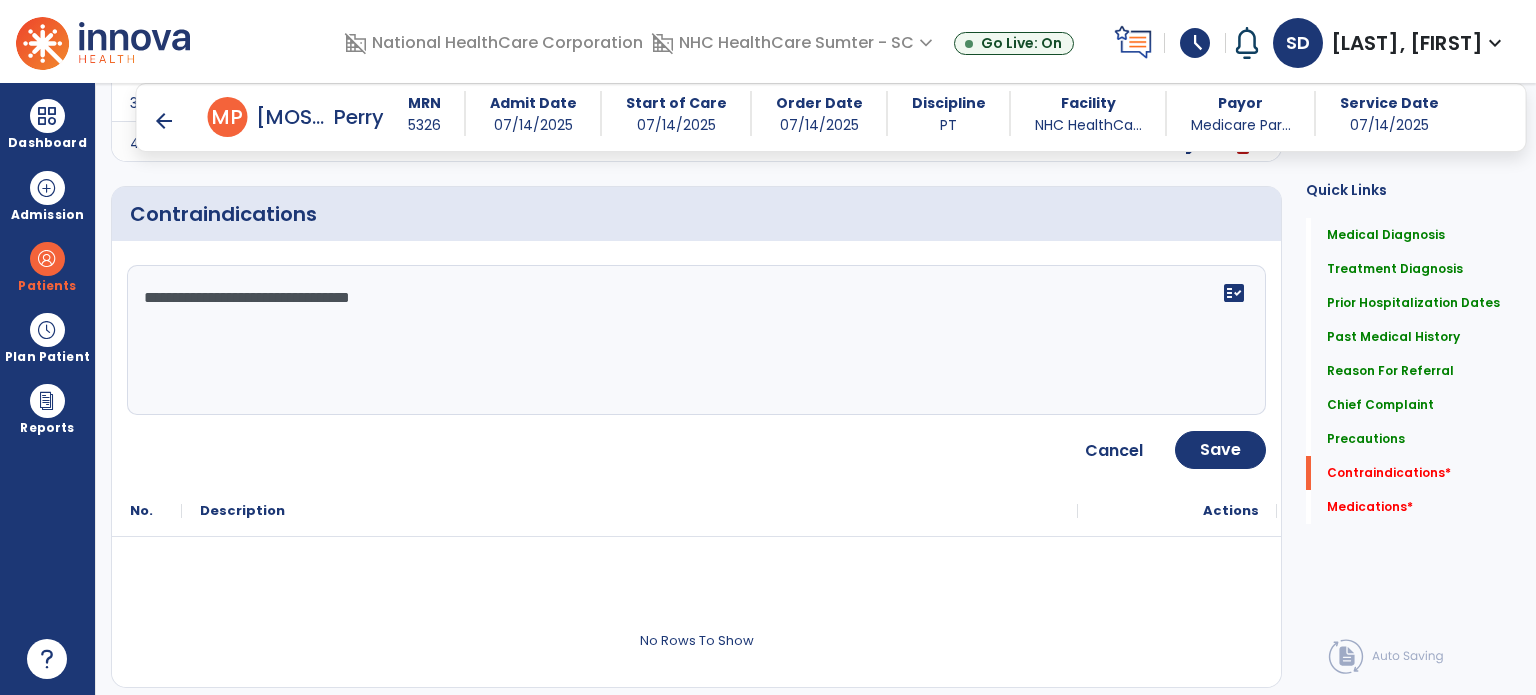 type on "**********" 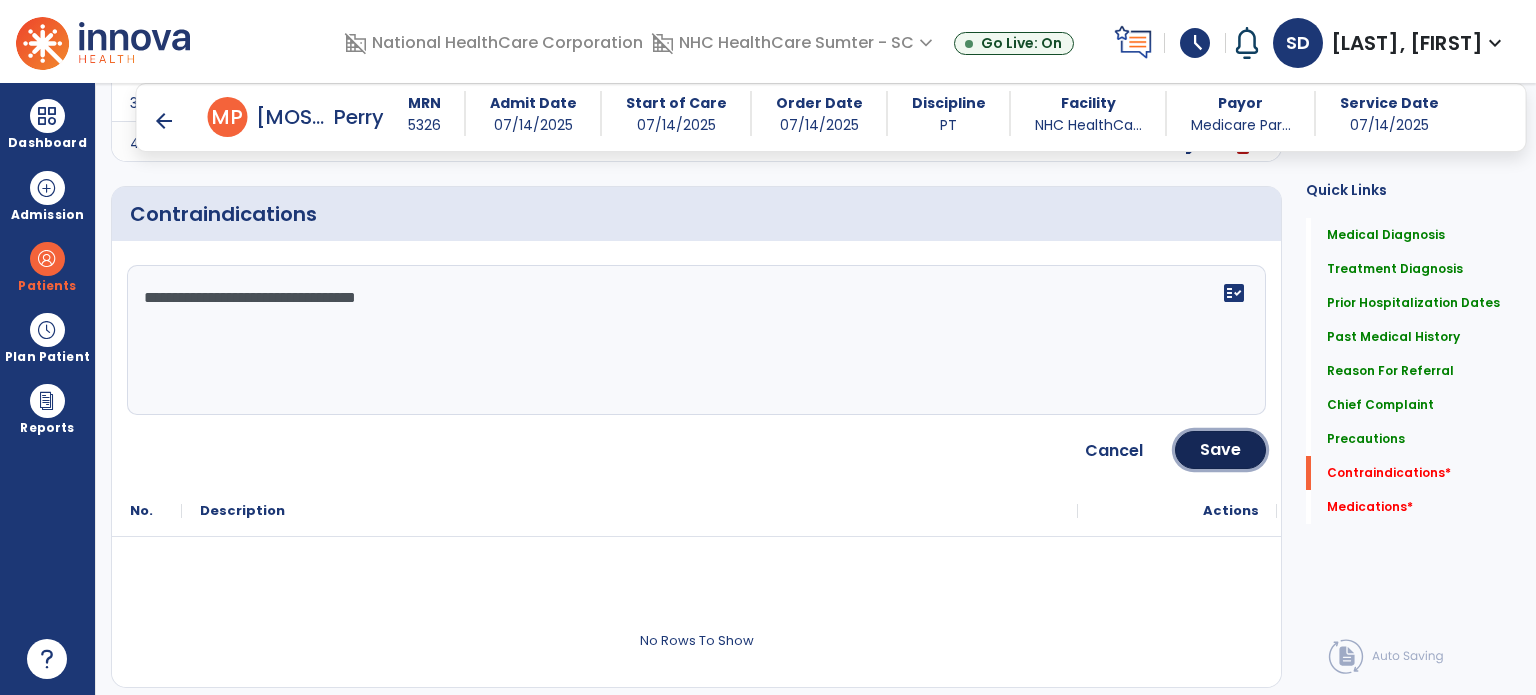 click on "Save" 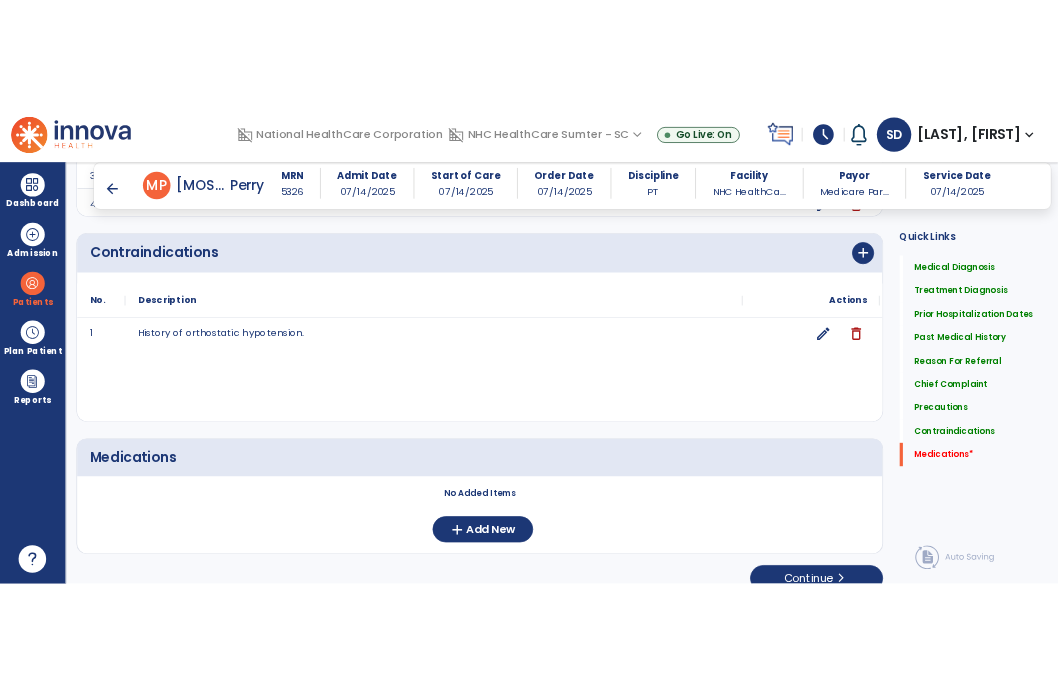 scroll, scrollTop: 2212, scrollLeft: 0, axis: vertical 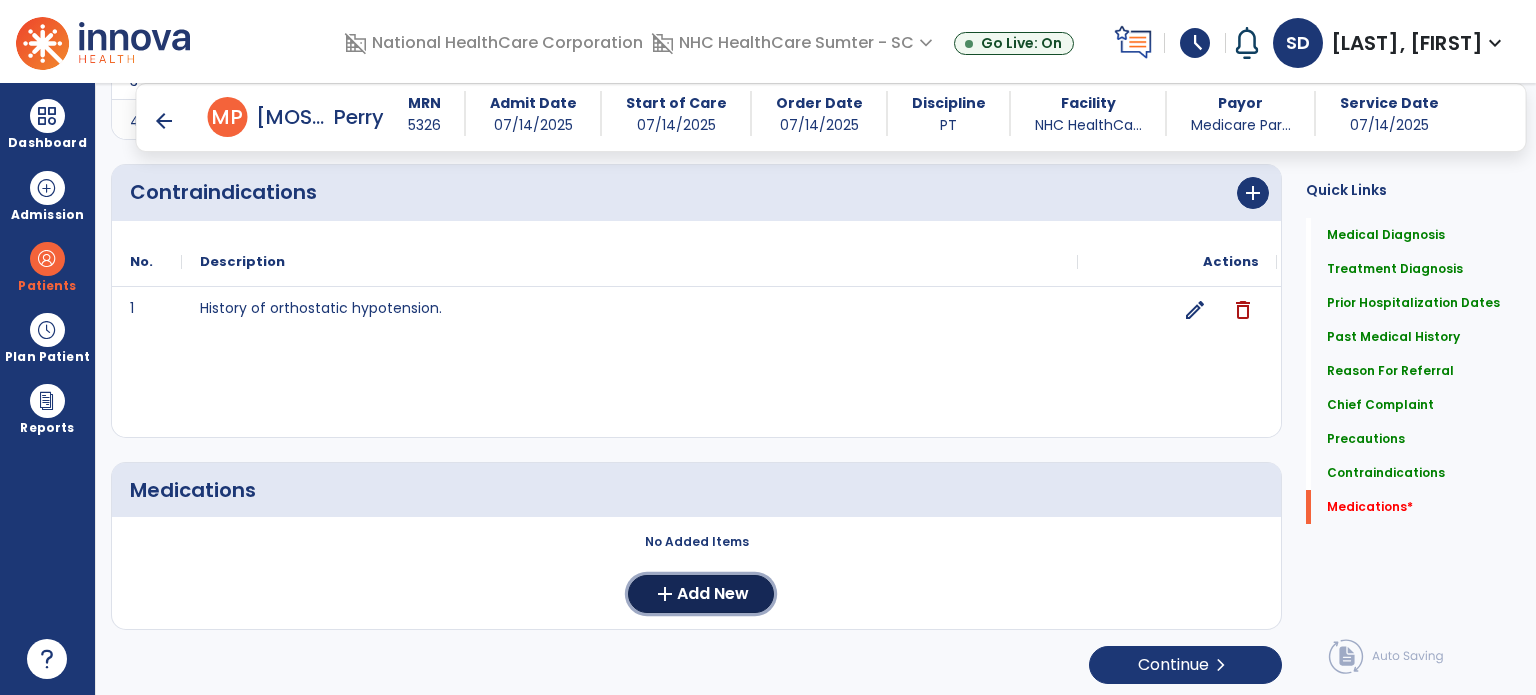 click on "Add New" 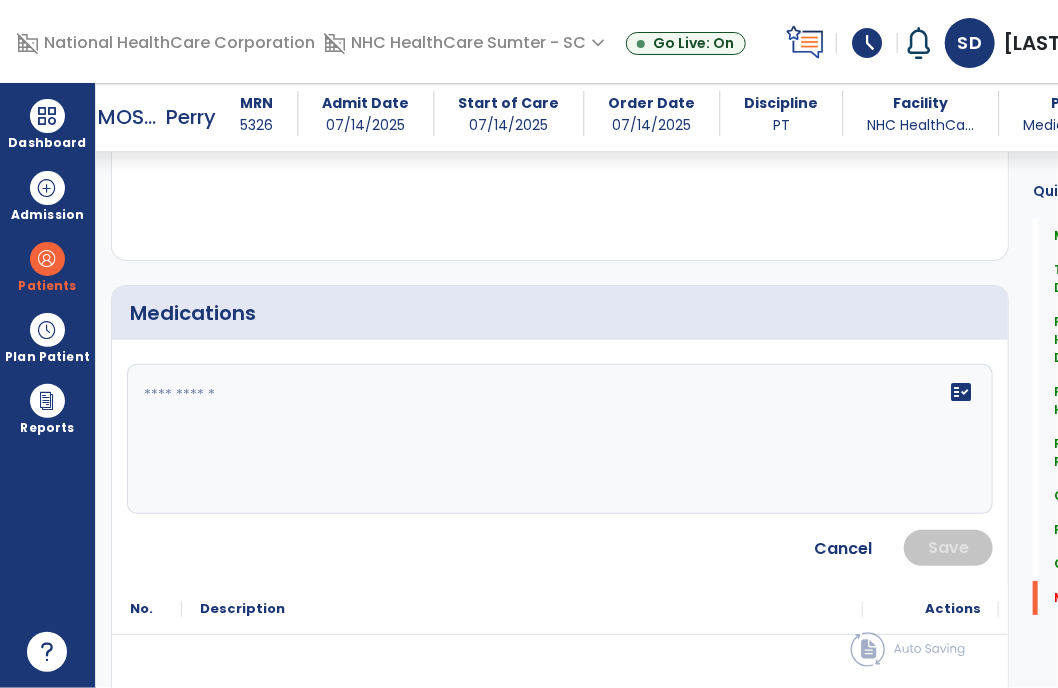 scroll, scrollTop: 2452, scrollLeft: 0, axis: vertical 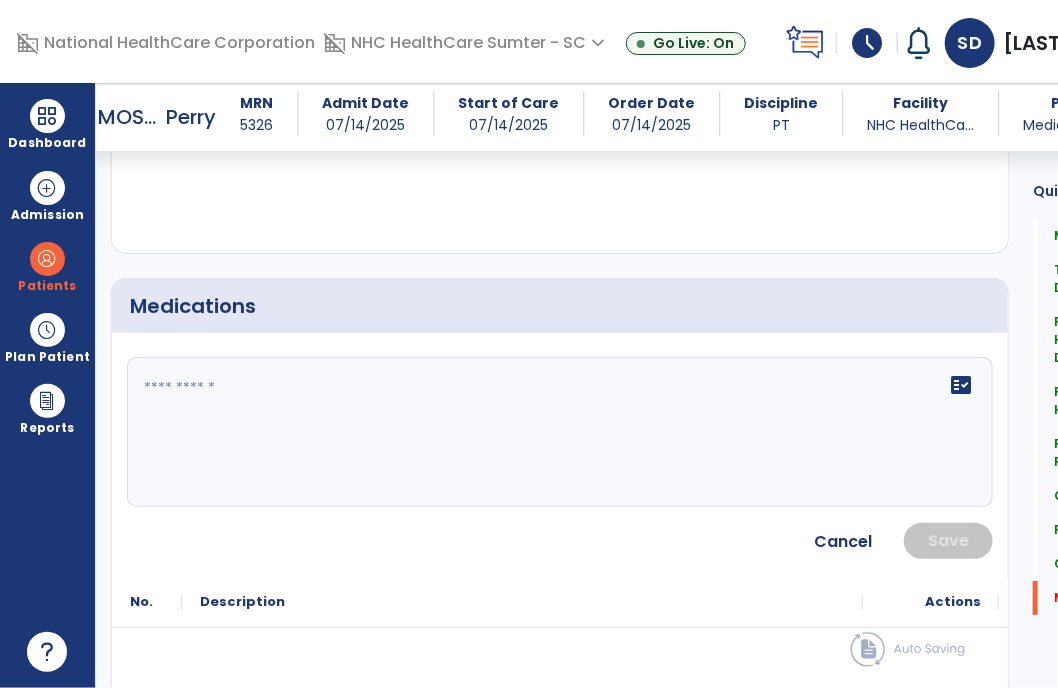 click 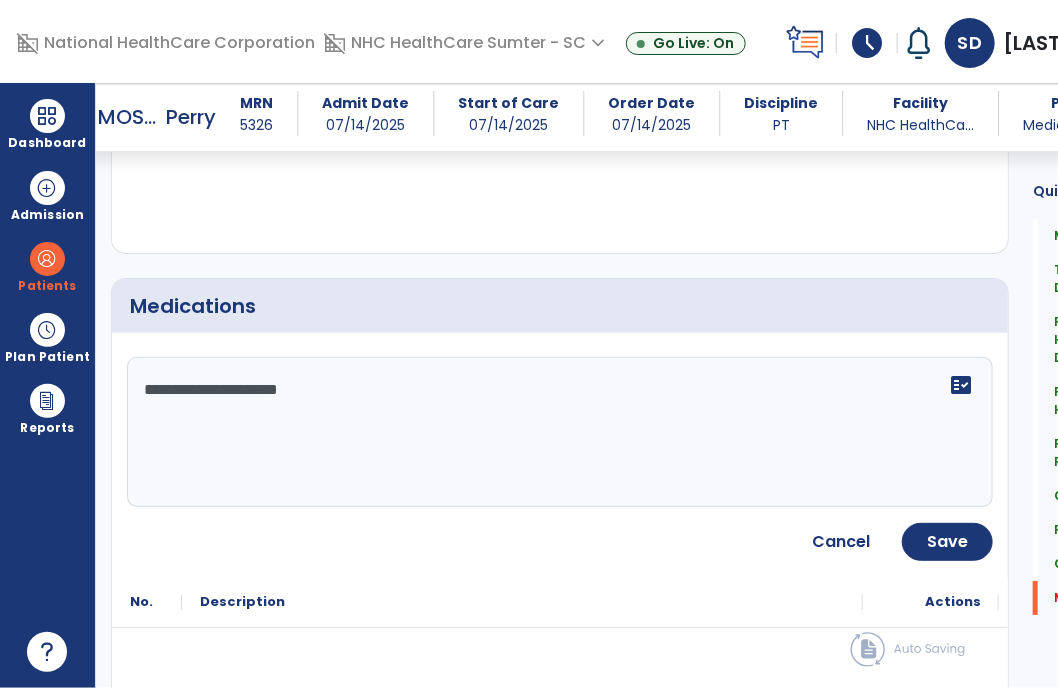 click on "**********" 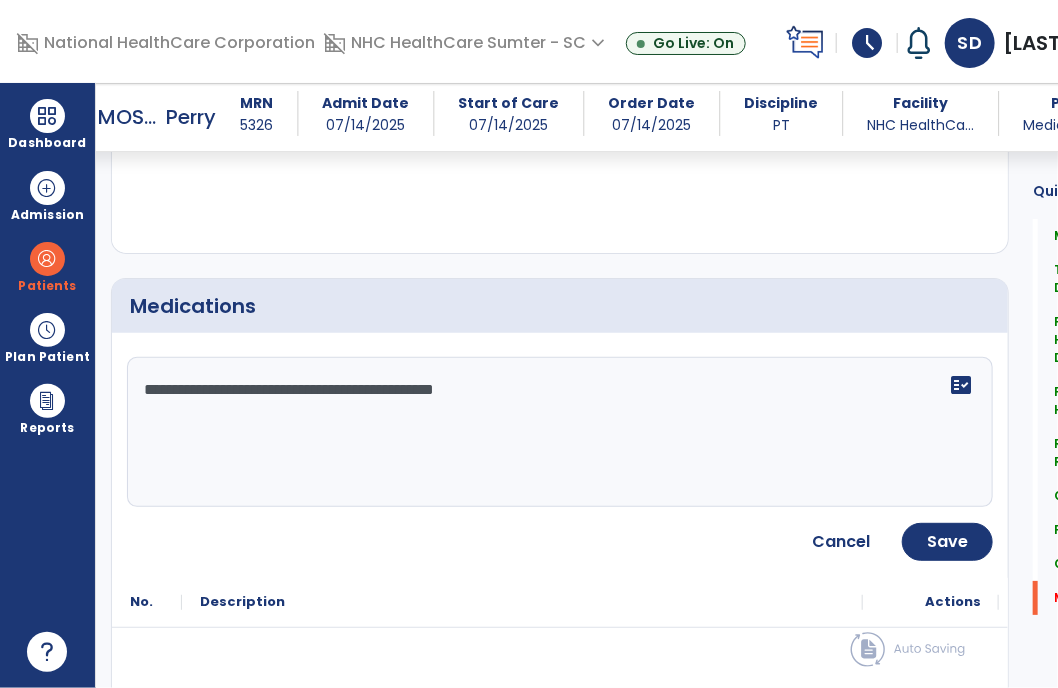 click on "**********" 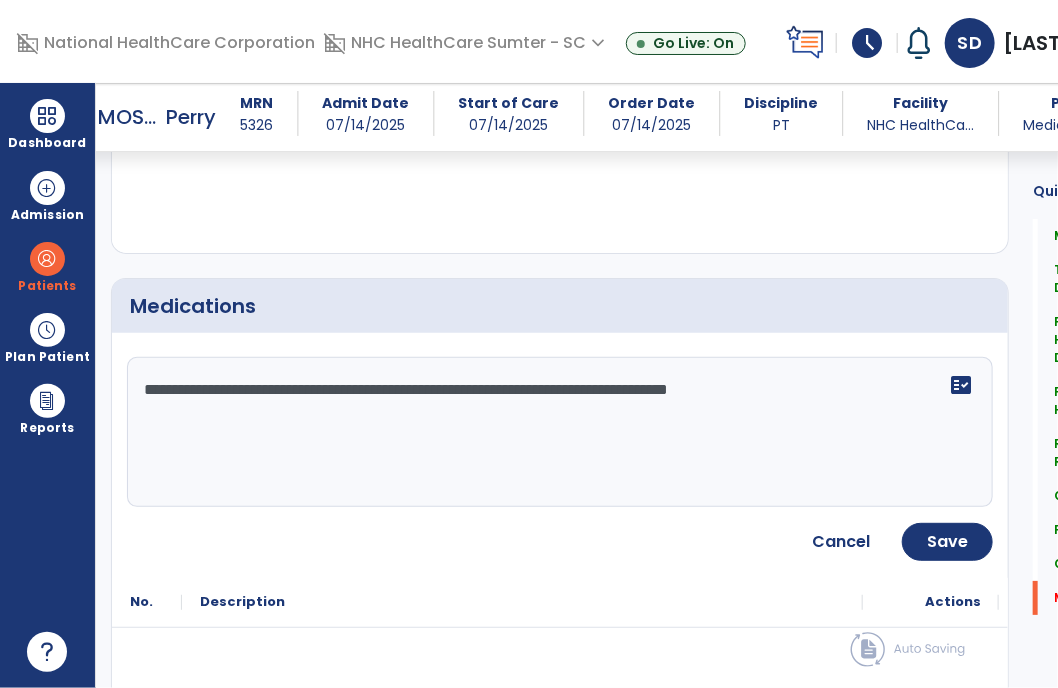 click on "**********" 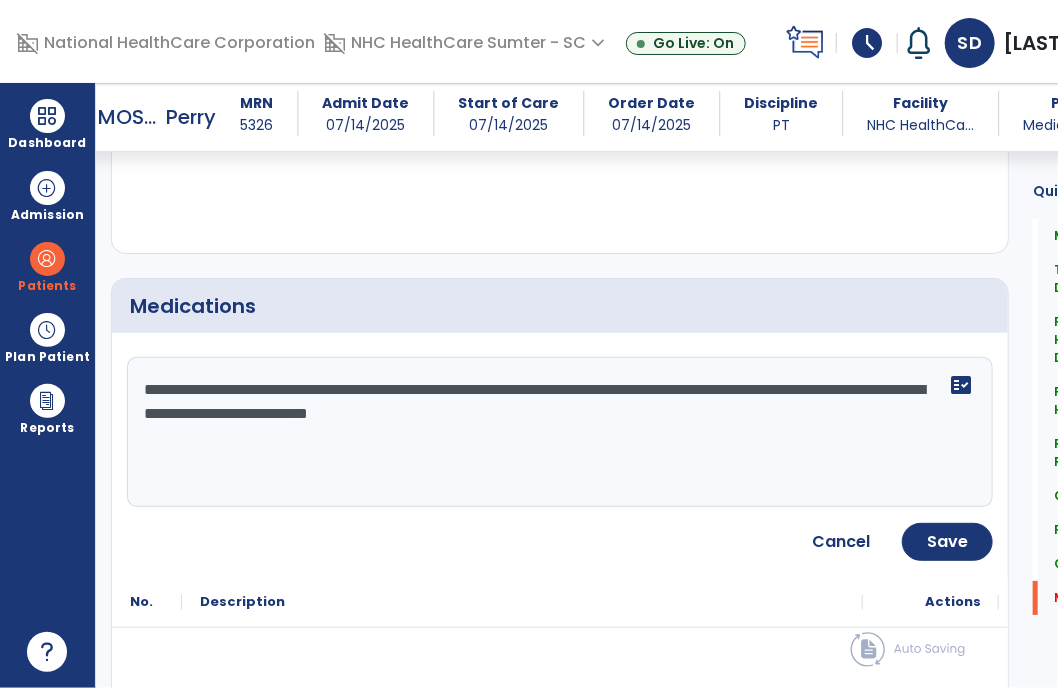 click on "**********" 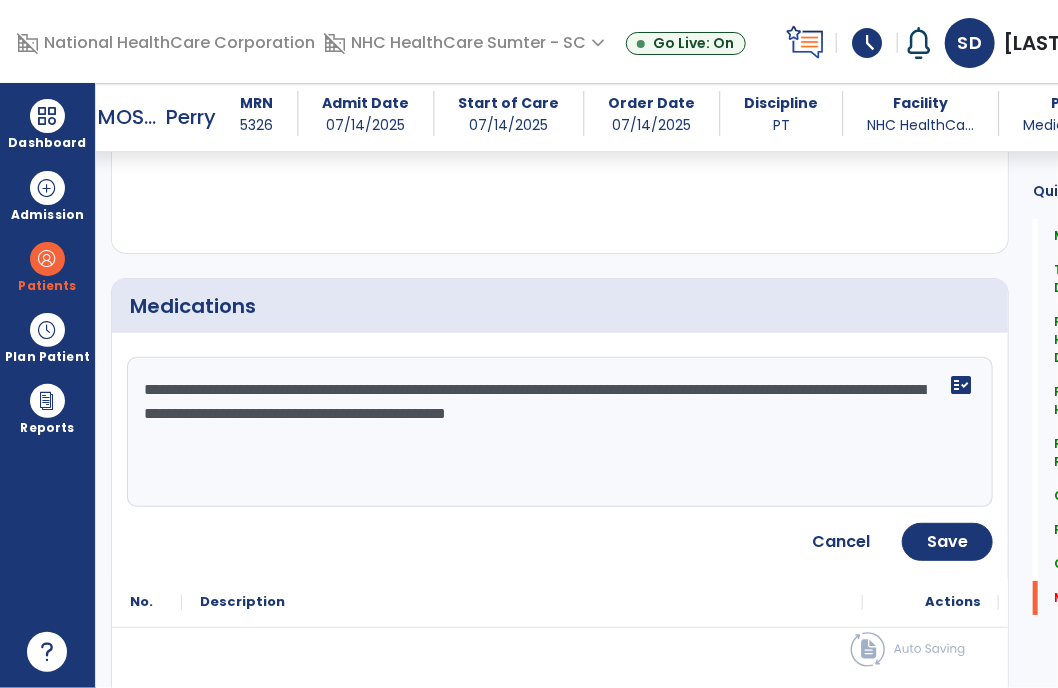 click on "**********" 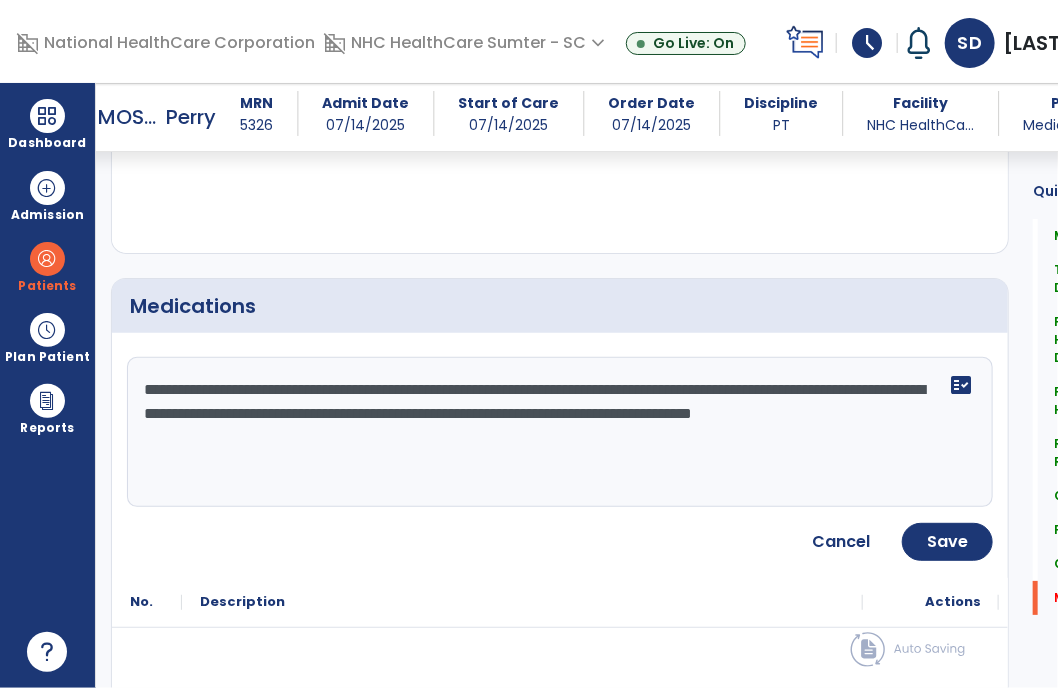 type on "**********" 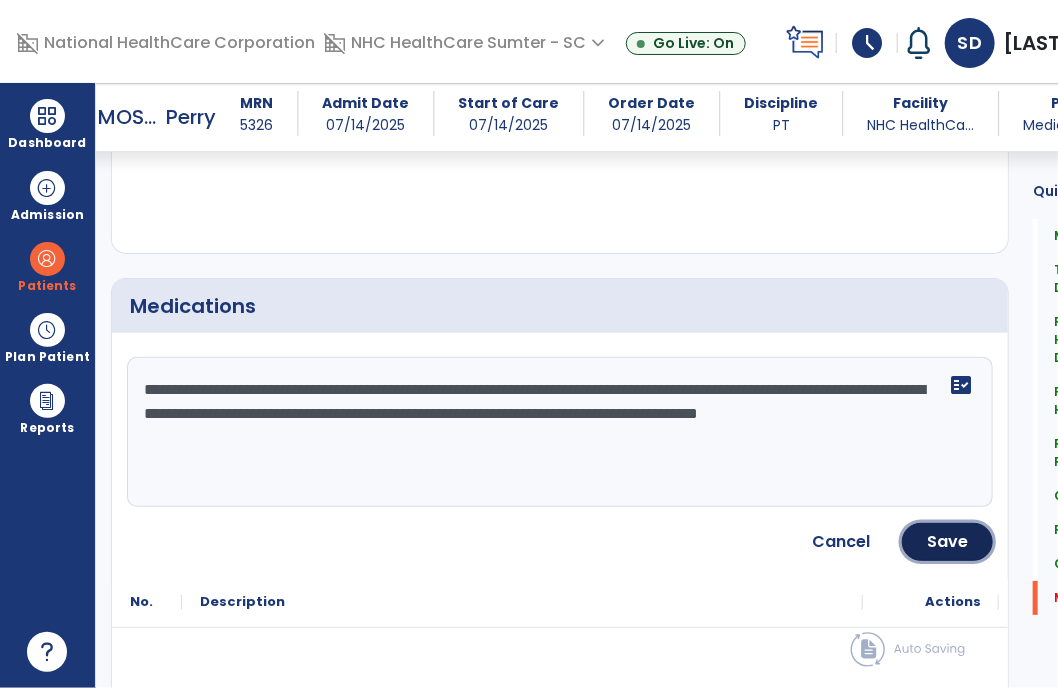 click on "Save" 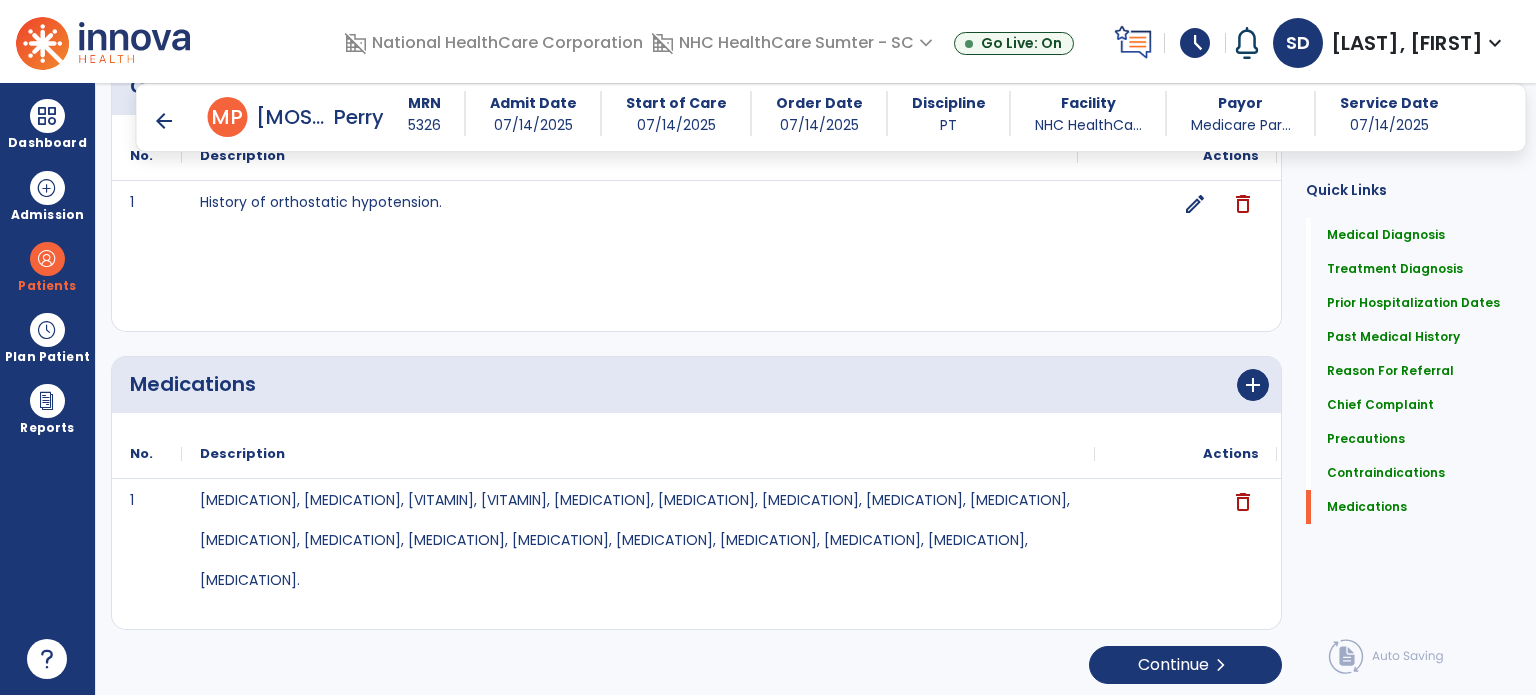 scroll, scrollTop: 2318, scrollLeft: 0, axis: vertical 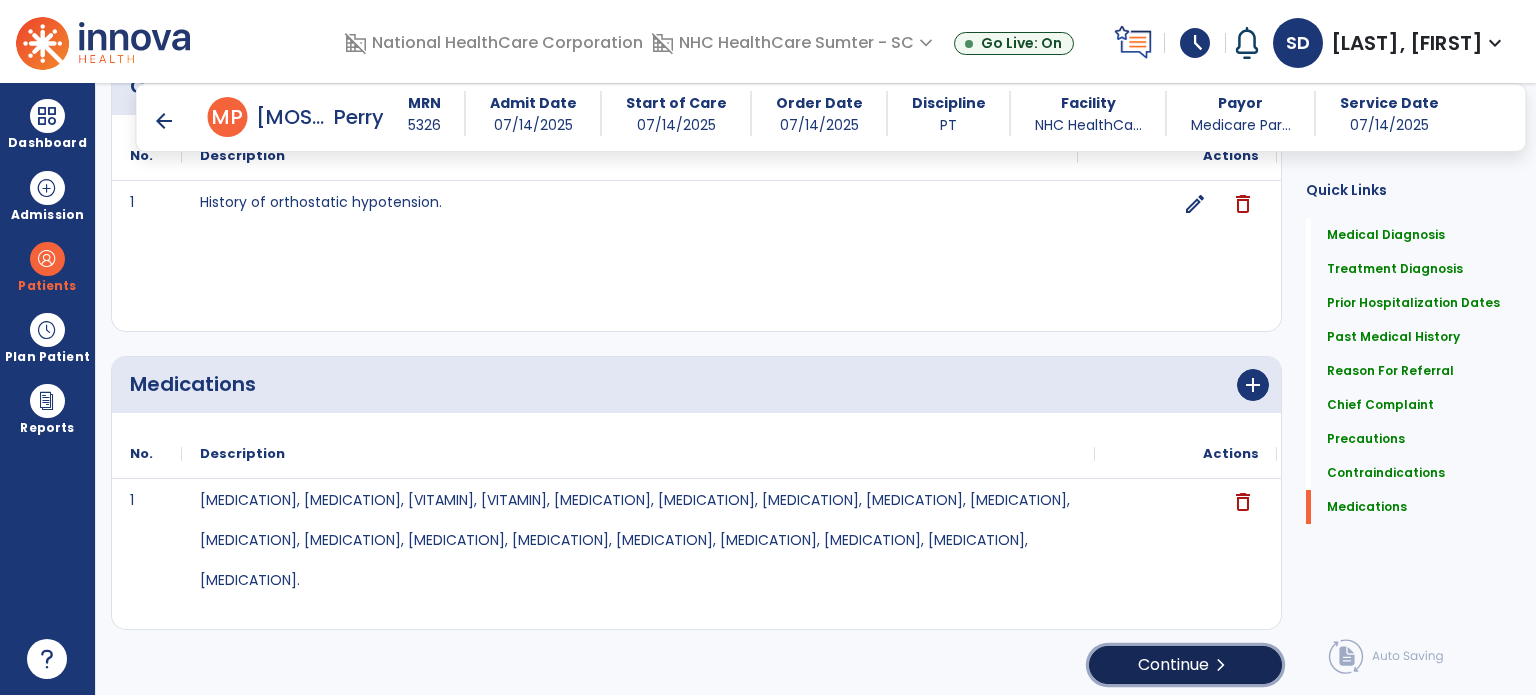 click on "chevron_right" 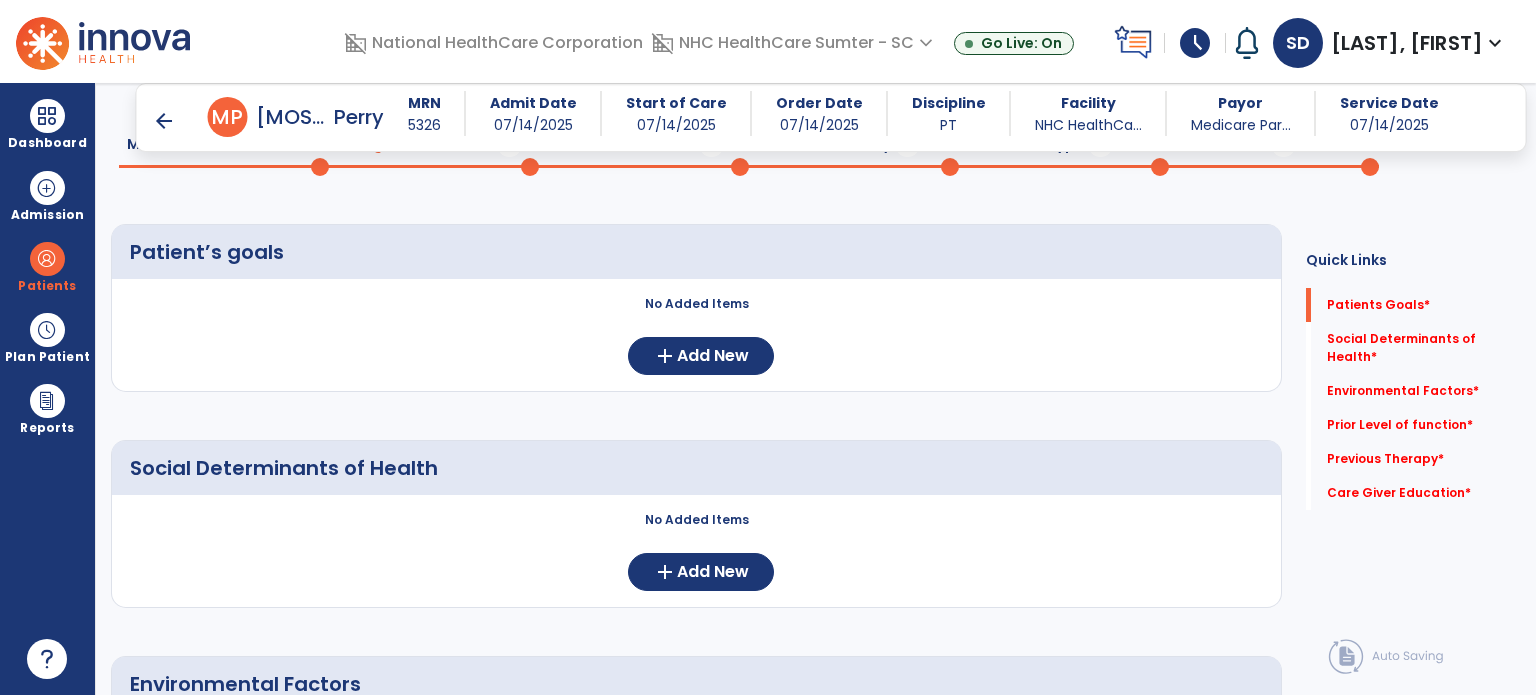 scroll, scrollTop: 0, scrollLeft: 0, axis: both 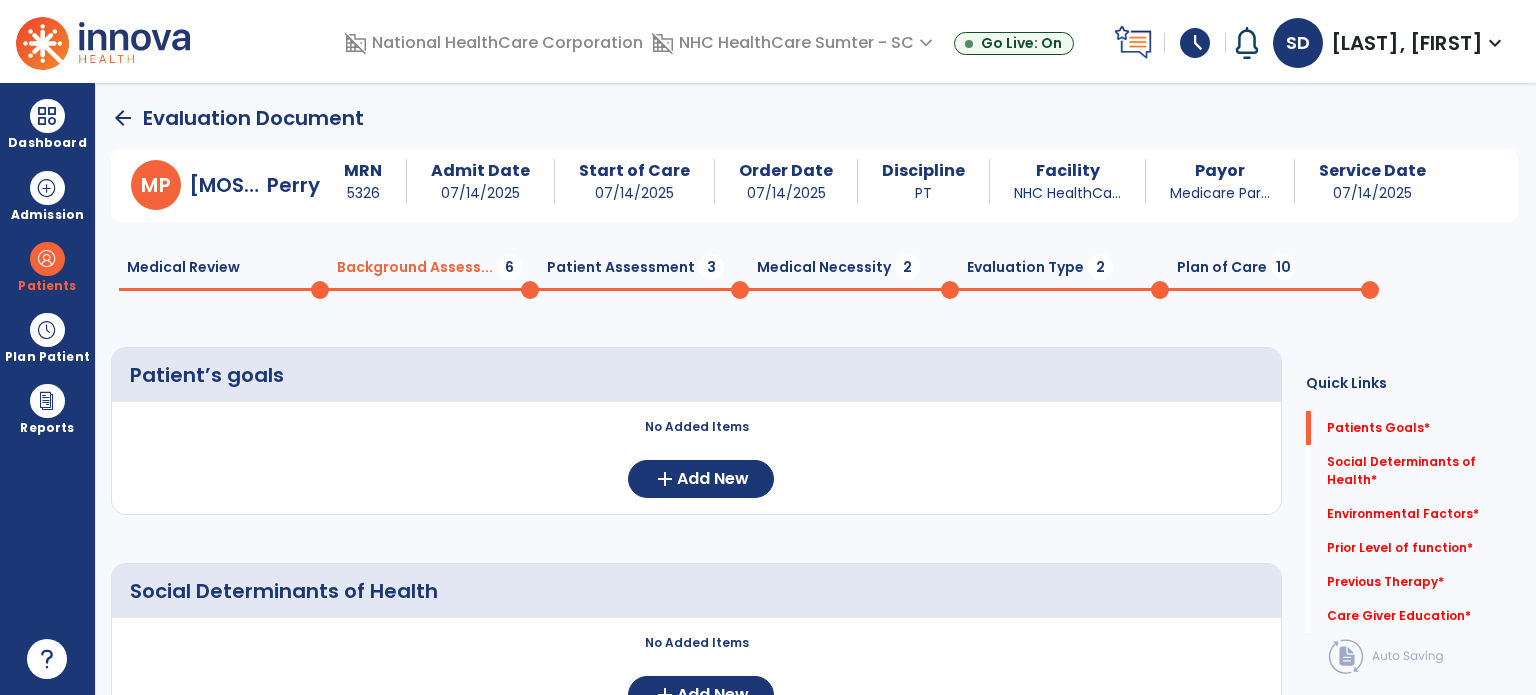 click on "Medical Review  0" 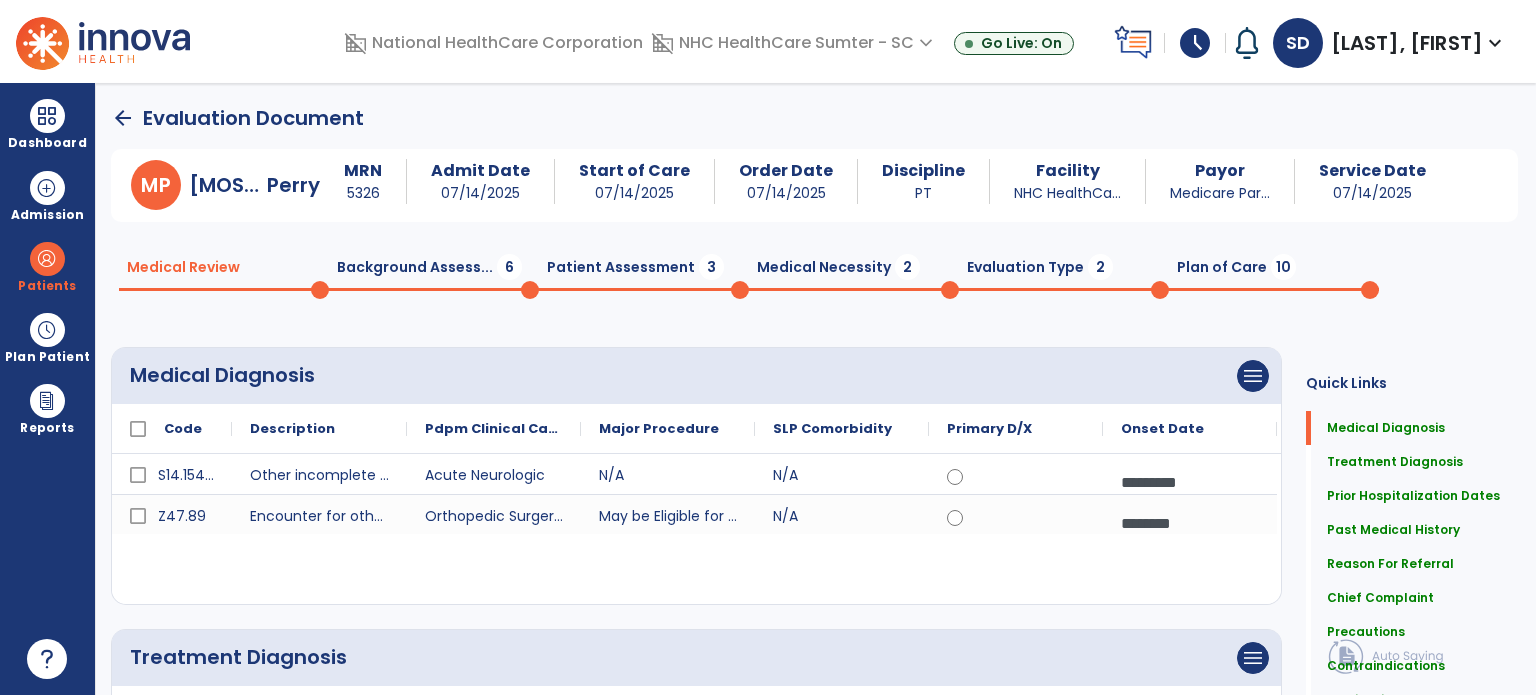 click on "Background Assess...  6" 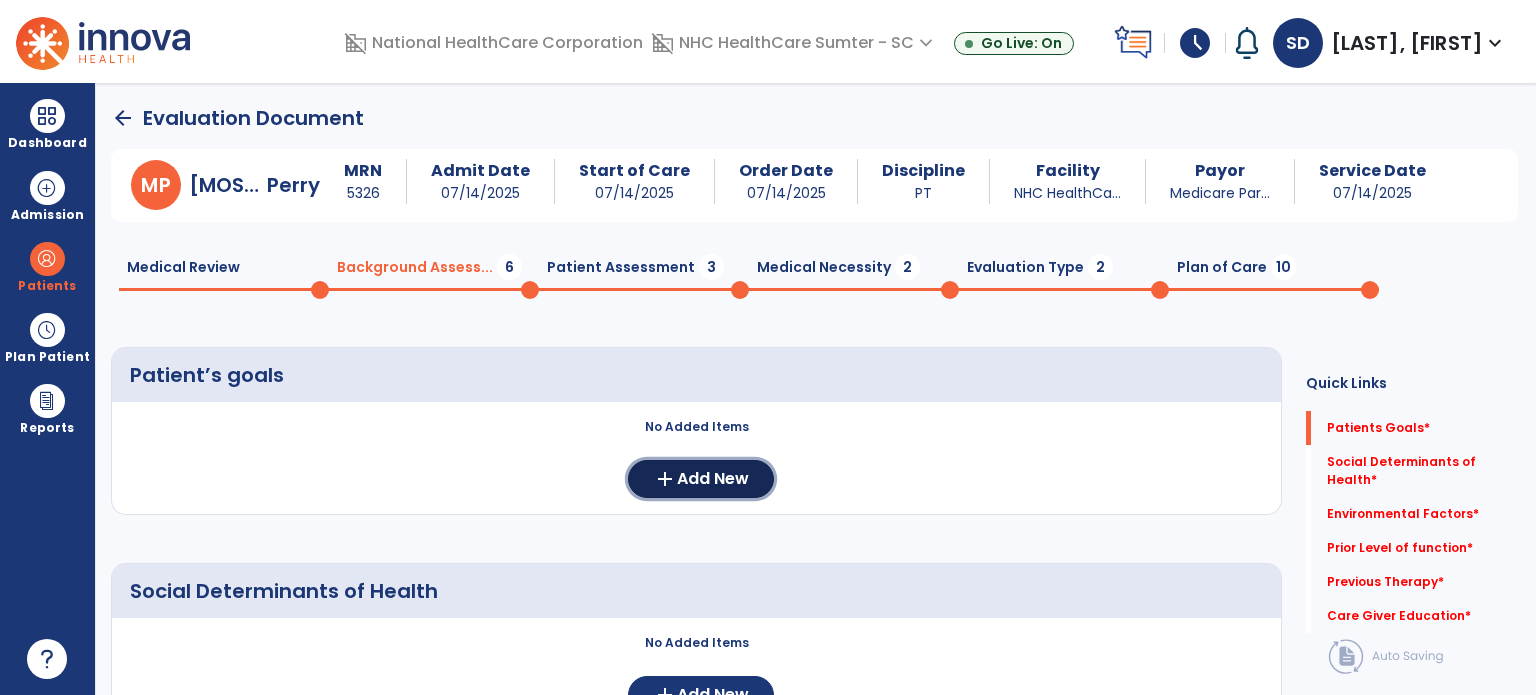 click on "Add New" 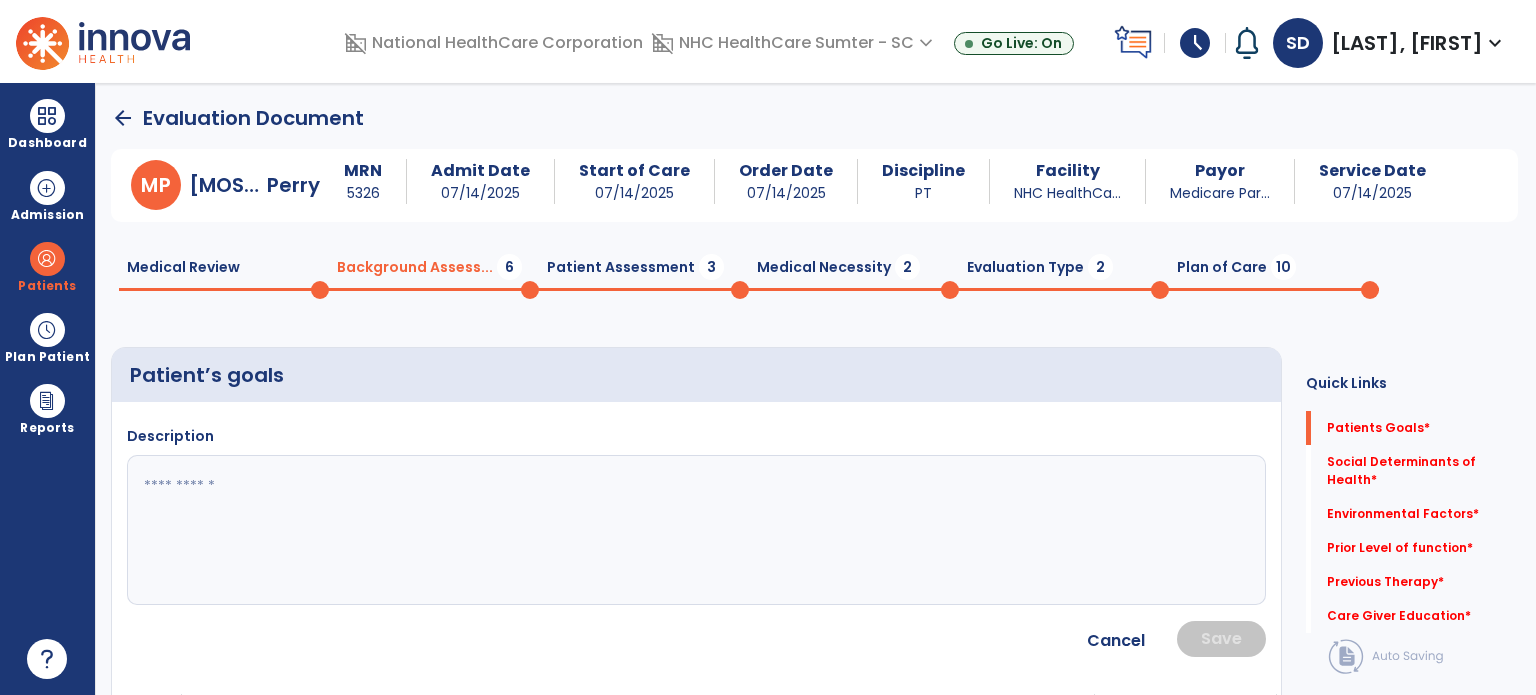 click 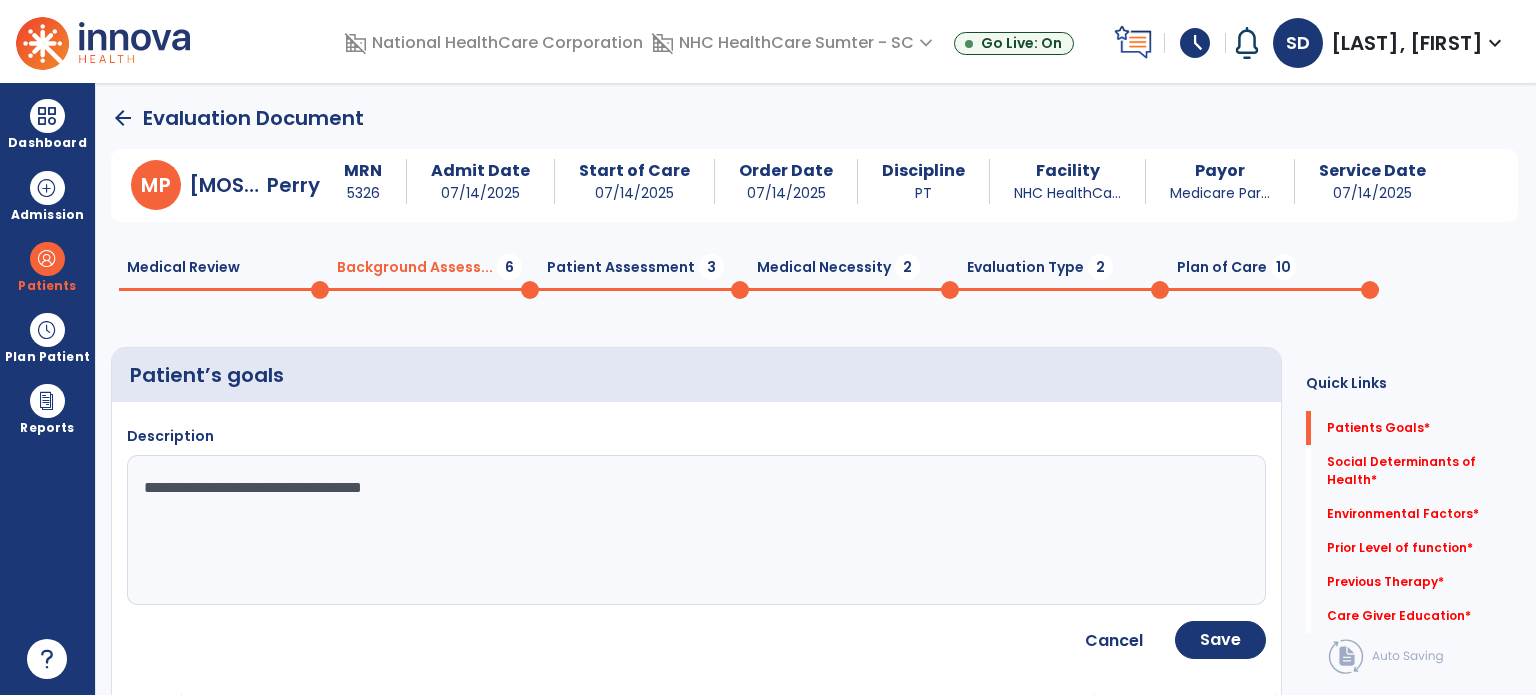 type on "**********" 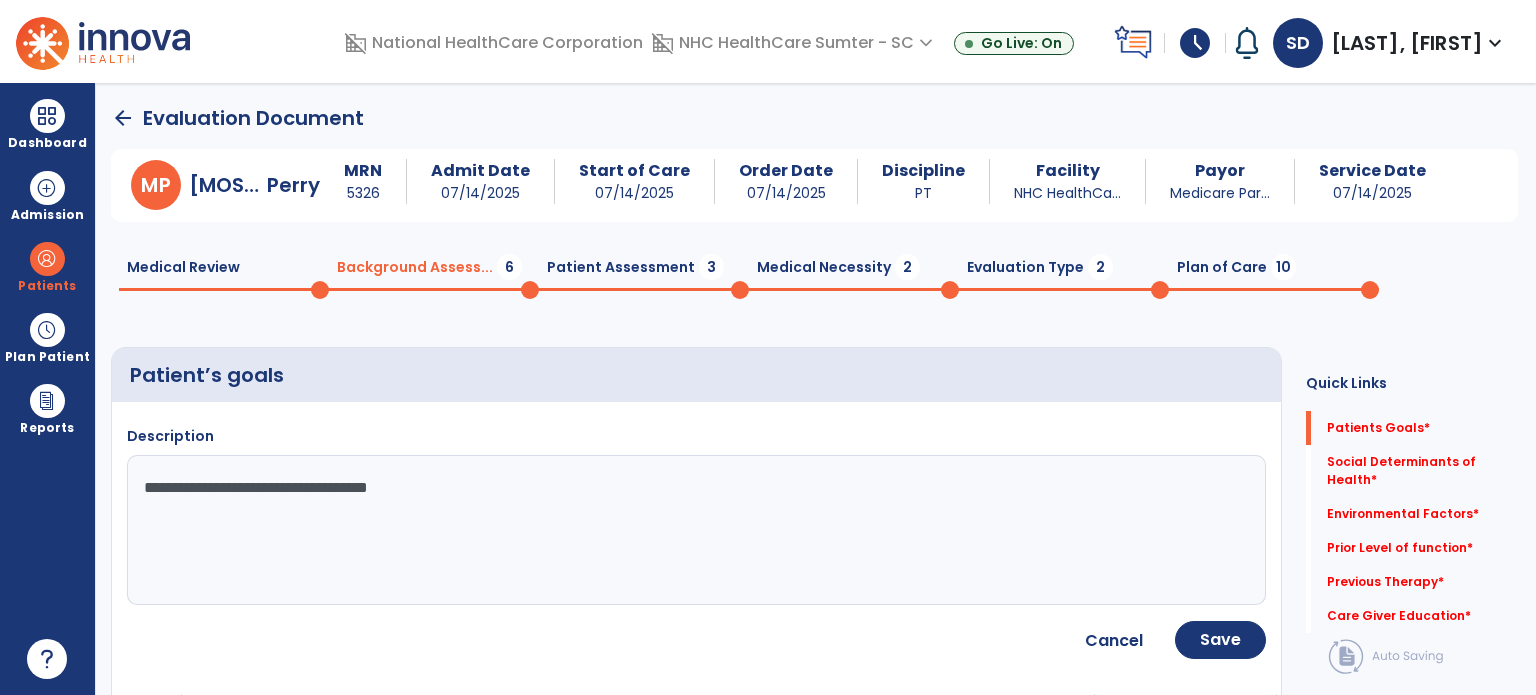 click on "Medical Review  0" 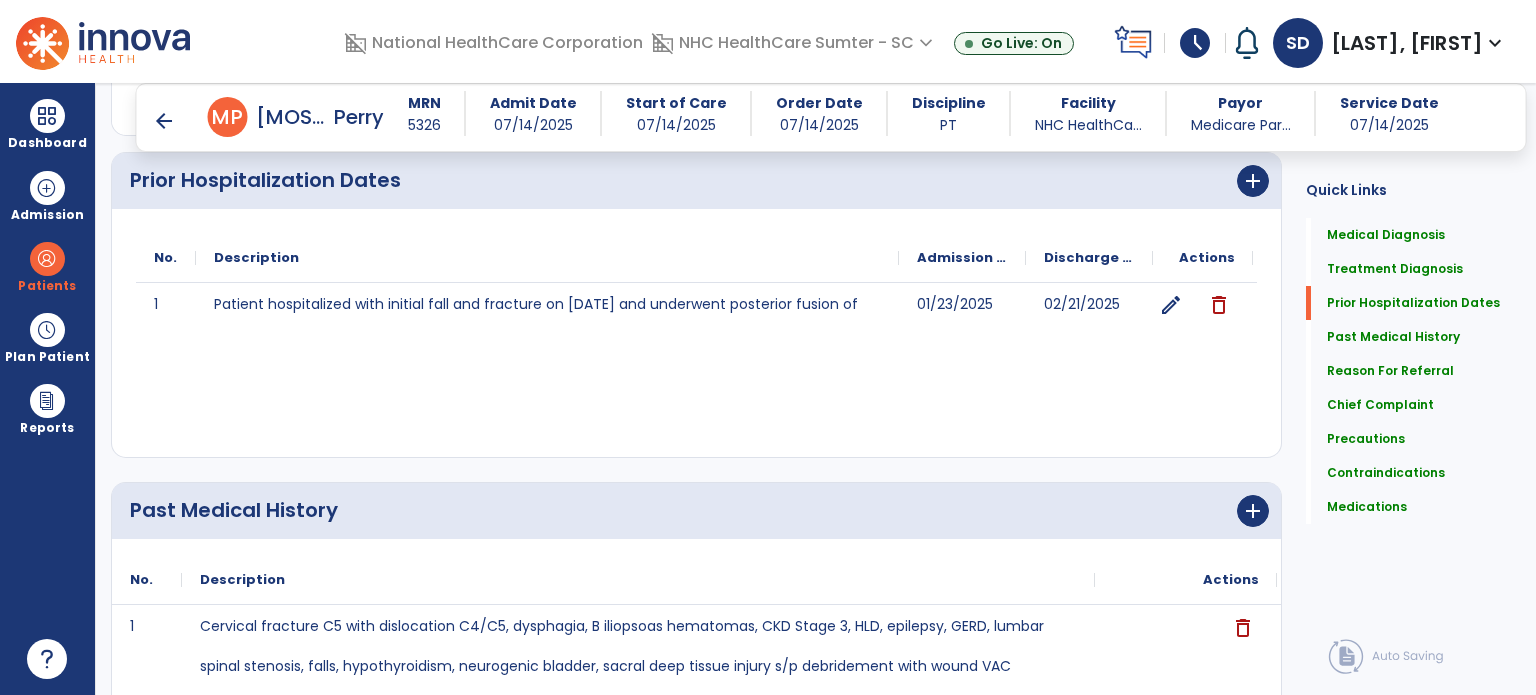 scroll, scrollTop: 728, scrollLeft: 0, axis: vertical 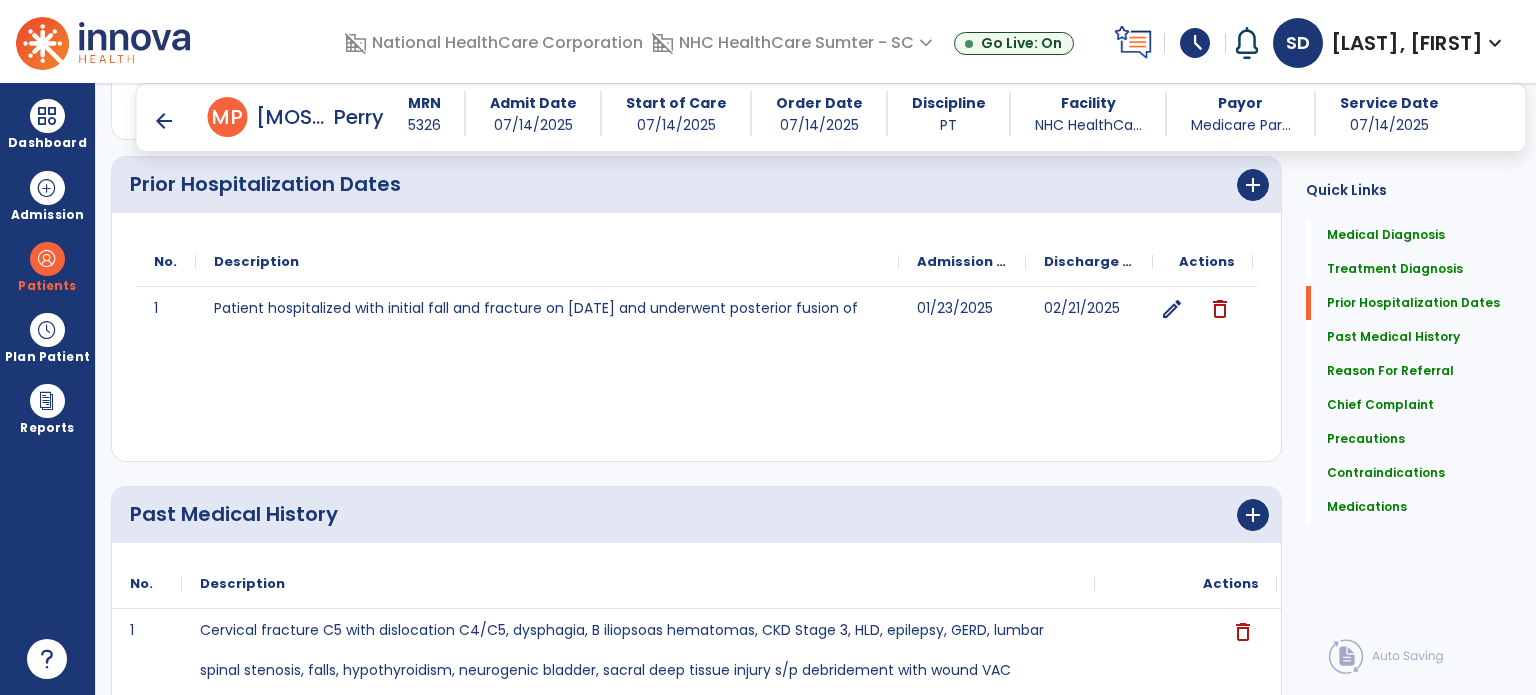 click on "edit" 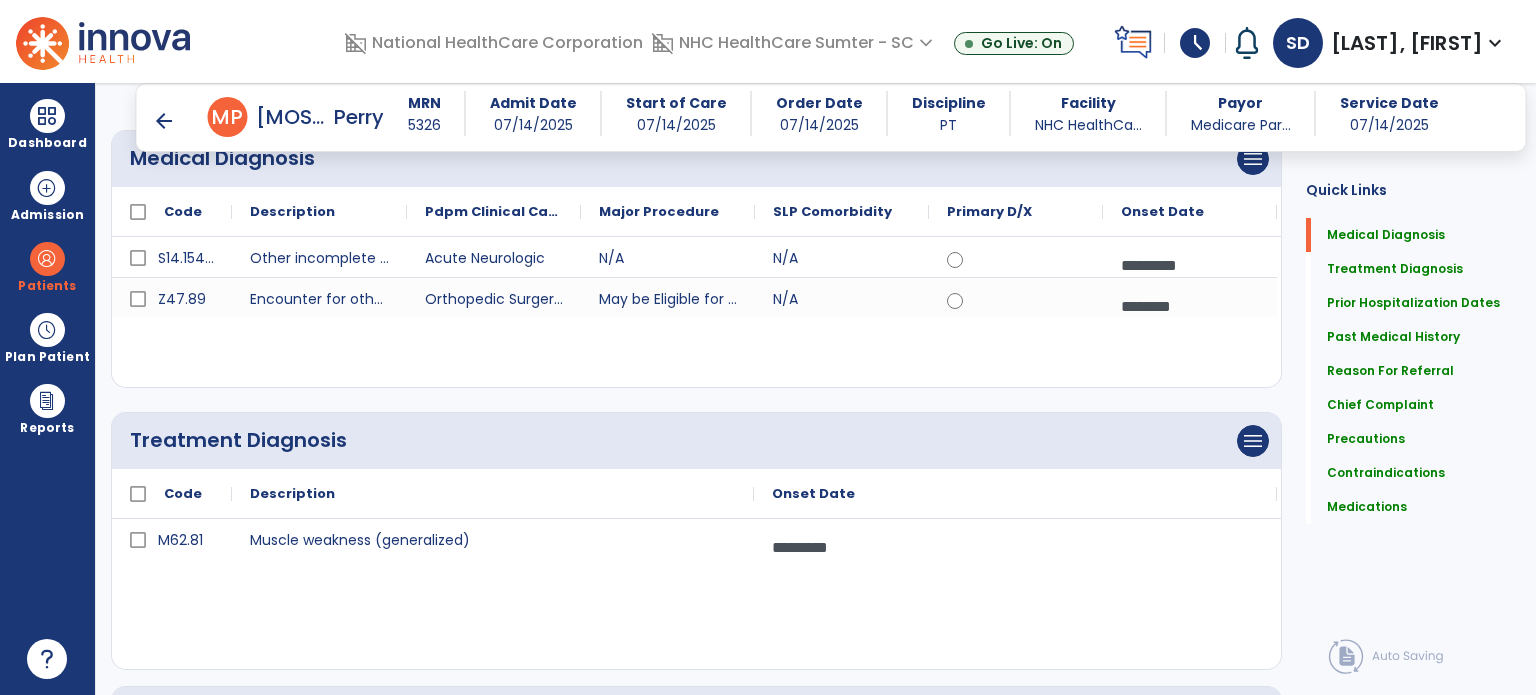 scroll, scrollTop: 0, scrollLeft: 0, axis: both 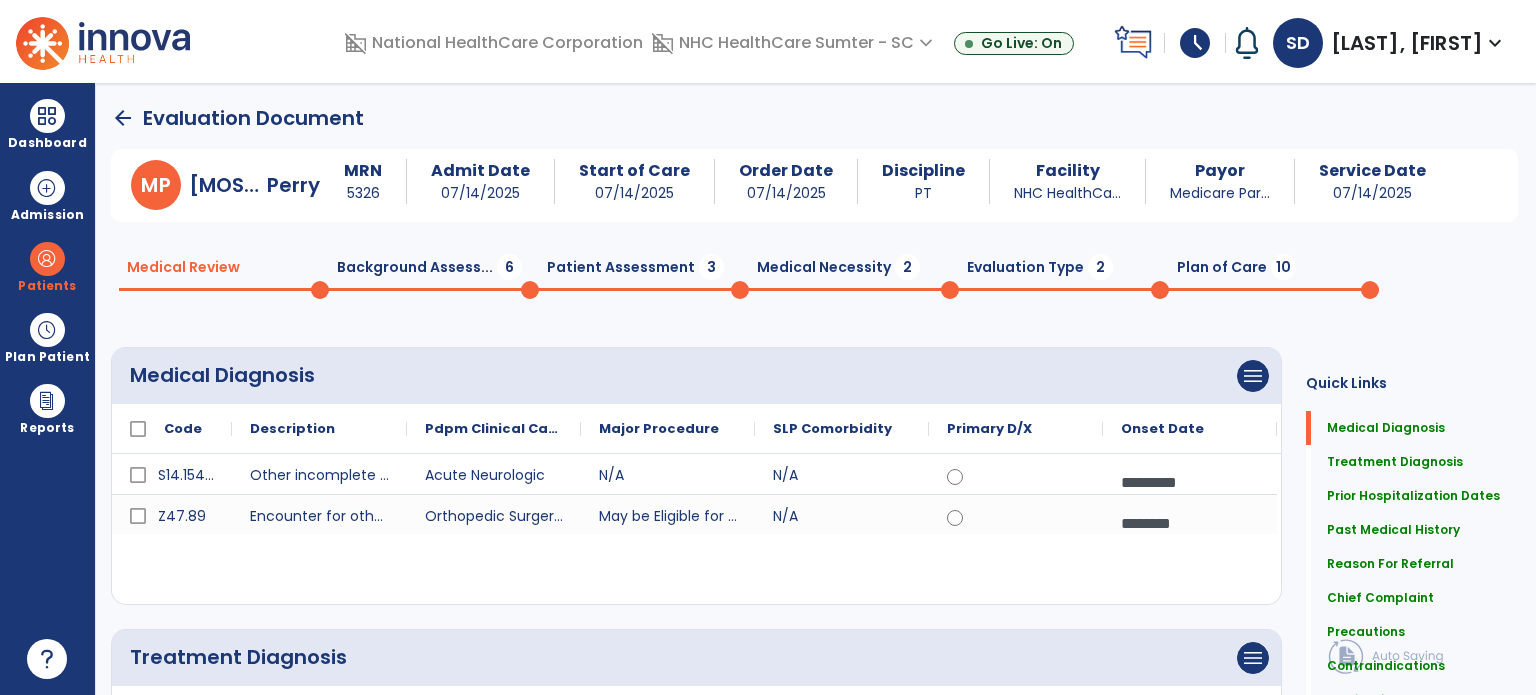 click 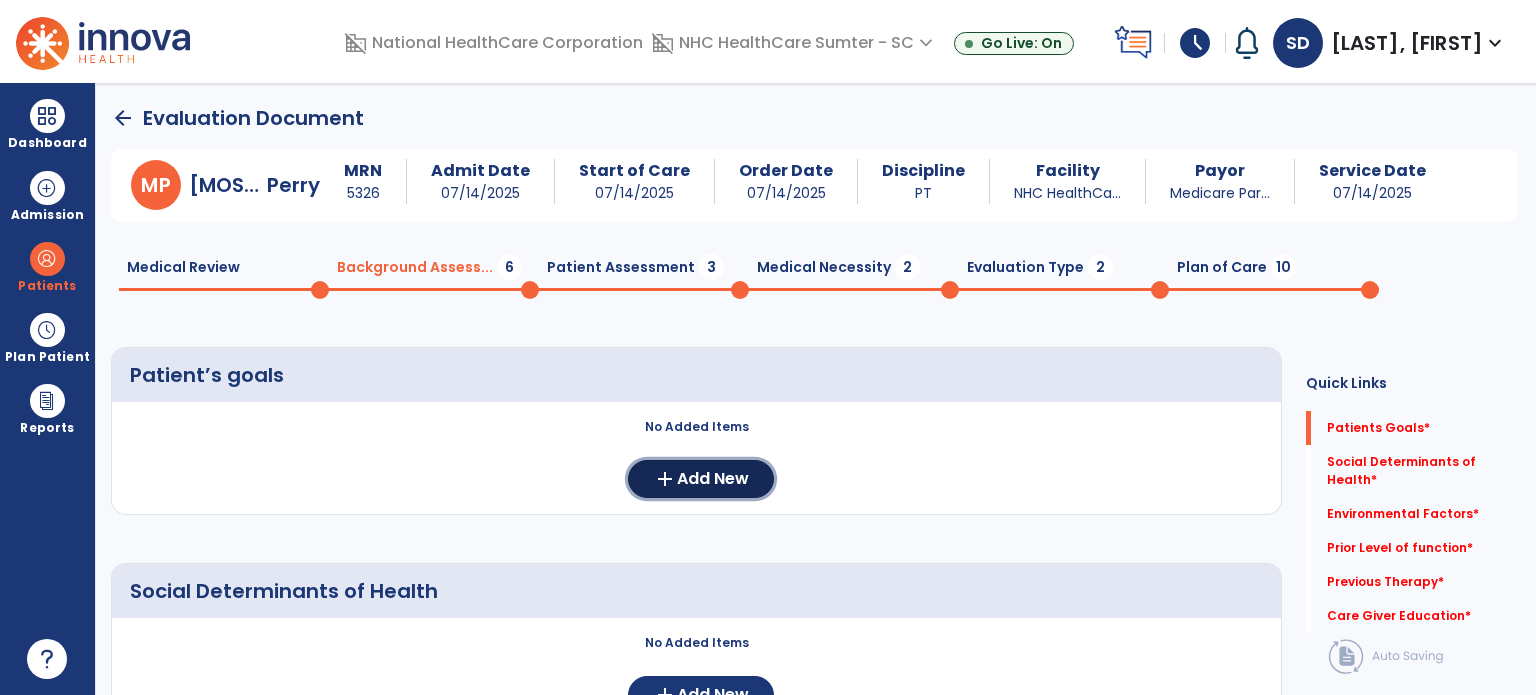 click on "Add New" 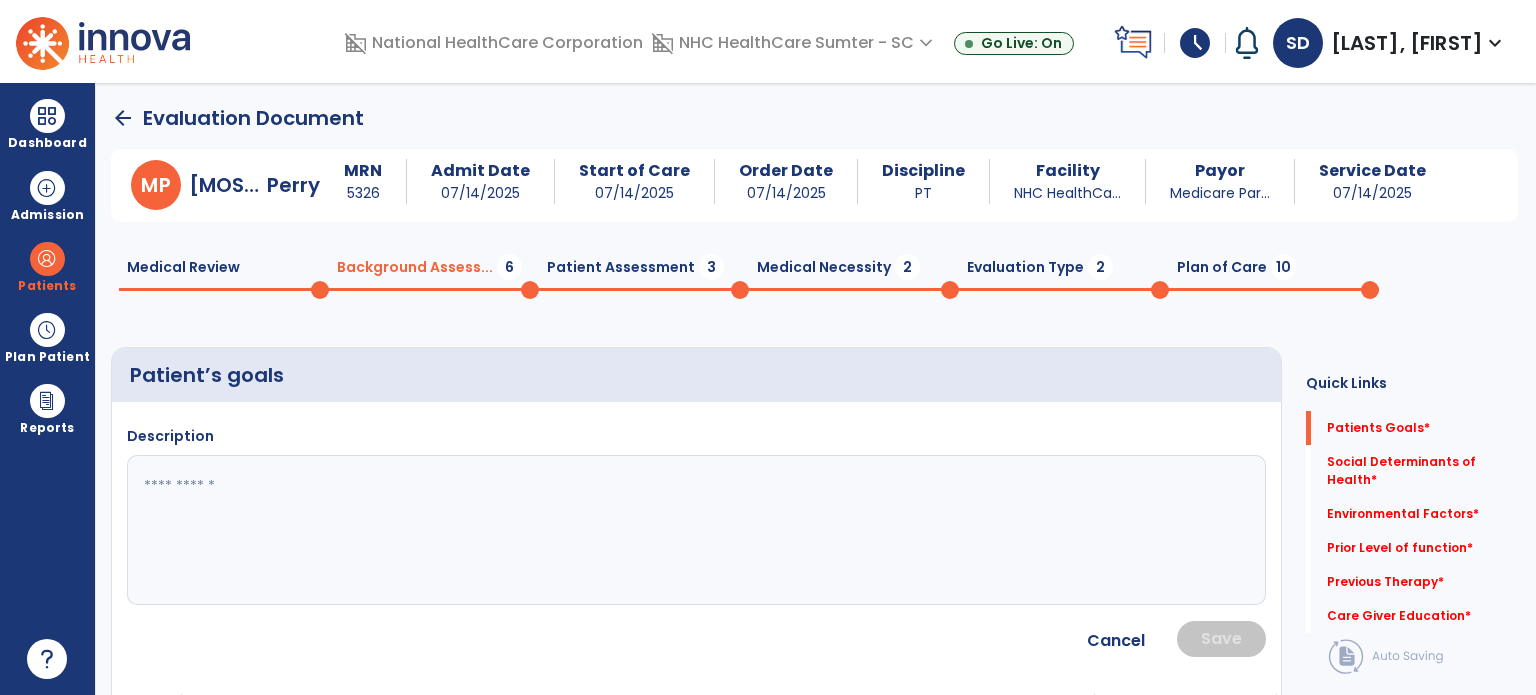 click 